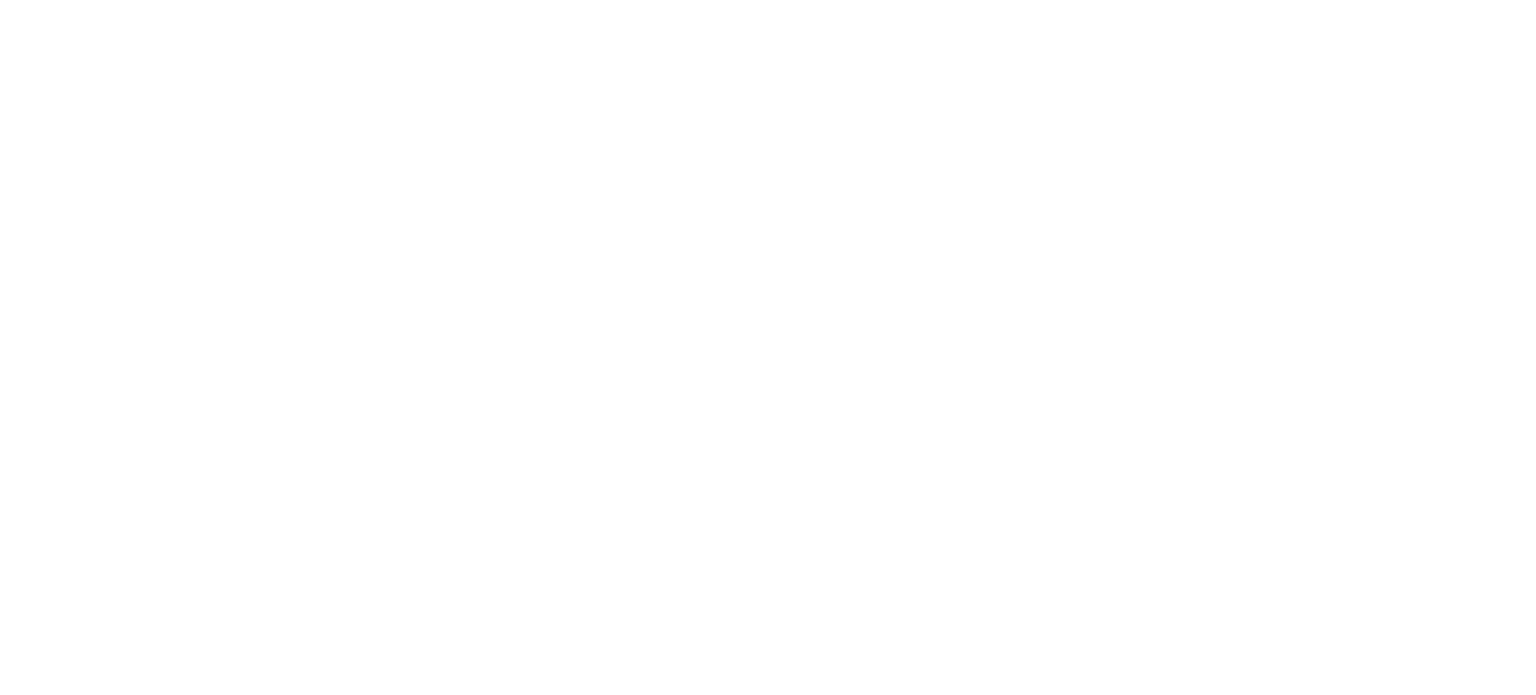 scroll, scrollTop: 0, scrollLeft: 0, axis: both 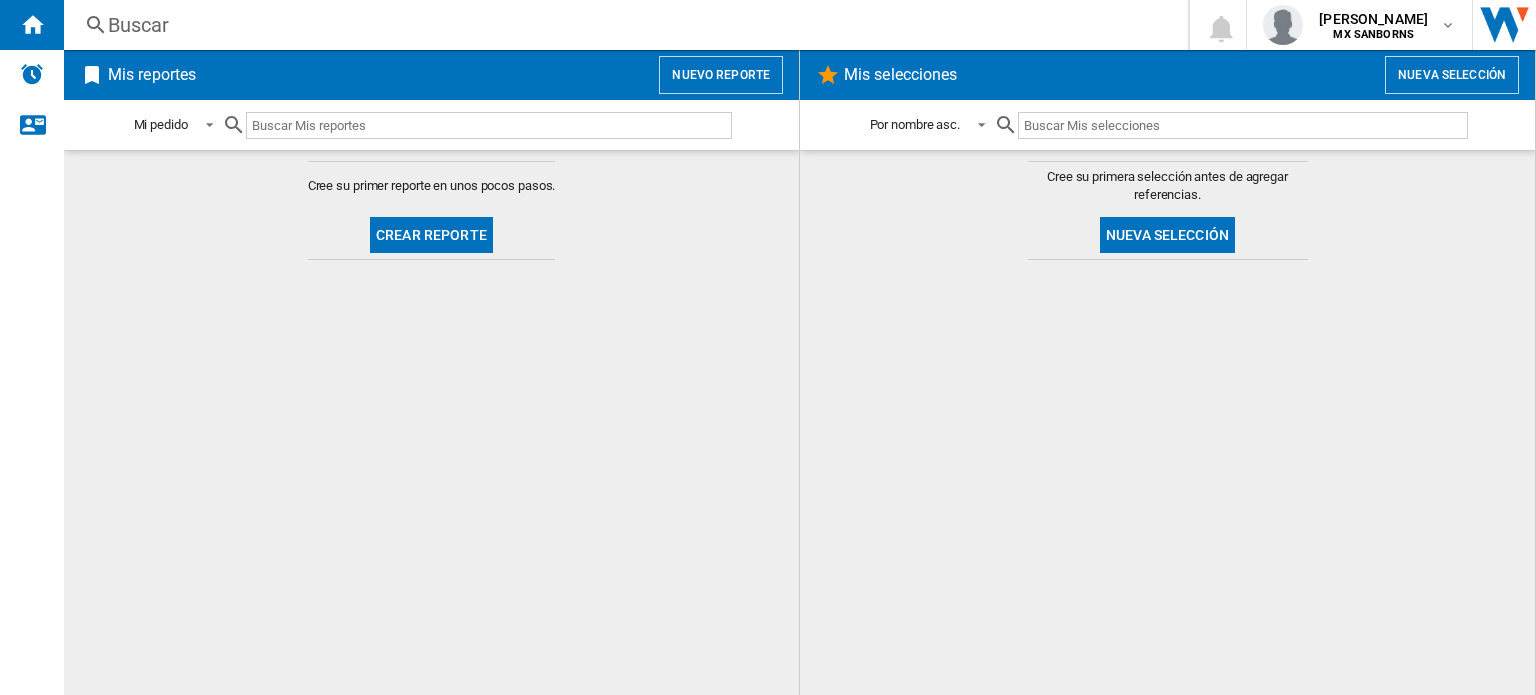 click on "Cree su primera selección antes de agregar referencias." 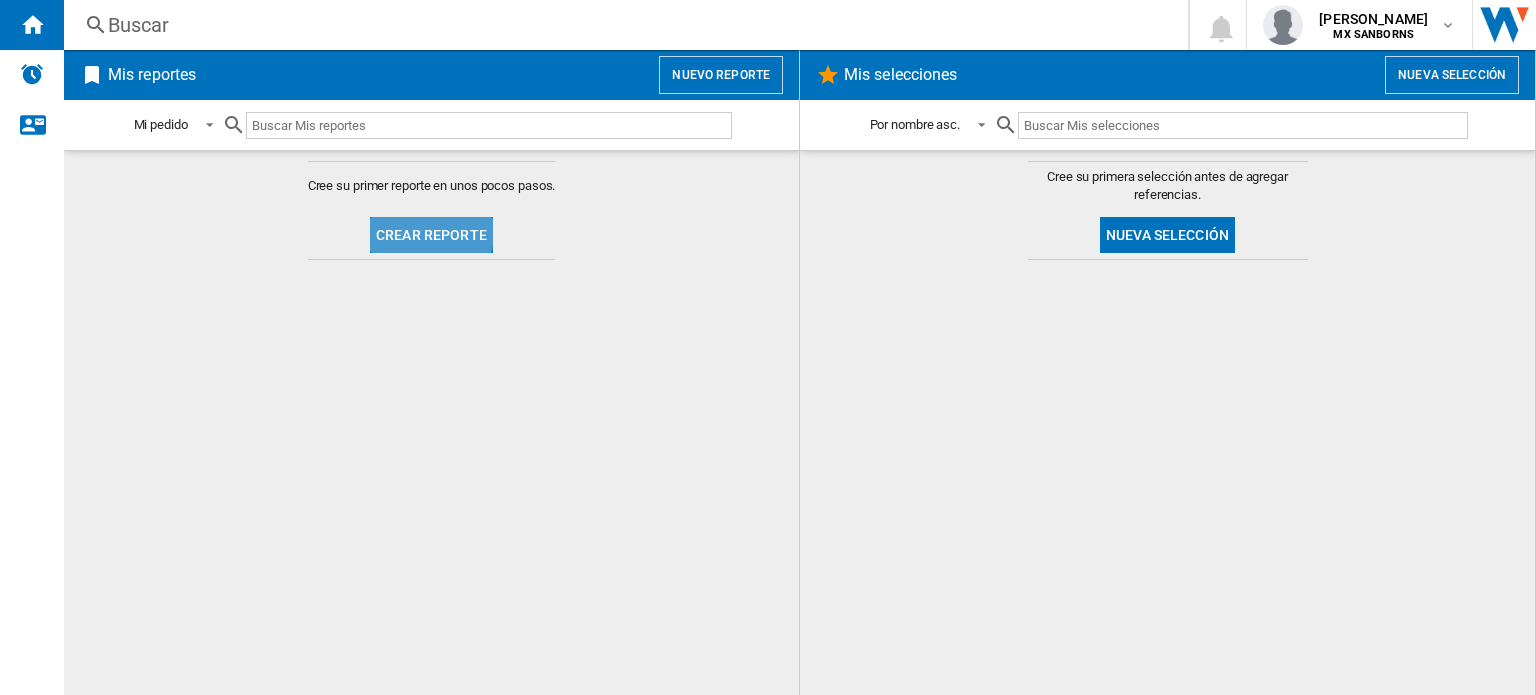 click on "Crear reporte" 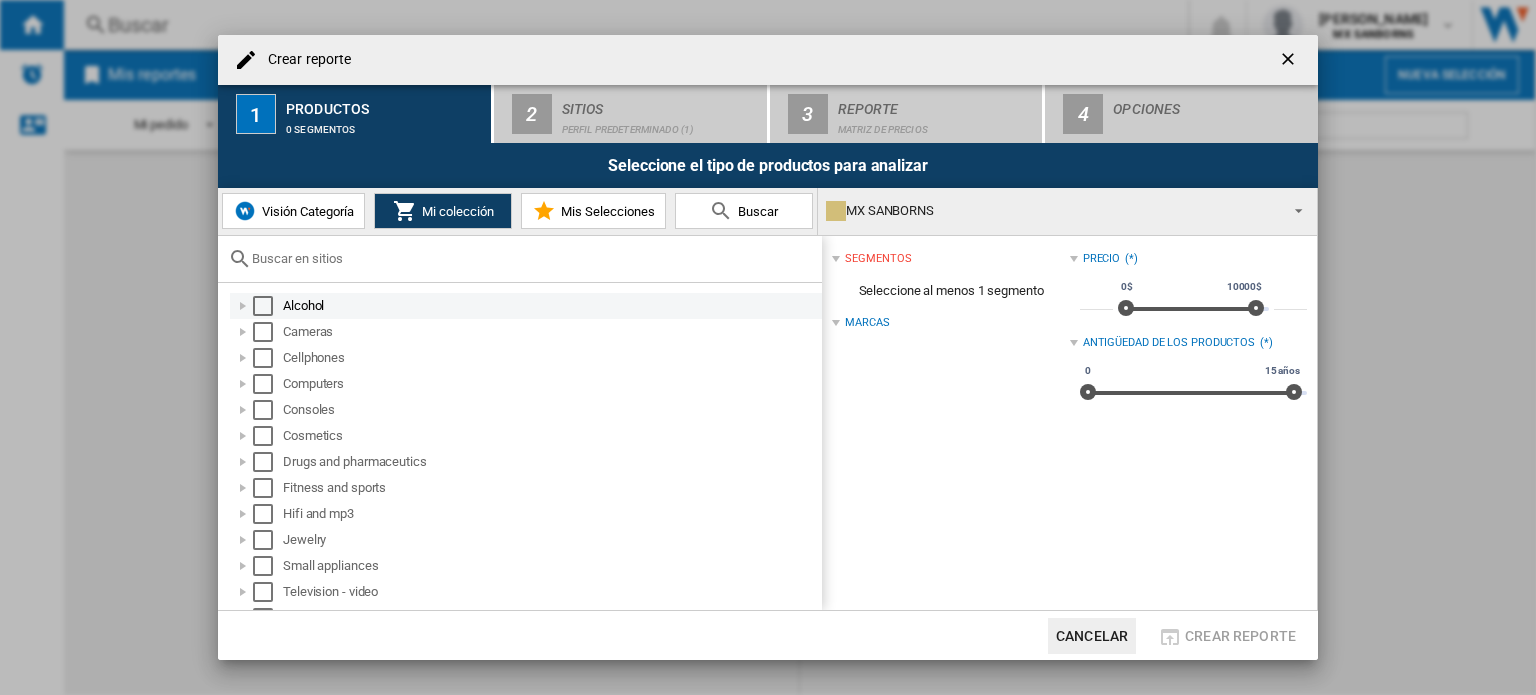 click at bounding box center (243, 306) 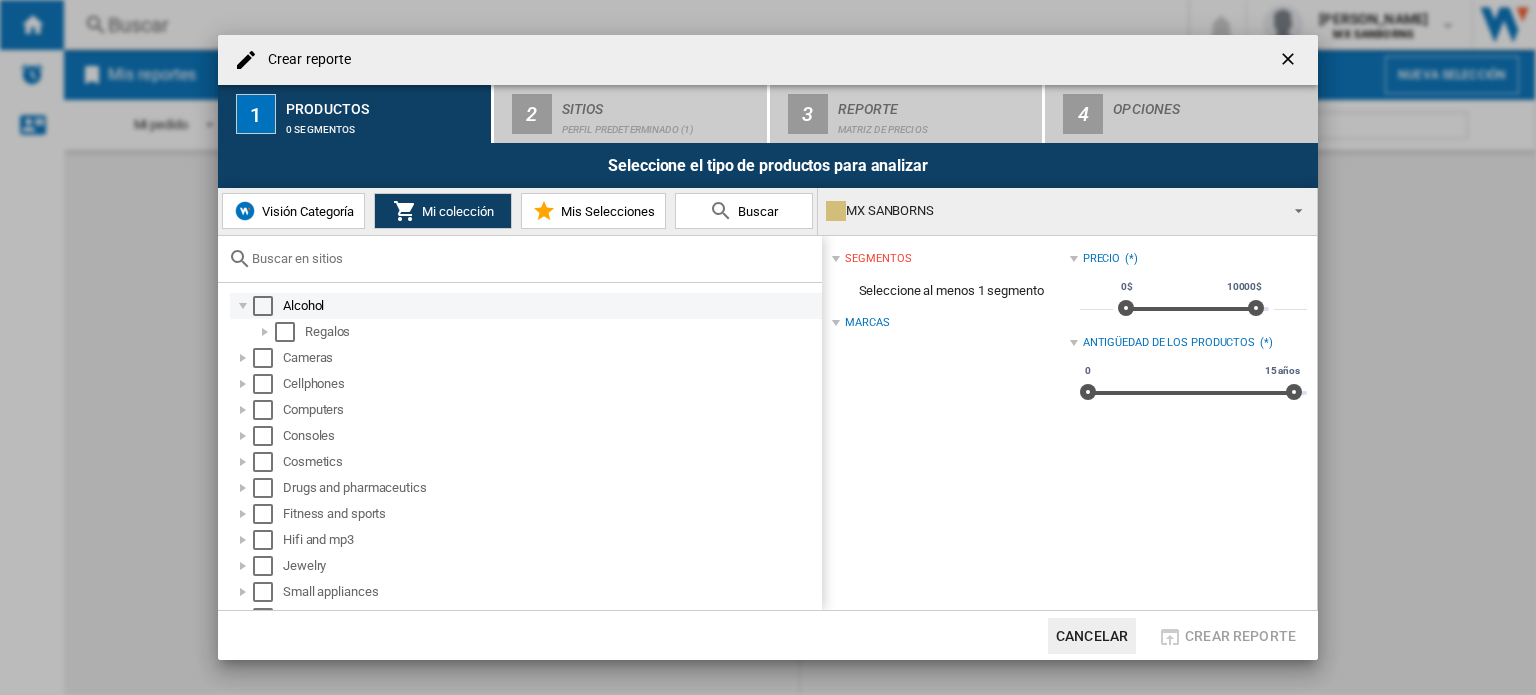 click at bounding box center [243, 306] 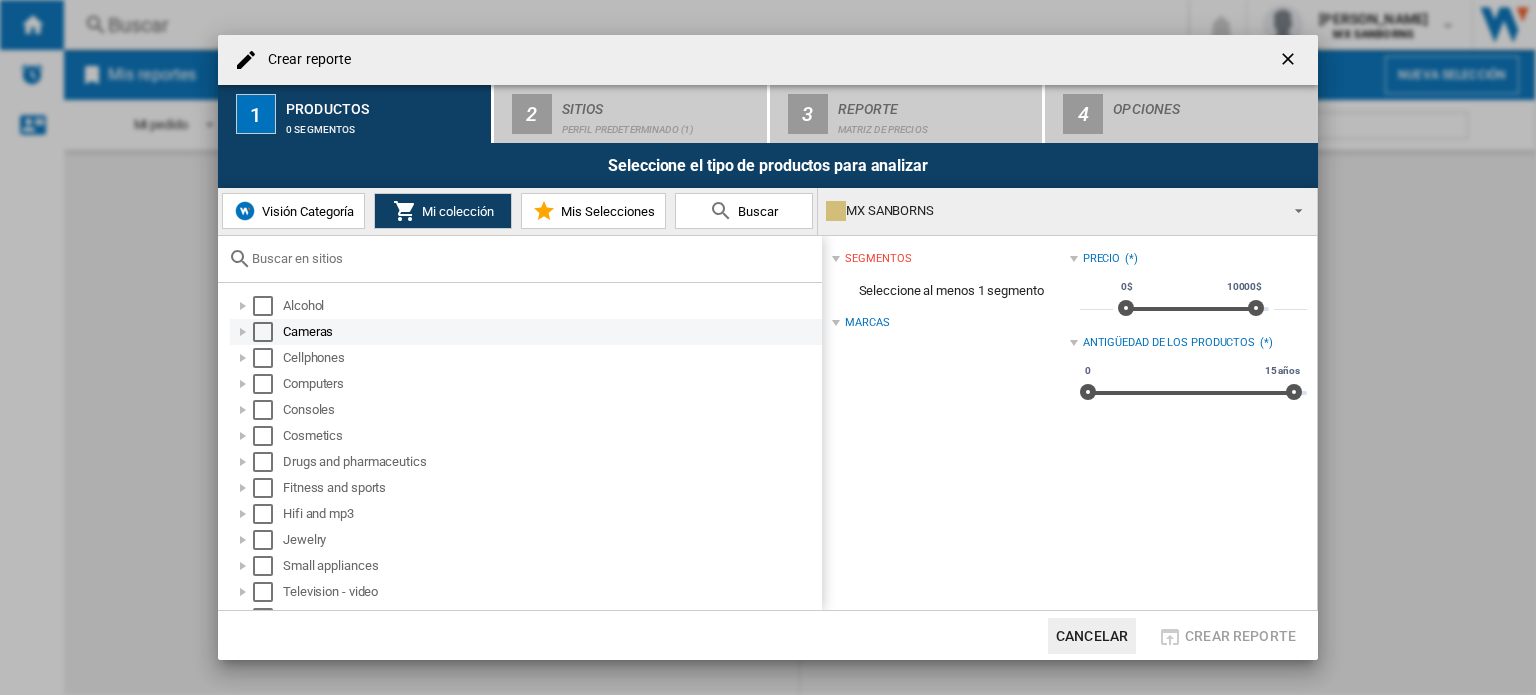 click at bounding box center [243, 332] 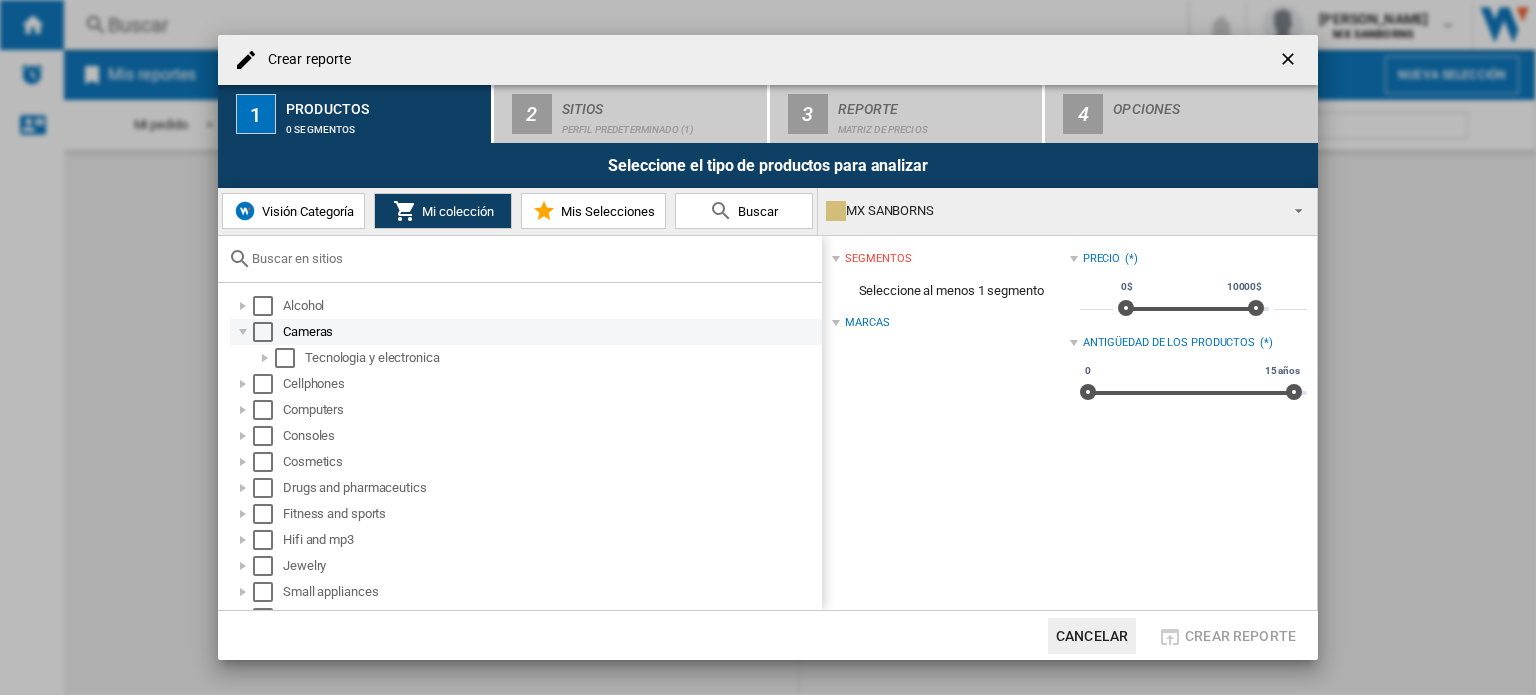 click at bounding box center [243, 332] 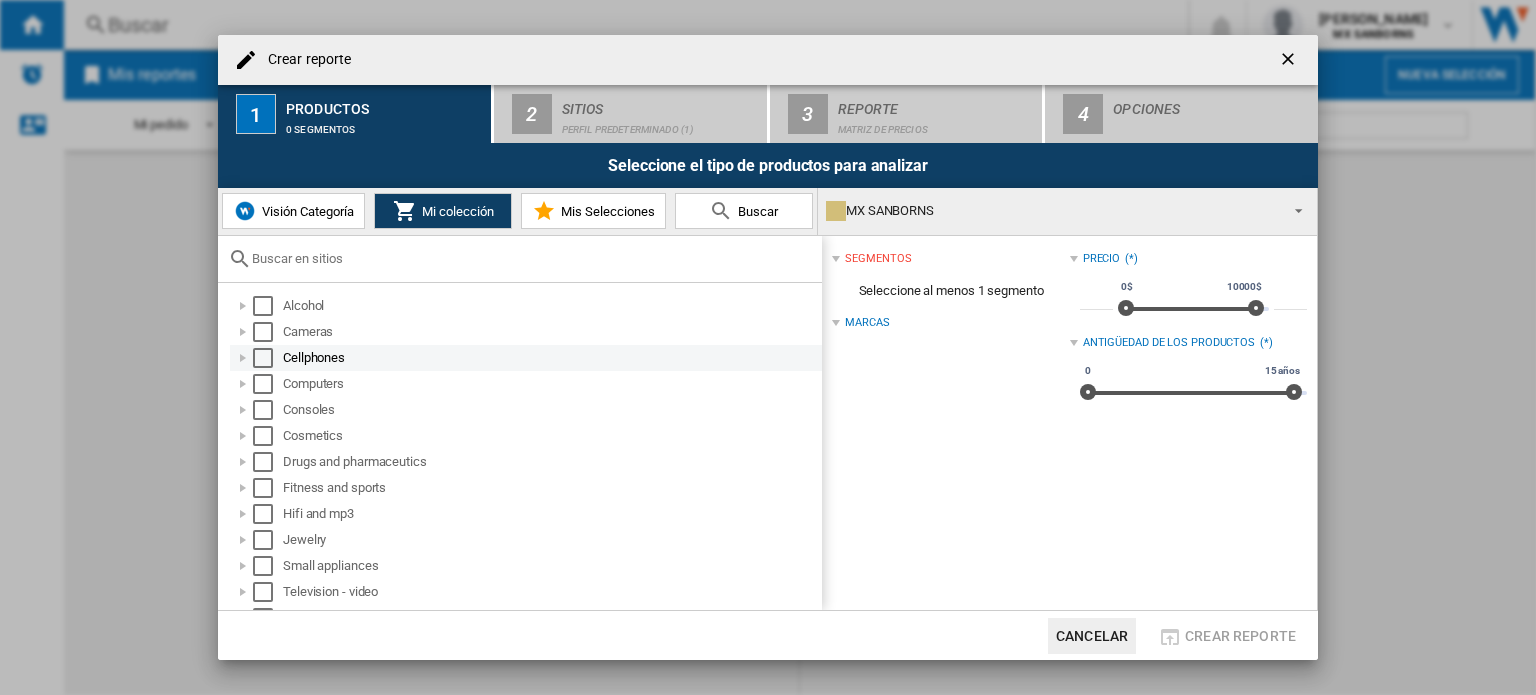 click at bounding box center [243, 358] 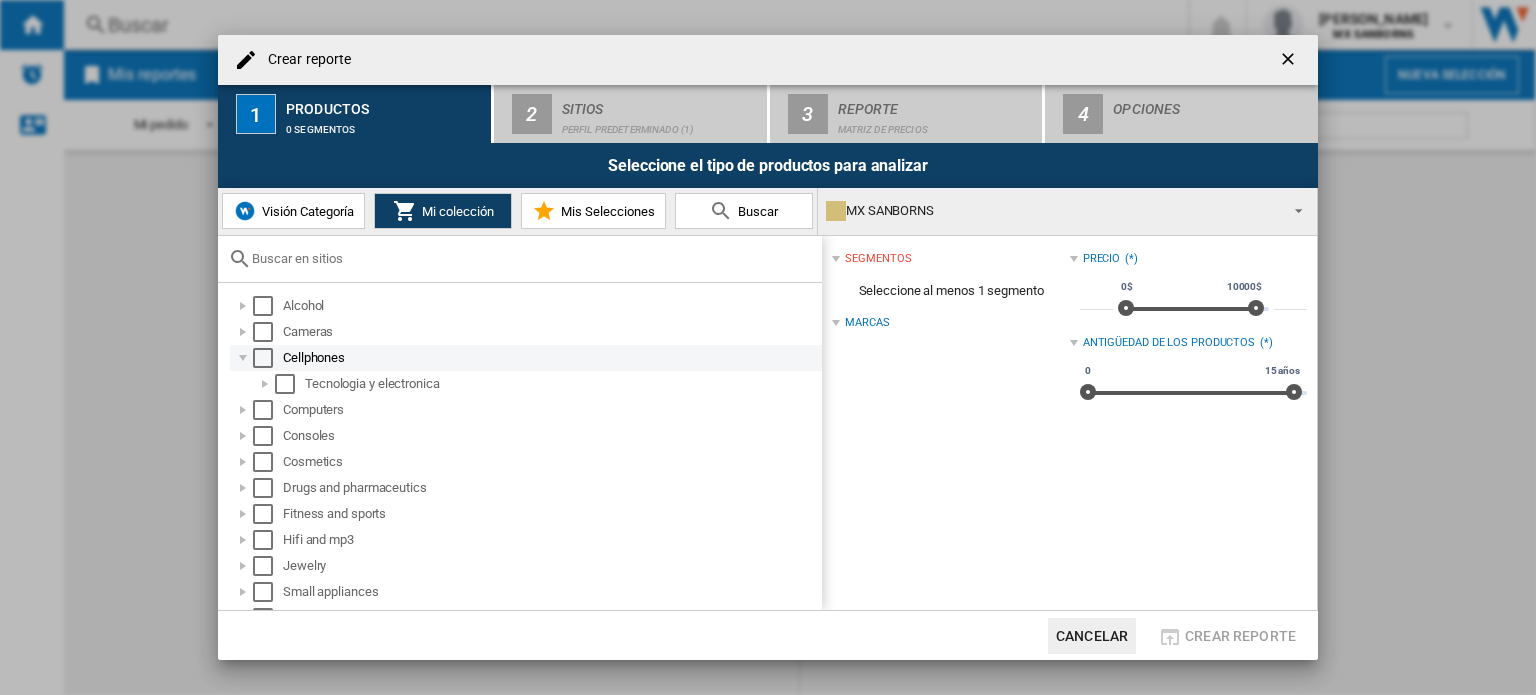 click at bounding box center (243, 358) 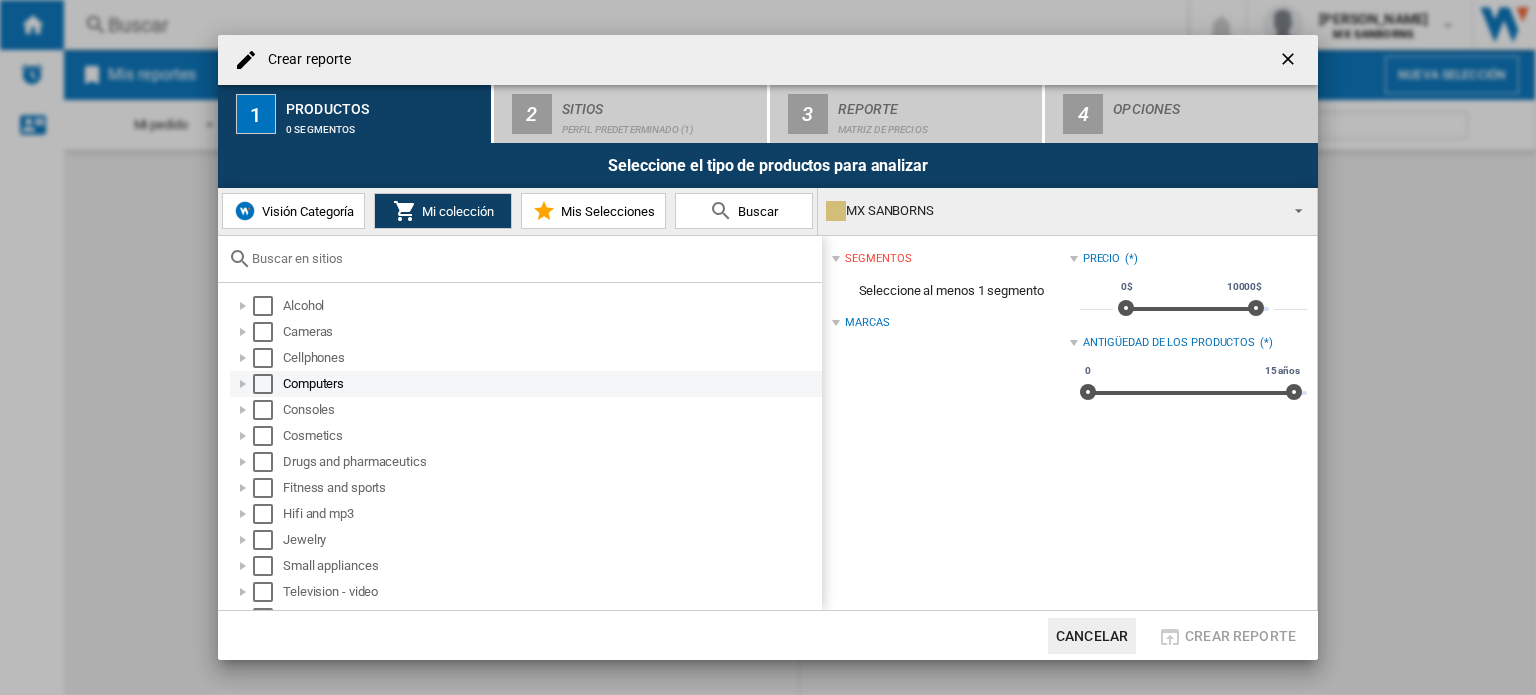 click at bounding box center [243, 384] 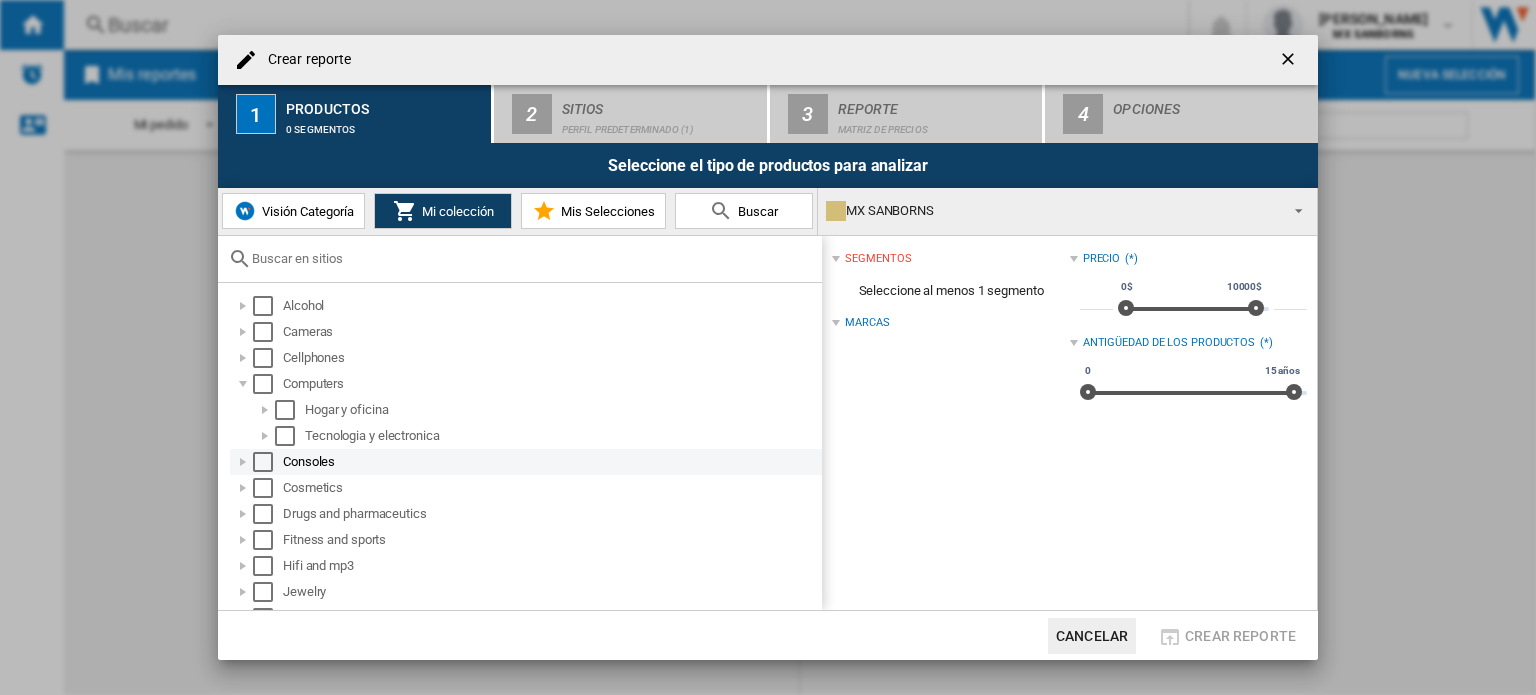 click at bounding box center (243, 462) 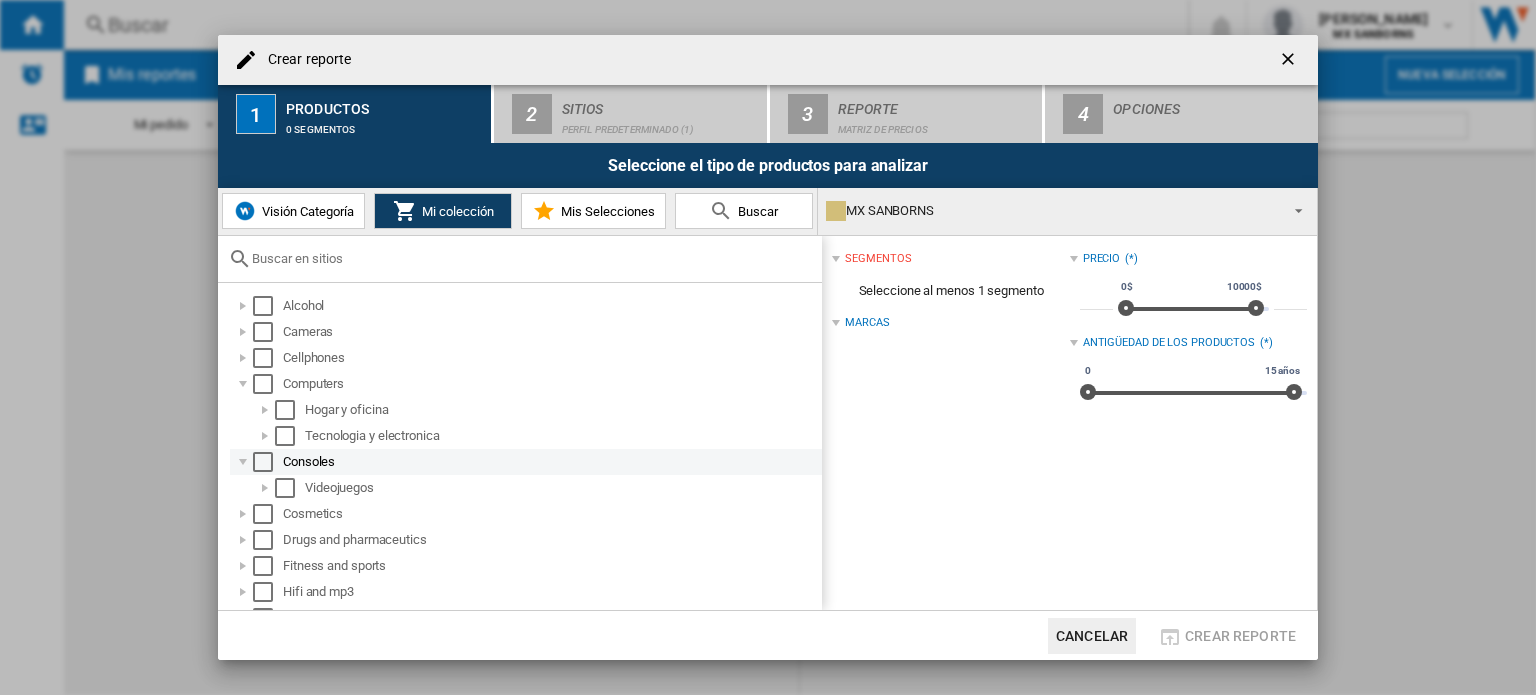 click at bounding box center (243, 462) 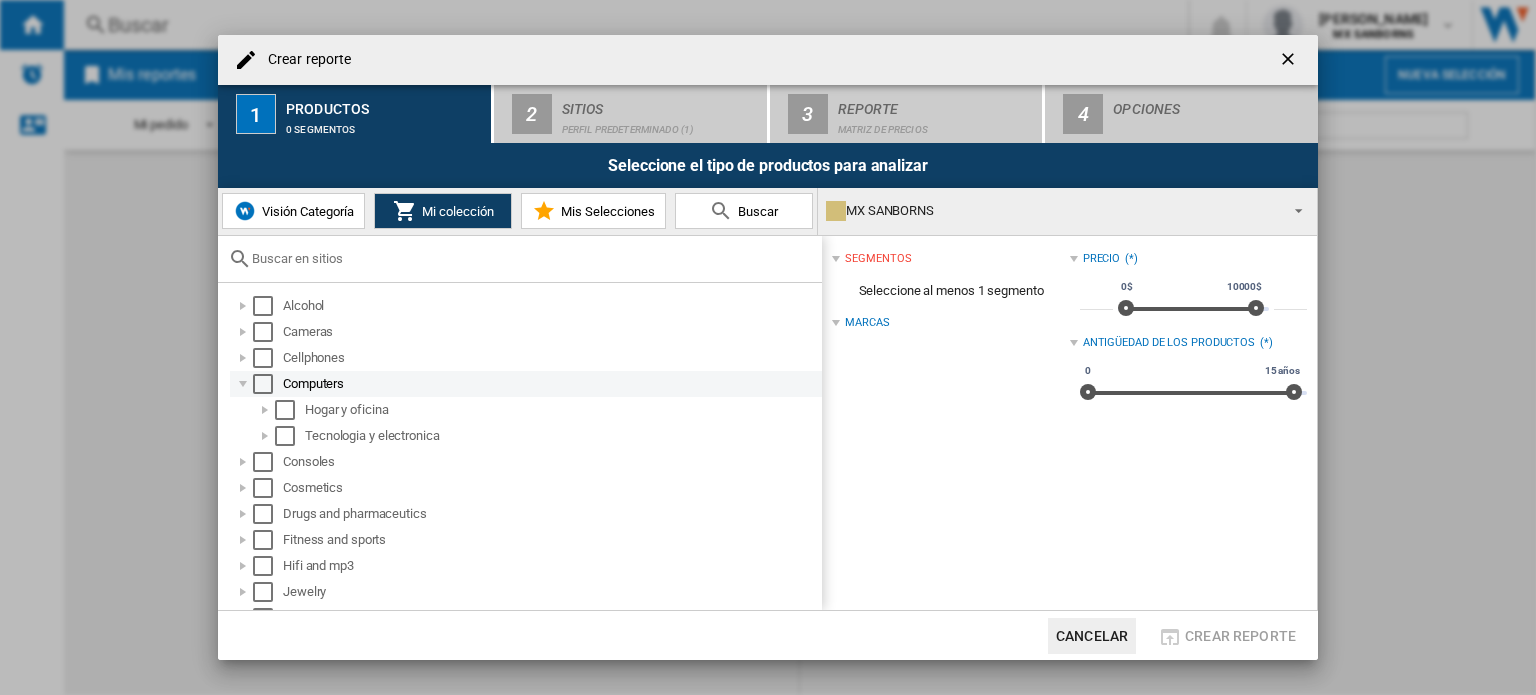 click at bounding box center (243, 384) 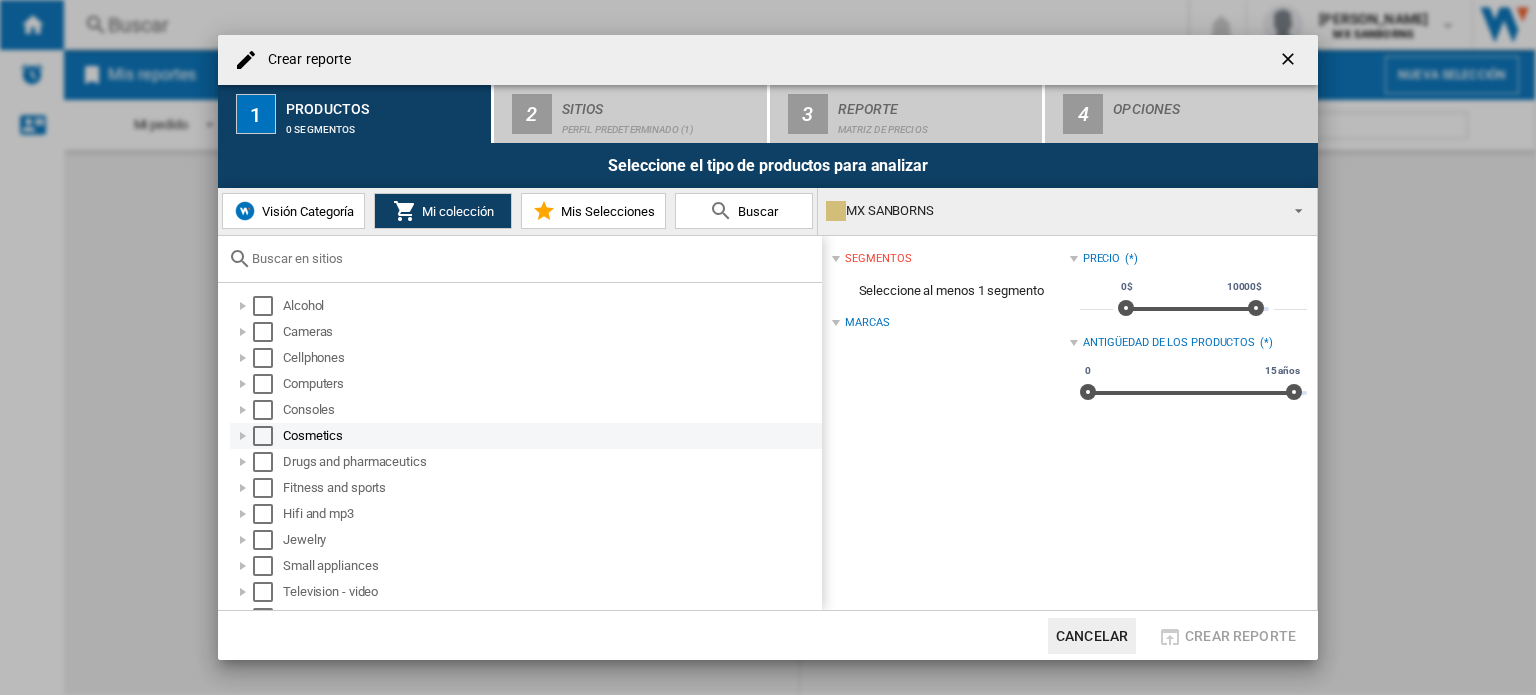 click at bounding box center (243, 436) 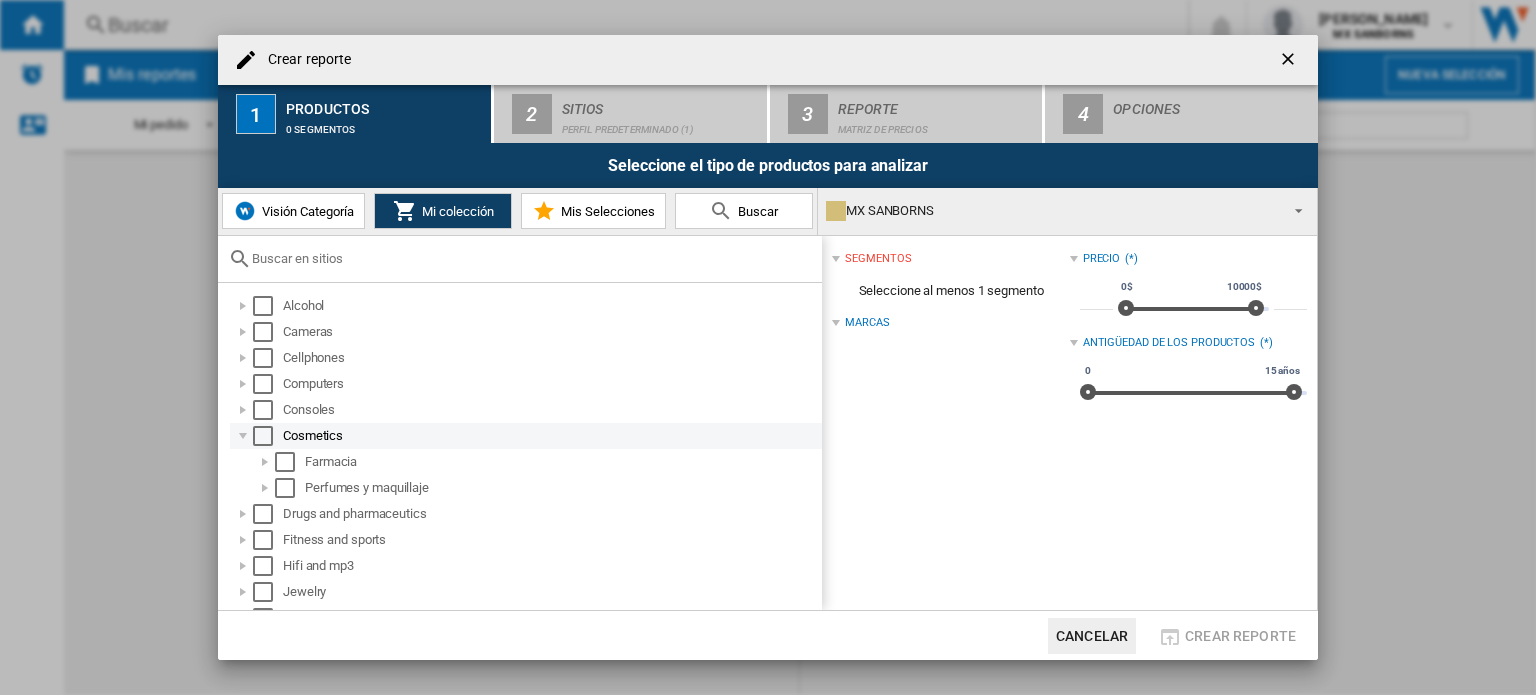 click at bounding box center [243, 436] 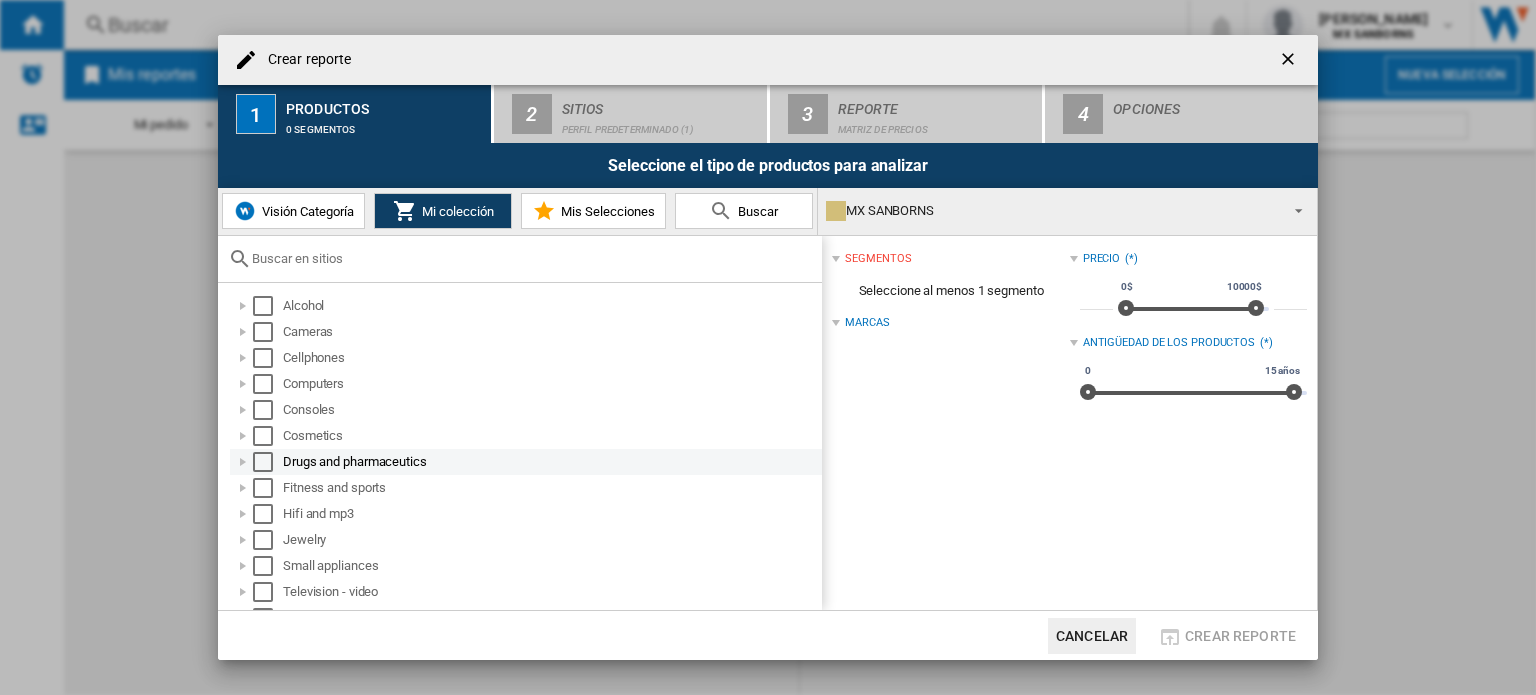 click at bounding box center (243, 462) 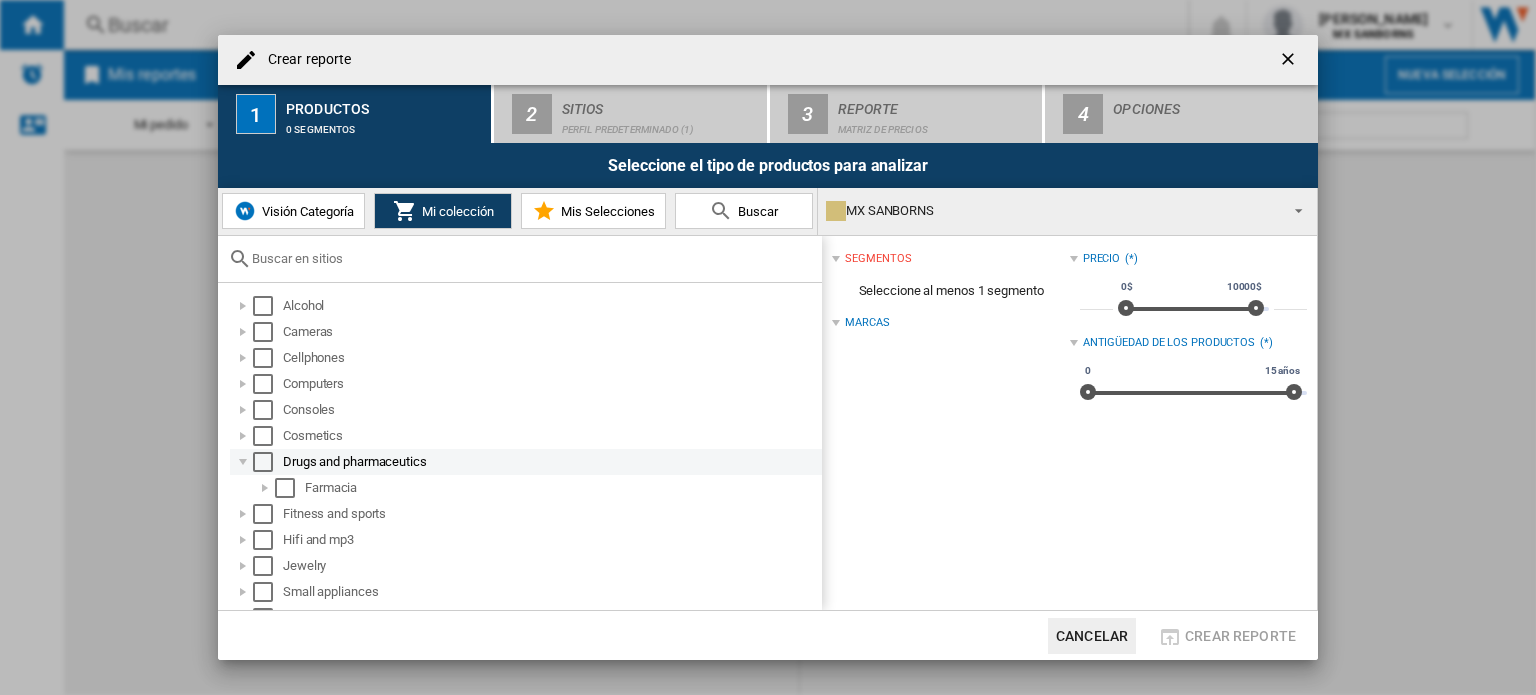 click at bounding box center (243, 462) 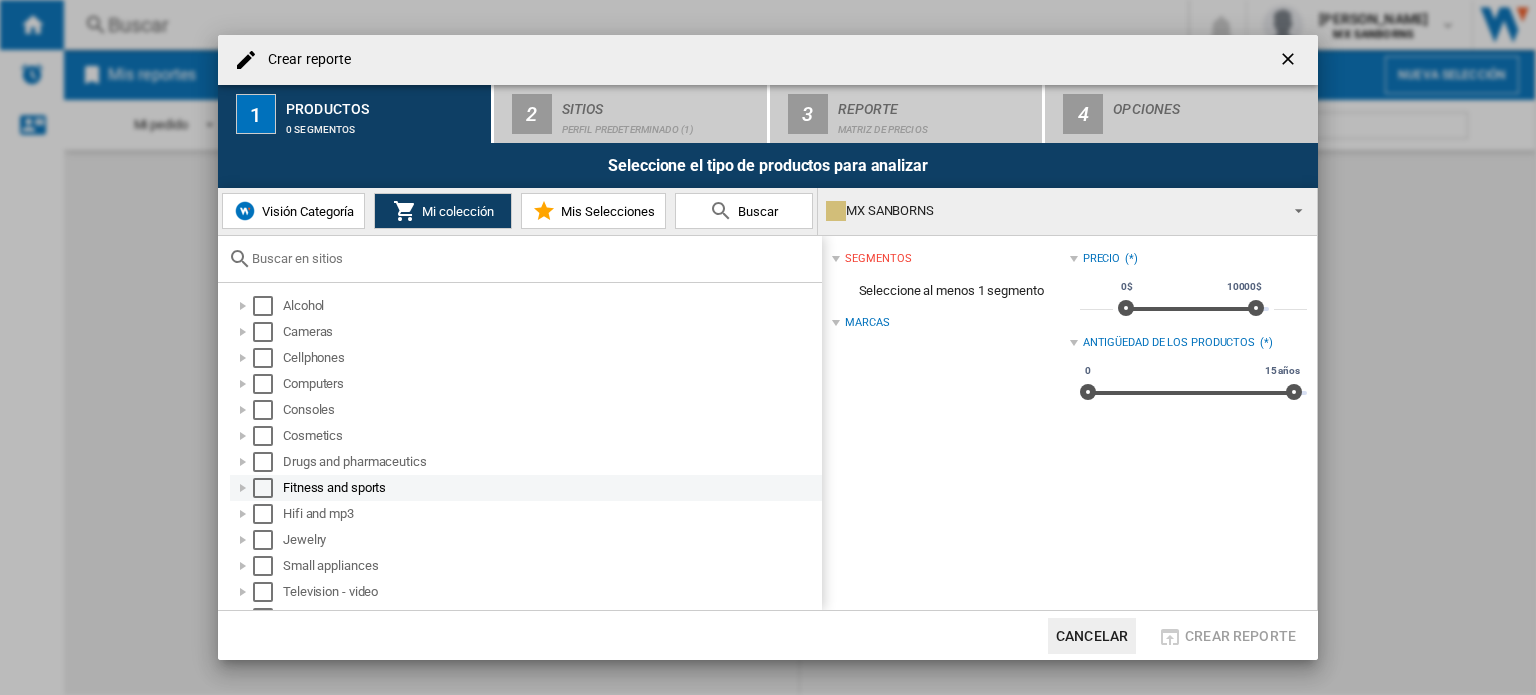 click at bounding box center [243, 488] 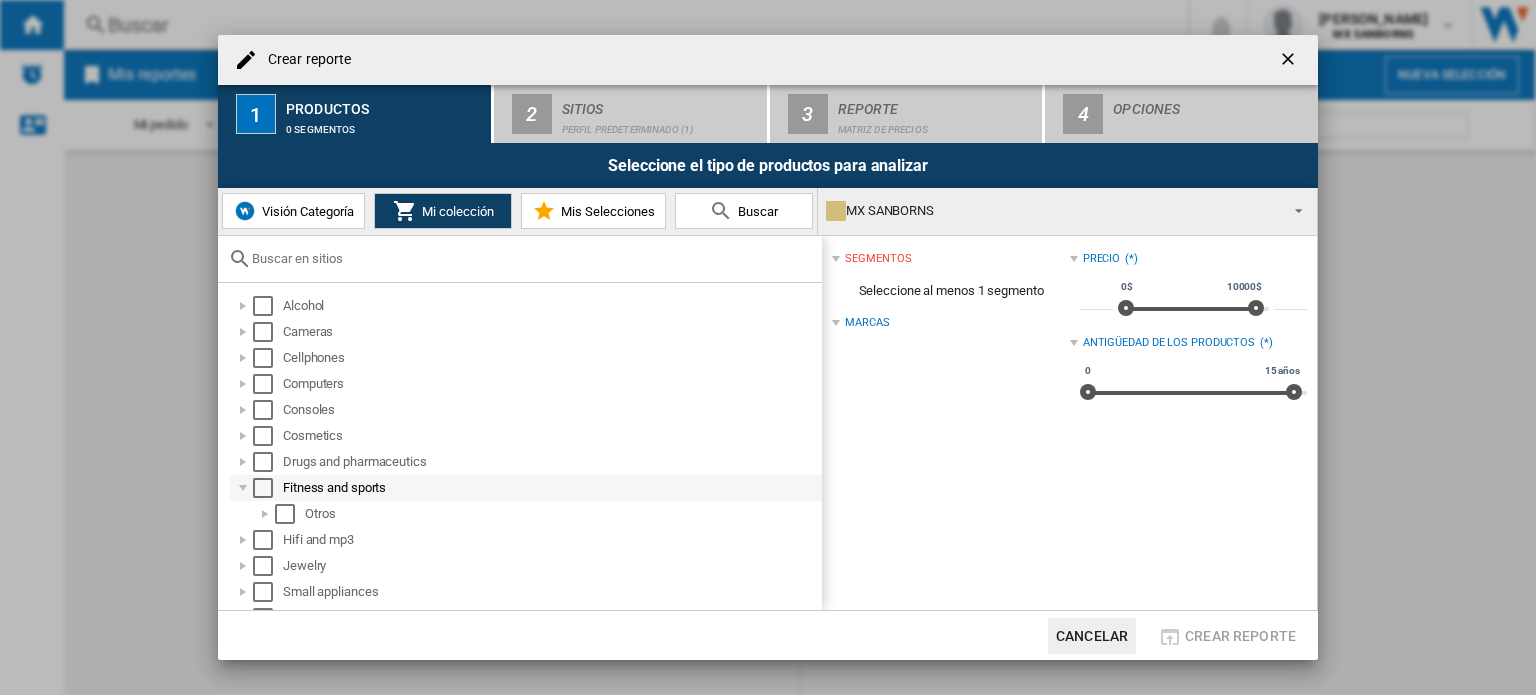 click at bounding box center [243, 488] 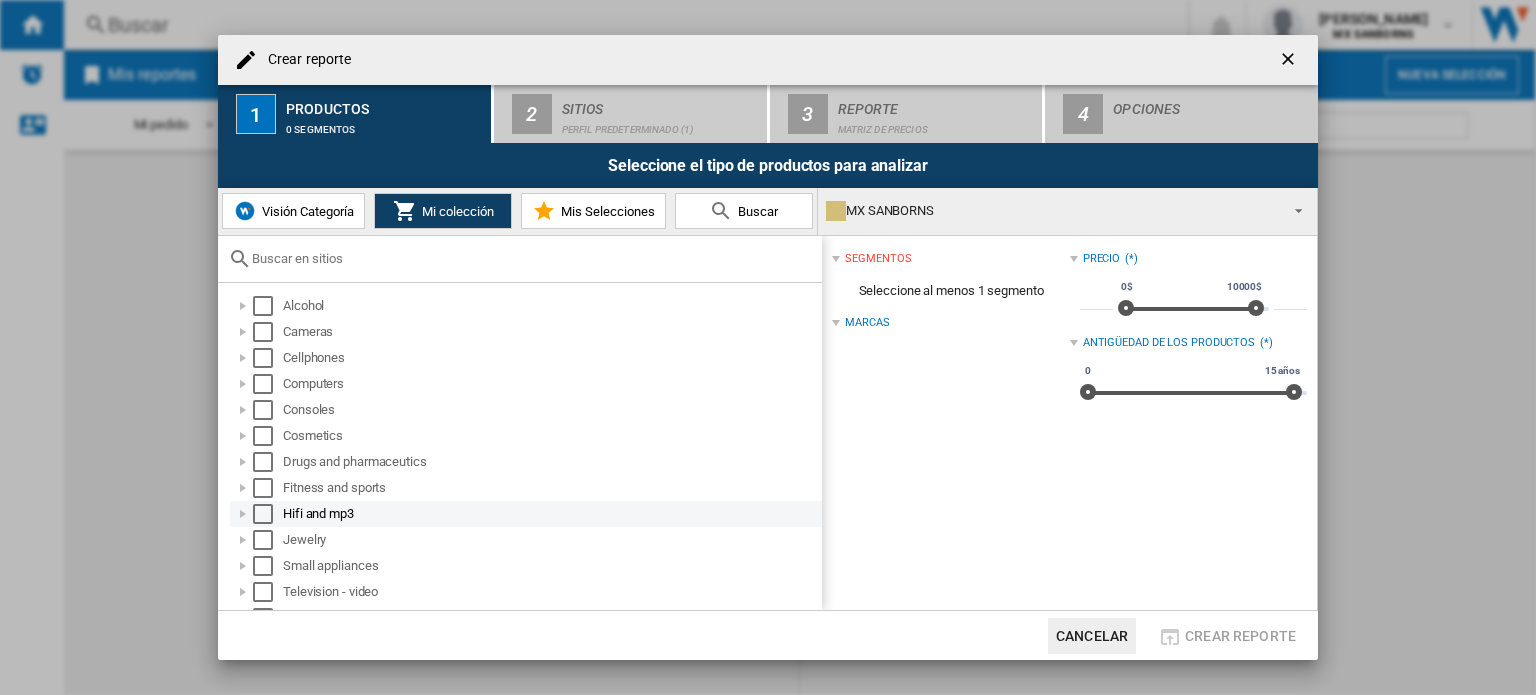 click at bounding box center [243, 514] 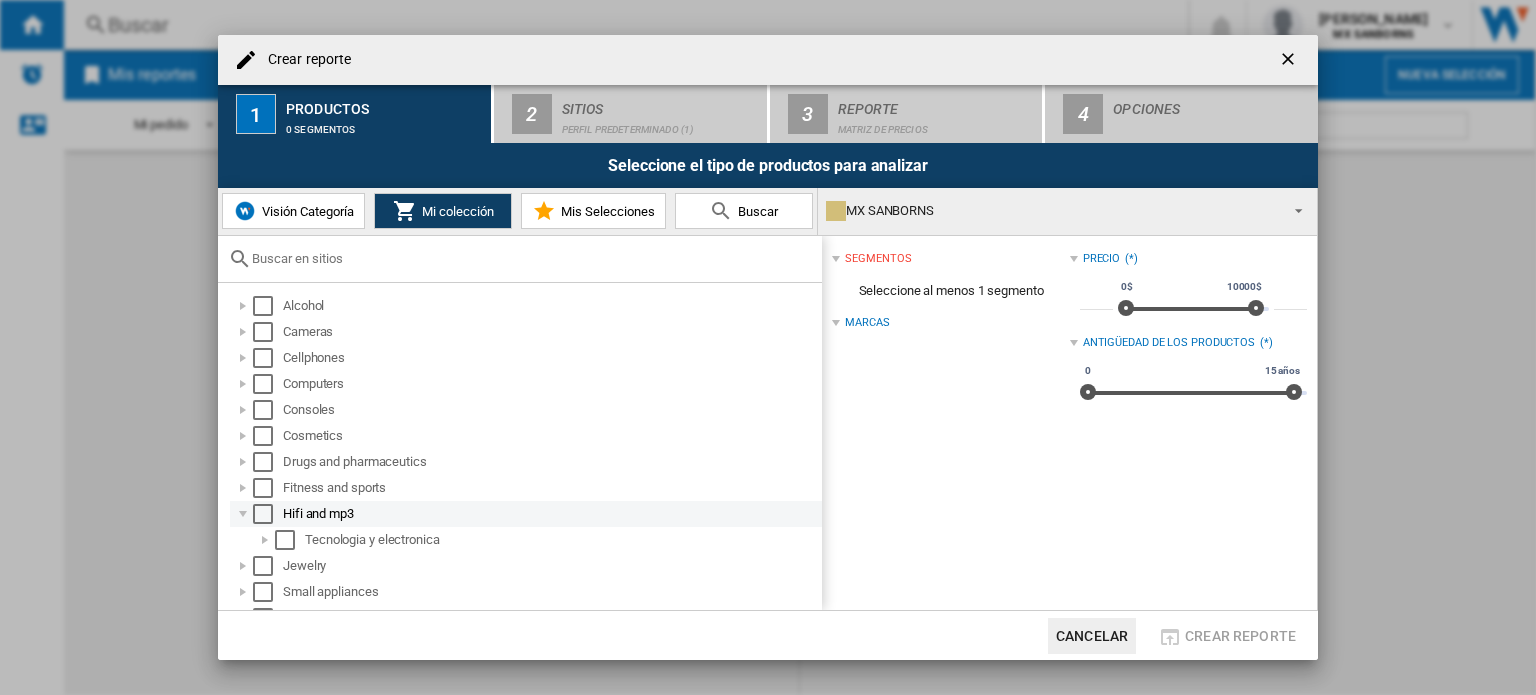 click at bounding box center (243, 514) 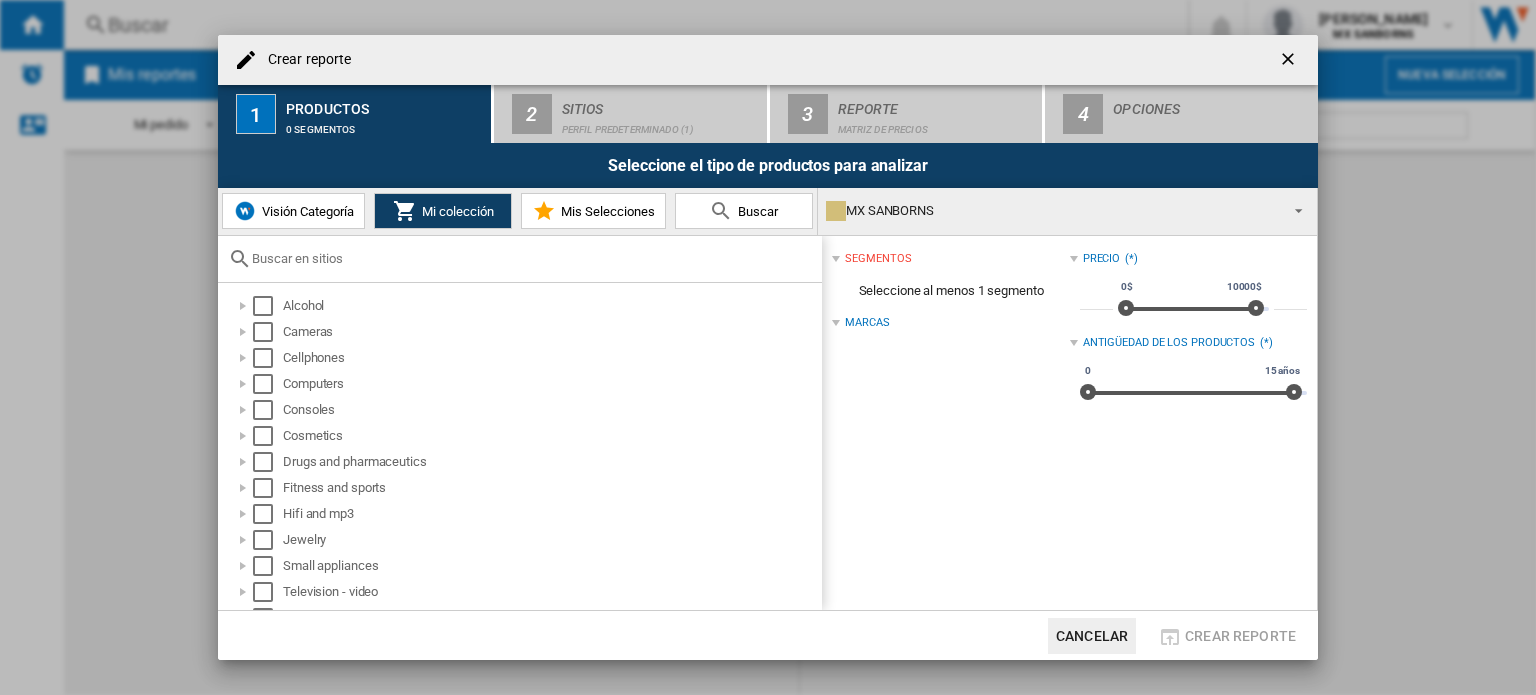 click on "Visión Categoría" at bounding box center [305, 211] 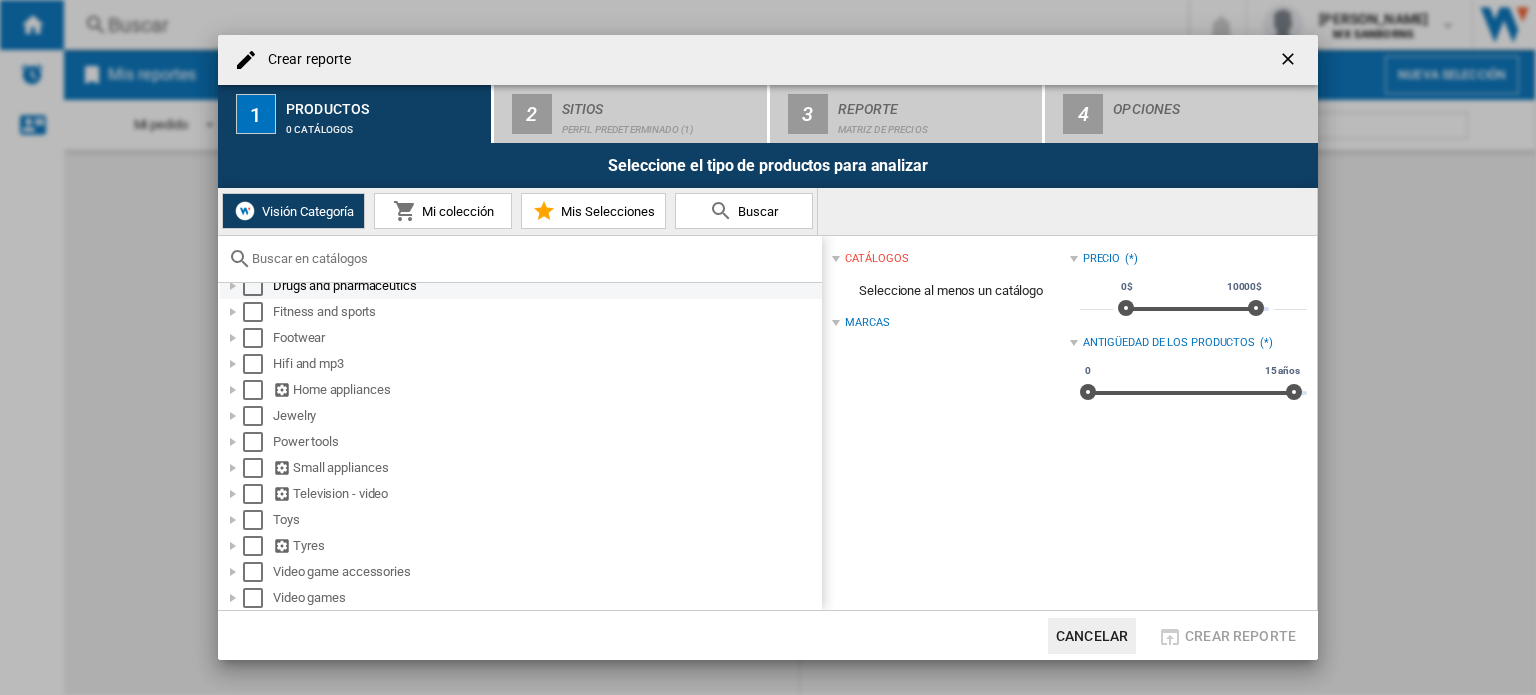 scroll, scrollTop: 0, scrollLeft: 0, axis: both 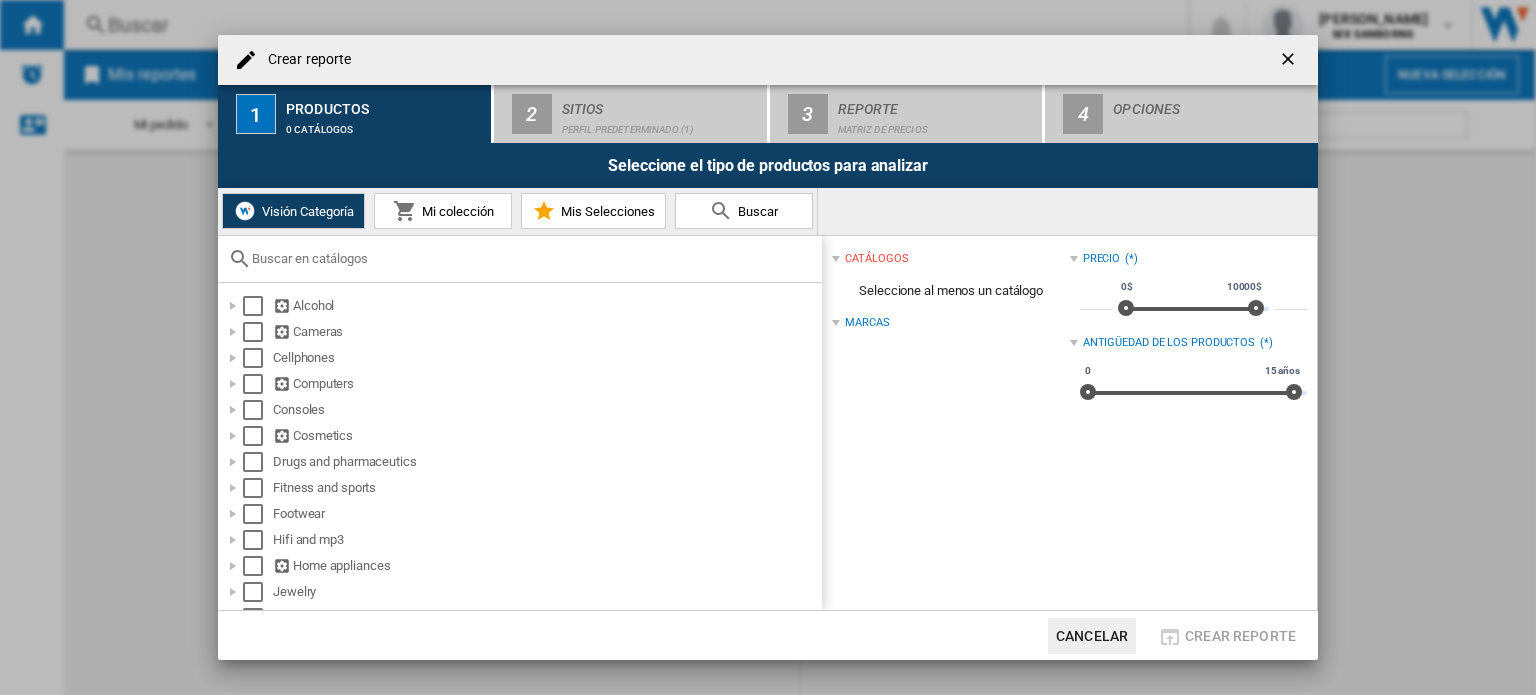 click on "Mi colección" at bounding box center [455, 211] 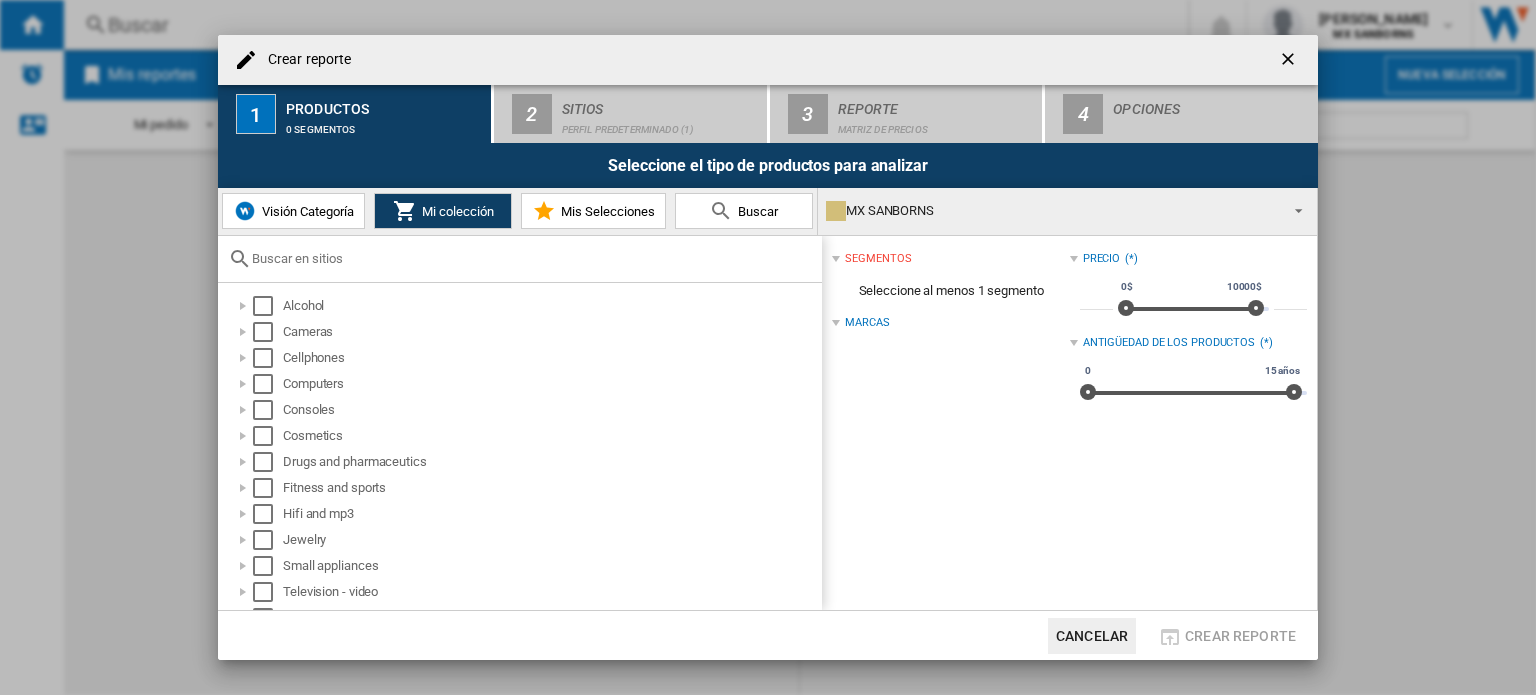 click on "Visión Categoría" at bounding box center (305, 211) 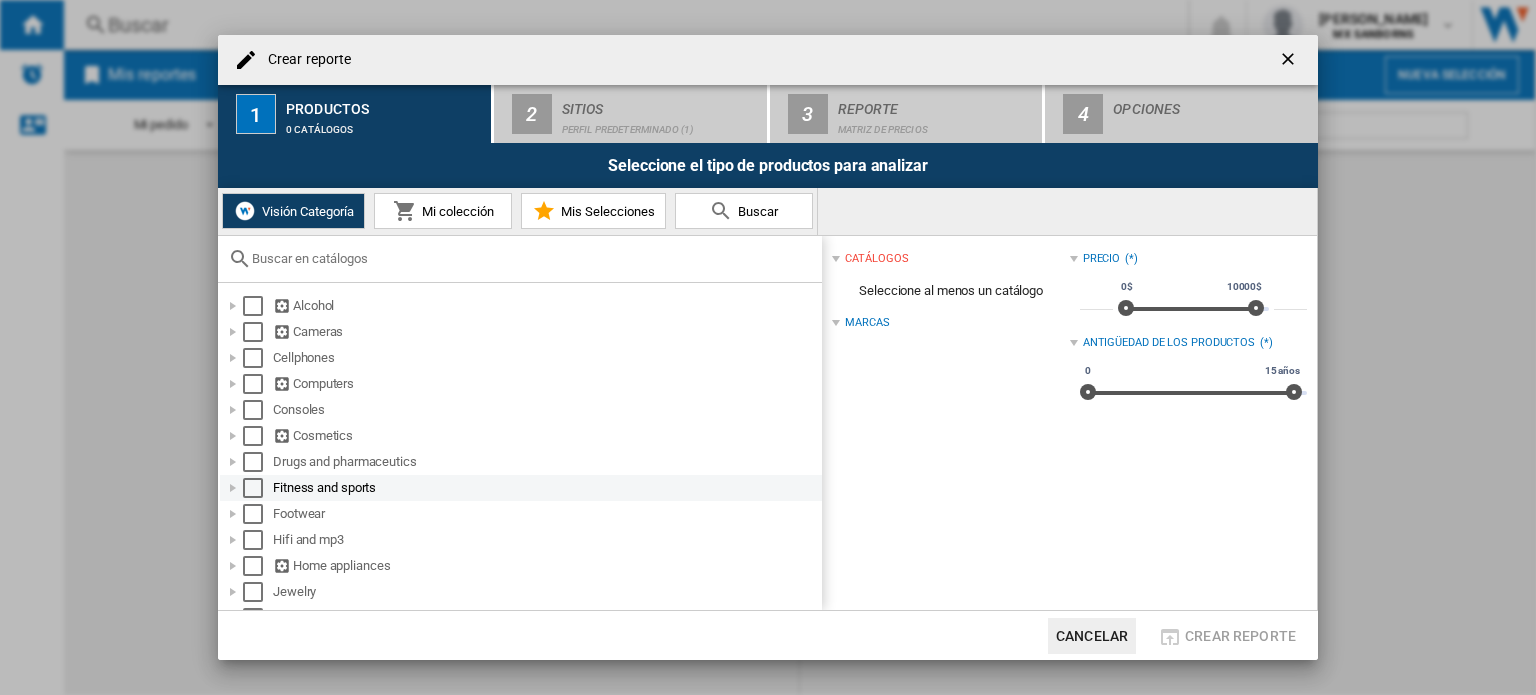 scroll, scrollTop: 176, scrollLeft: 0, axis: vertical 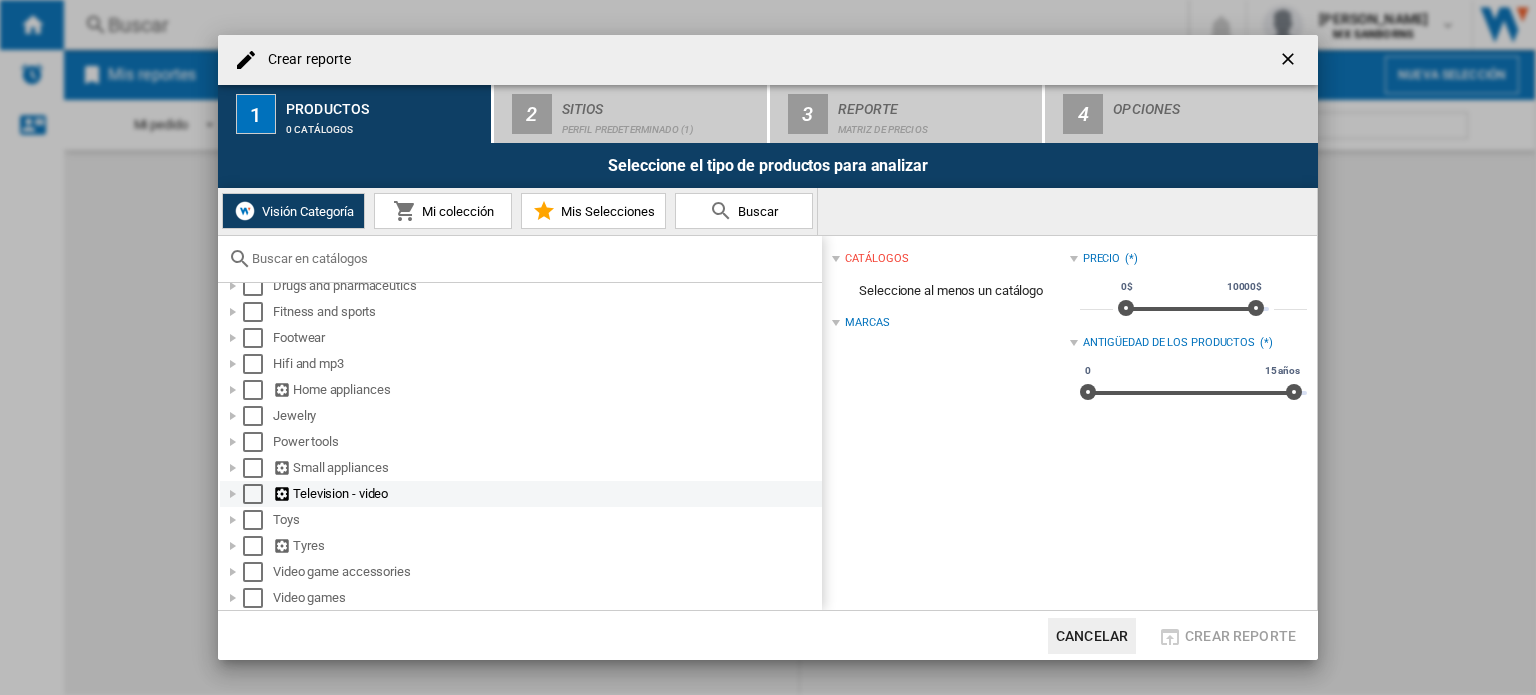 click at bounding box center (233, 494) 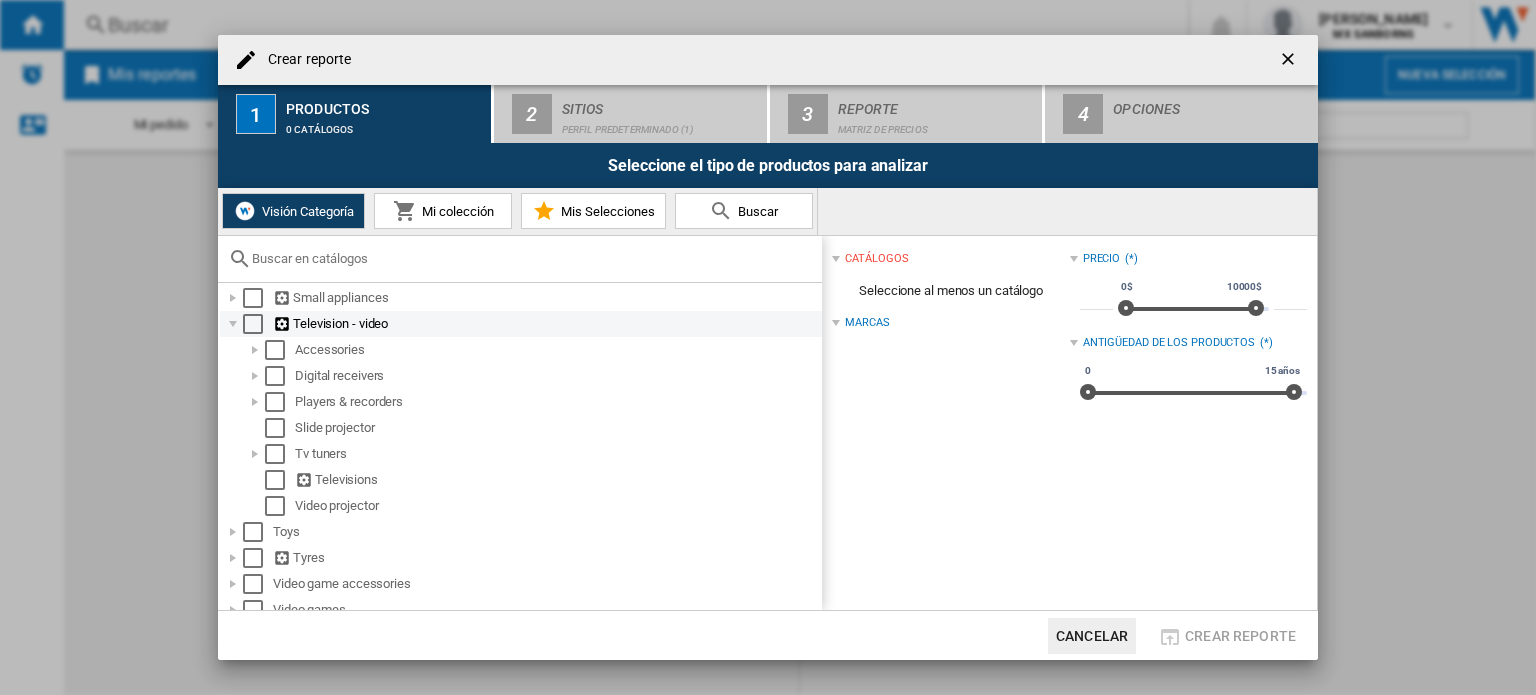 scroll, scrollTop: 350, scrollLeft: 0, axis: vertical 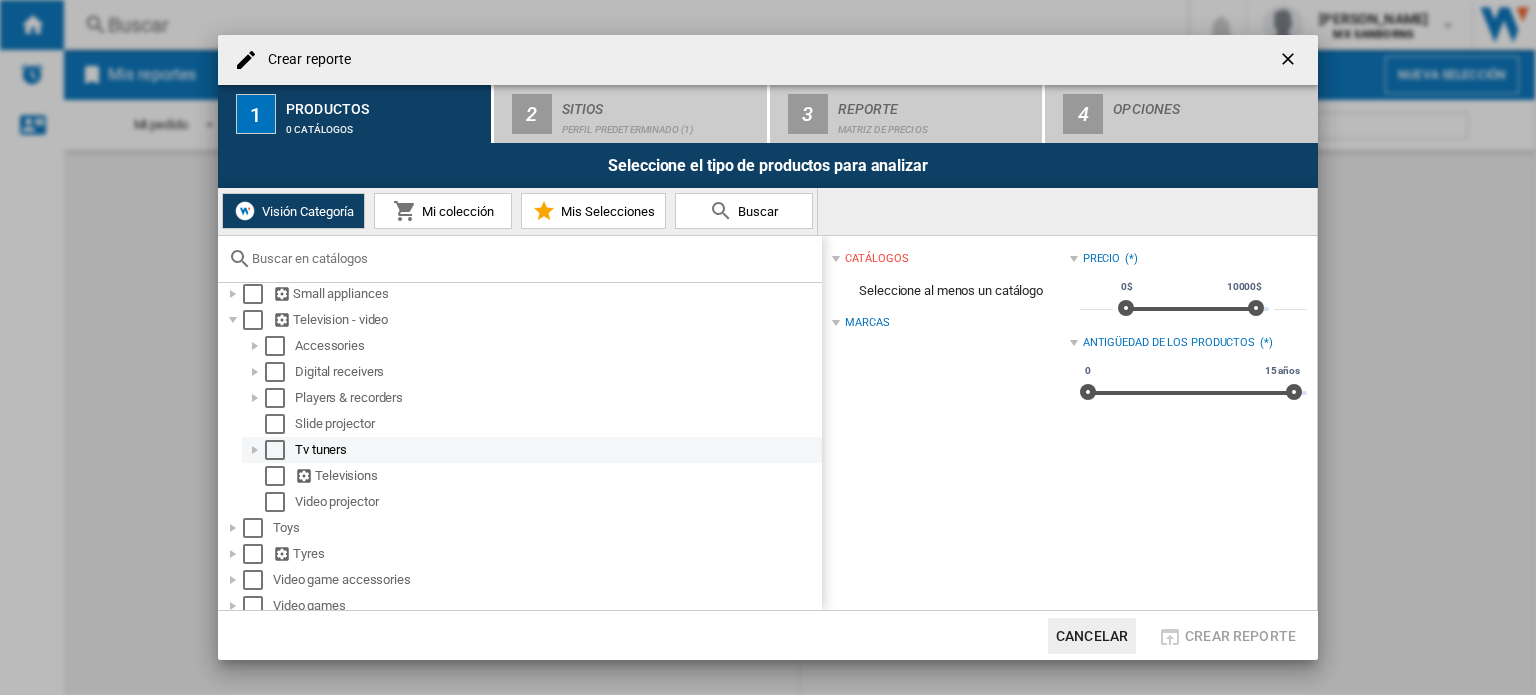 click at bounding box center (255, 450) 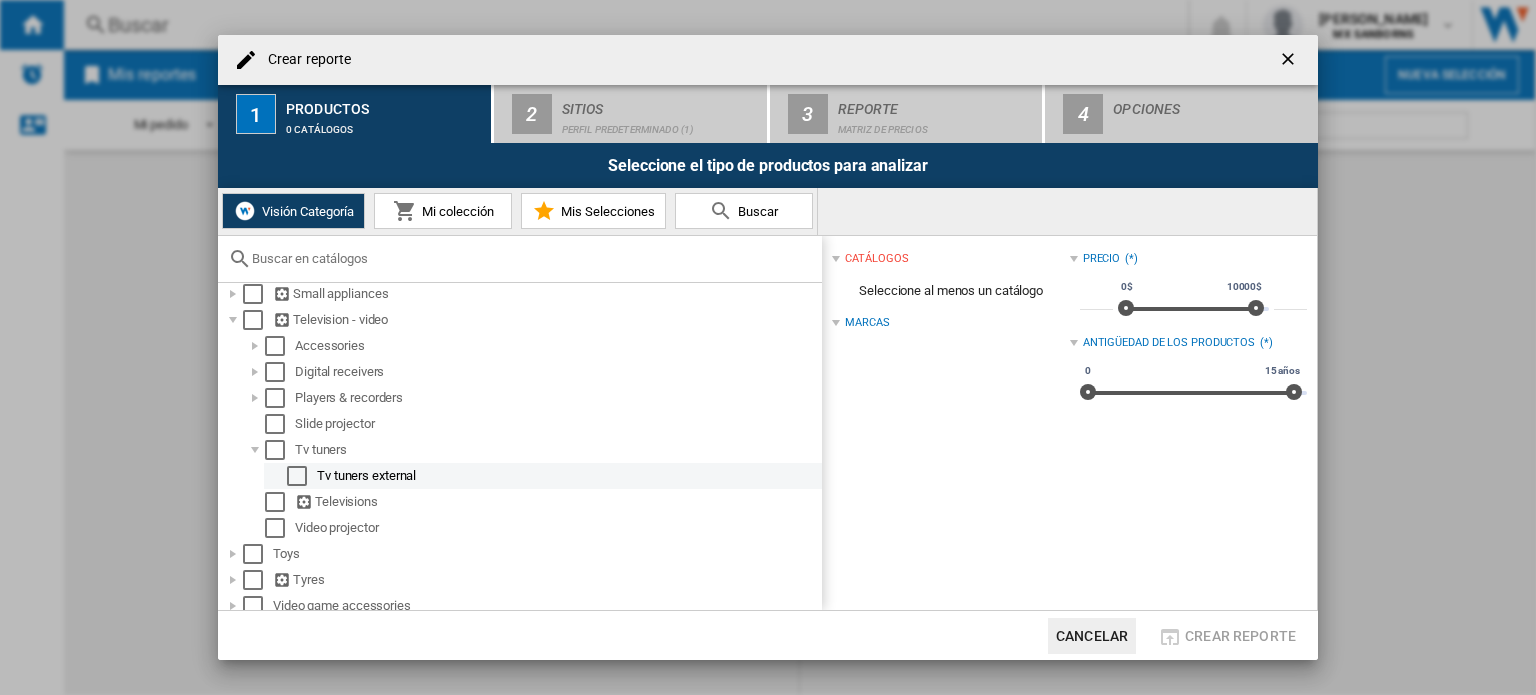 click on "Tv tuners external" at bounding box center (568, 476) 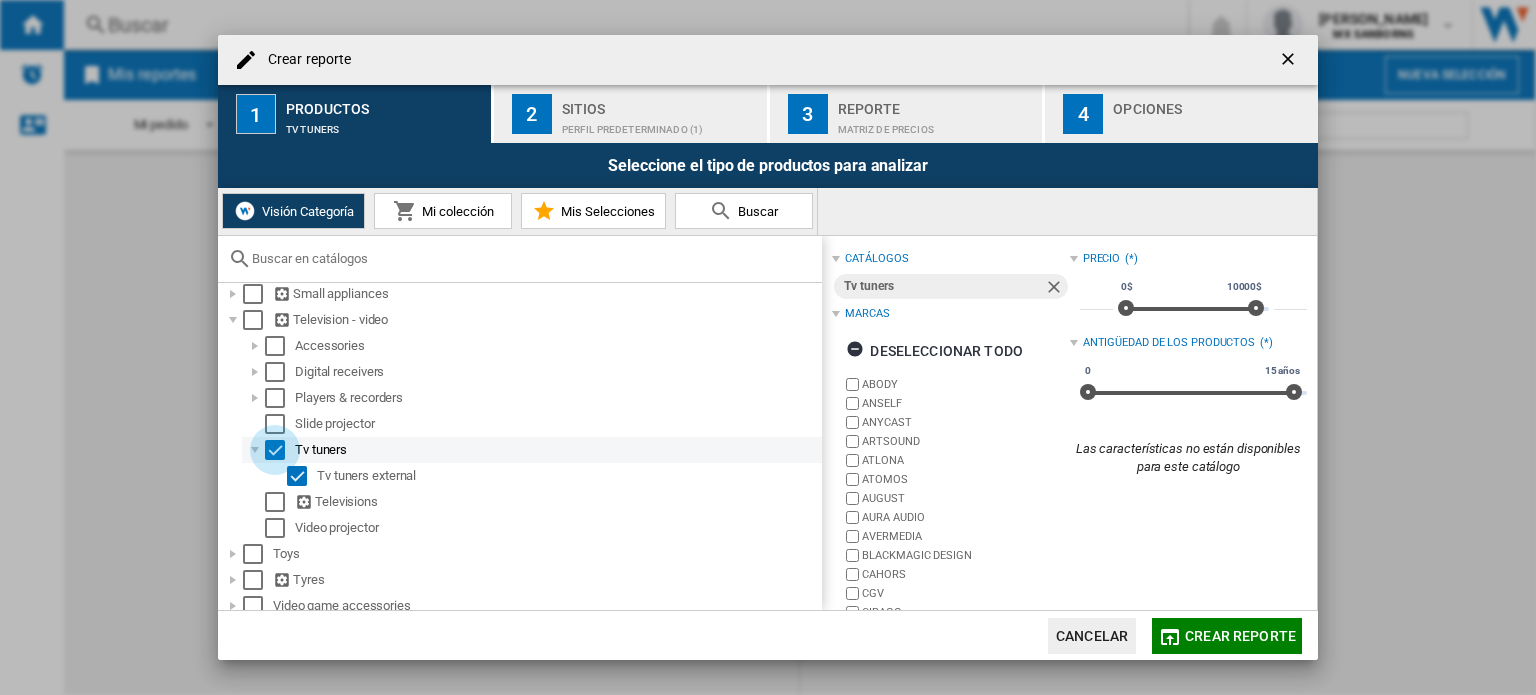click at bounding box center (275, 450) 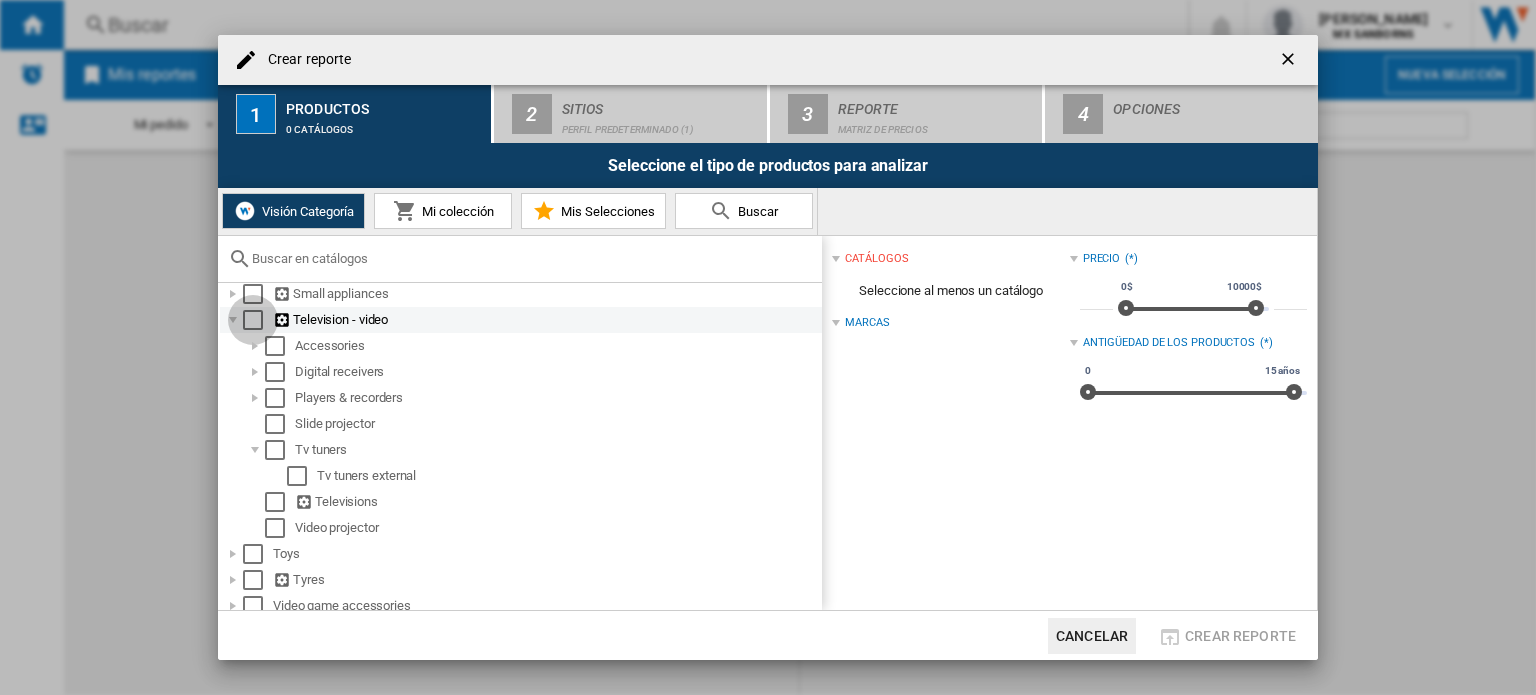 click at bounding box center [253, 320] 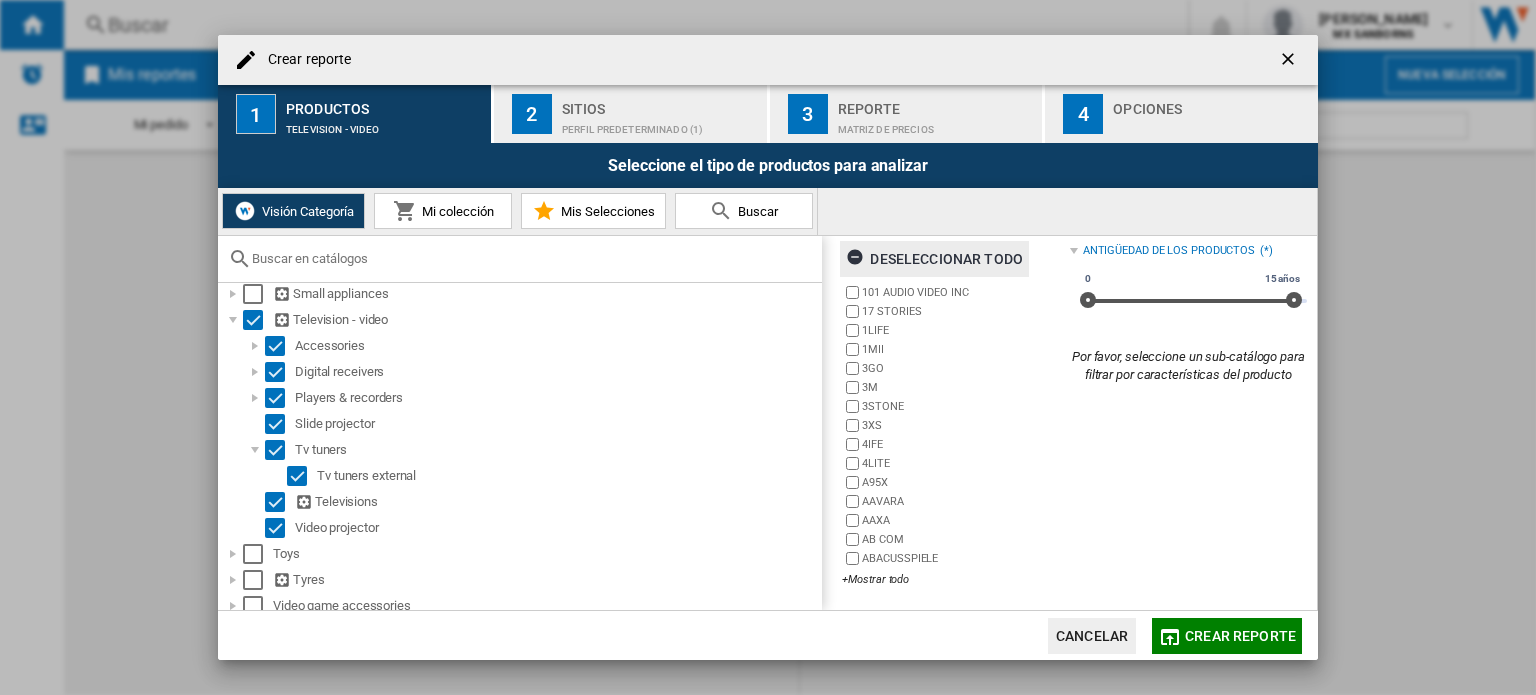 scroll, scrollTop: 0, scrollLeft: 0, axis: both 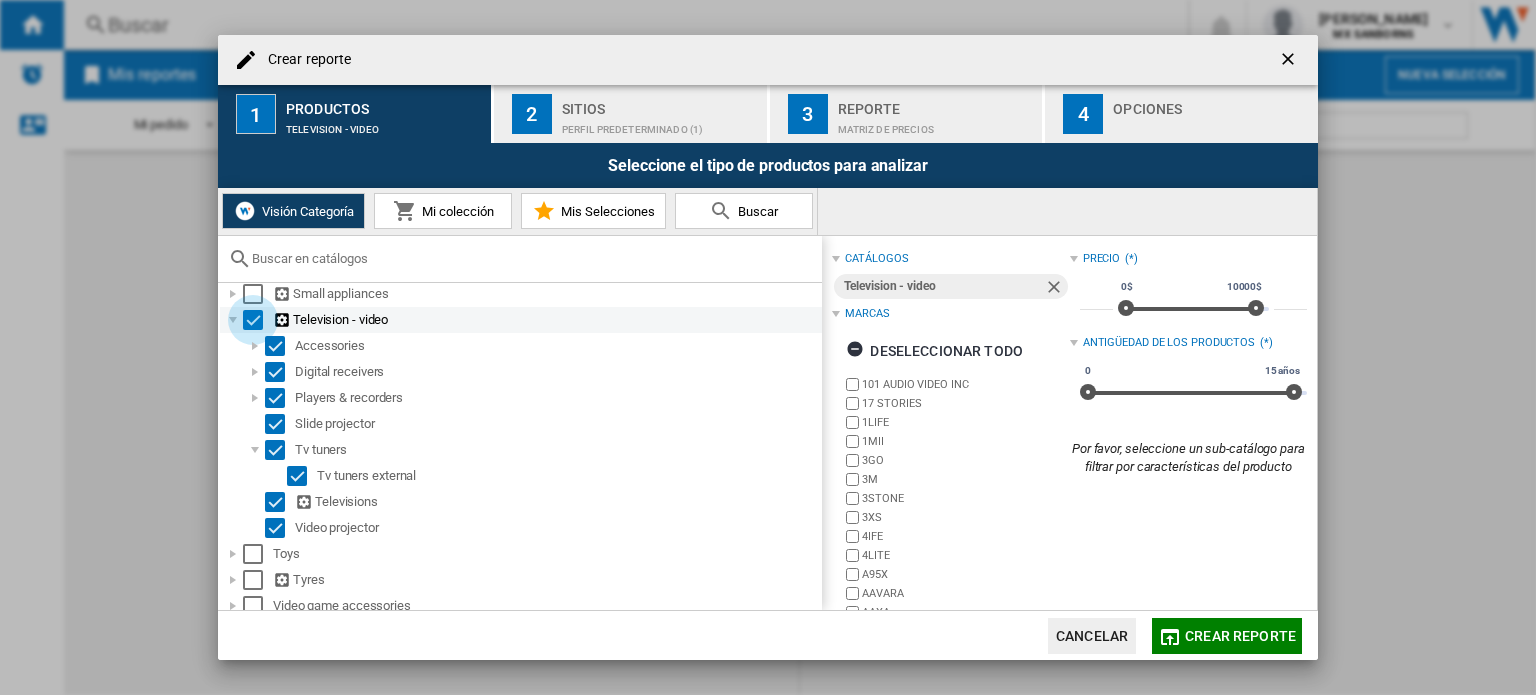 click at bounding box center (253, 320) 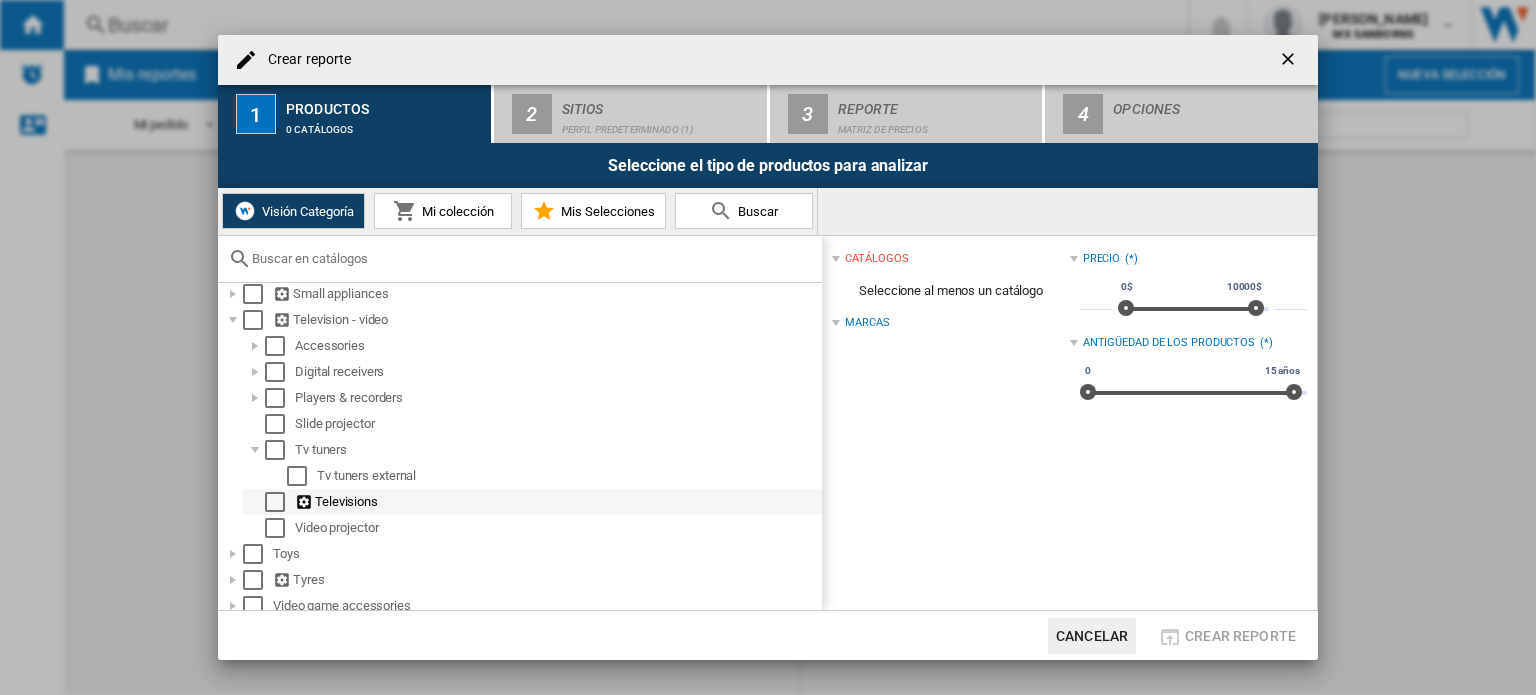 click at bounding box center [275, 502] 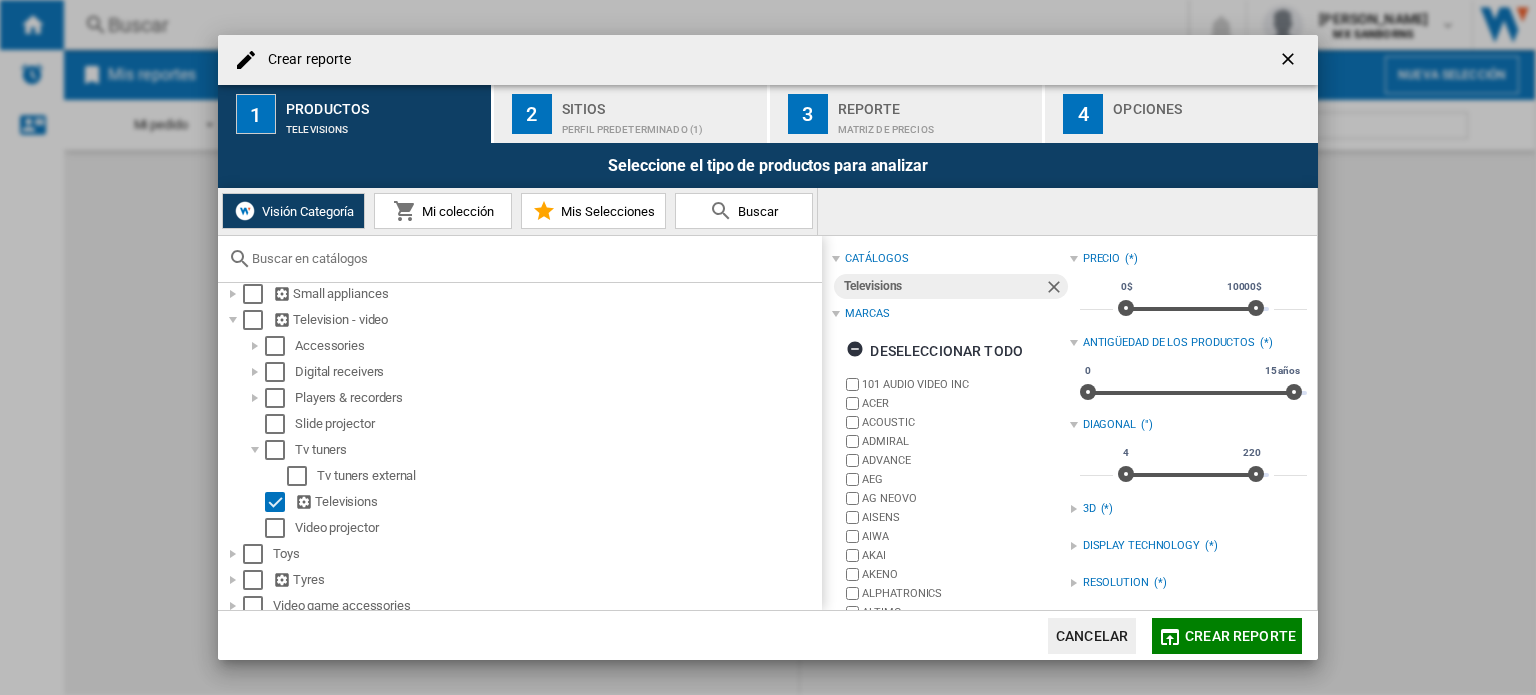 scroll, scrollTop: 116, scrollLeft: 0, axis: vertical 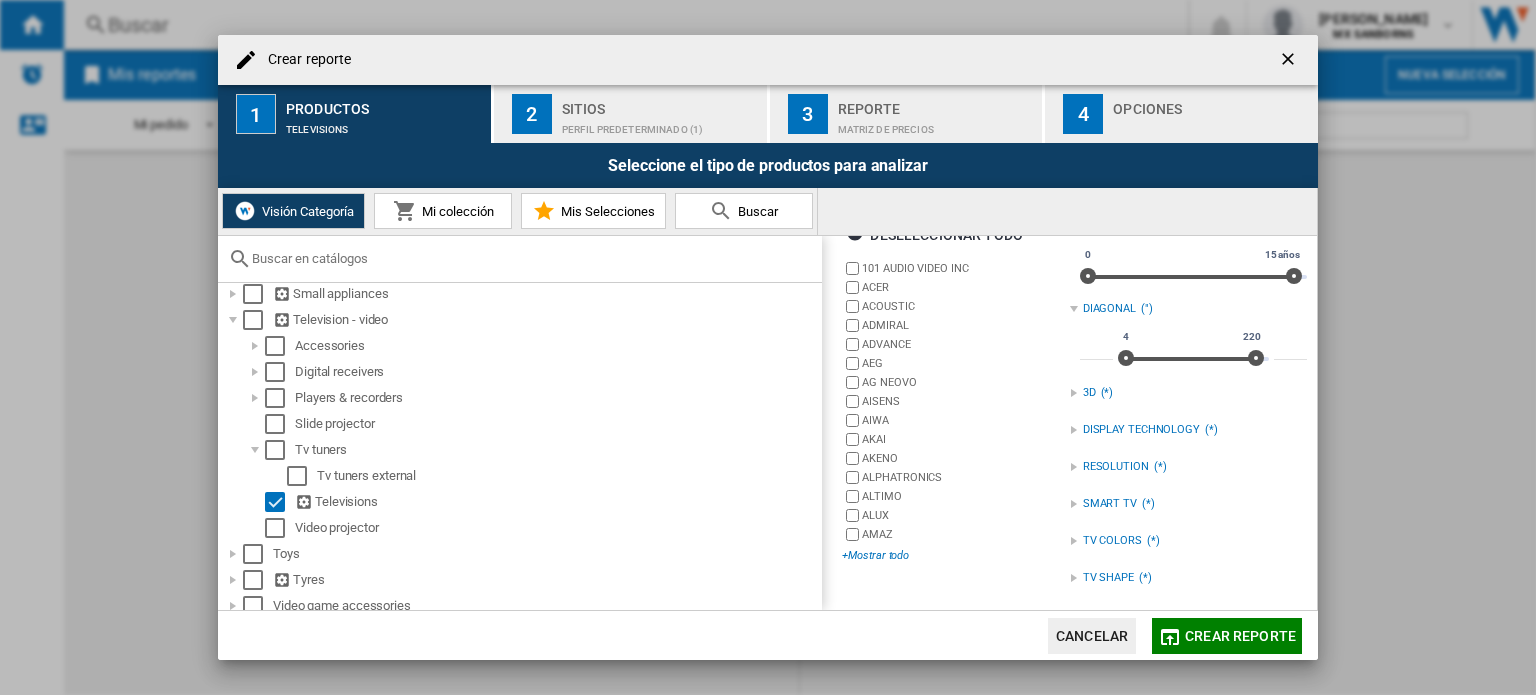 click on "+Mostrar todo" at bounding box center [955, 555] 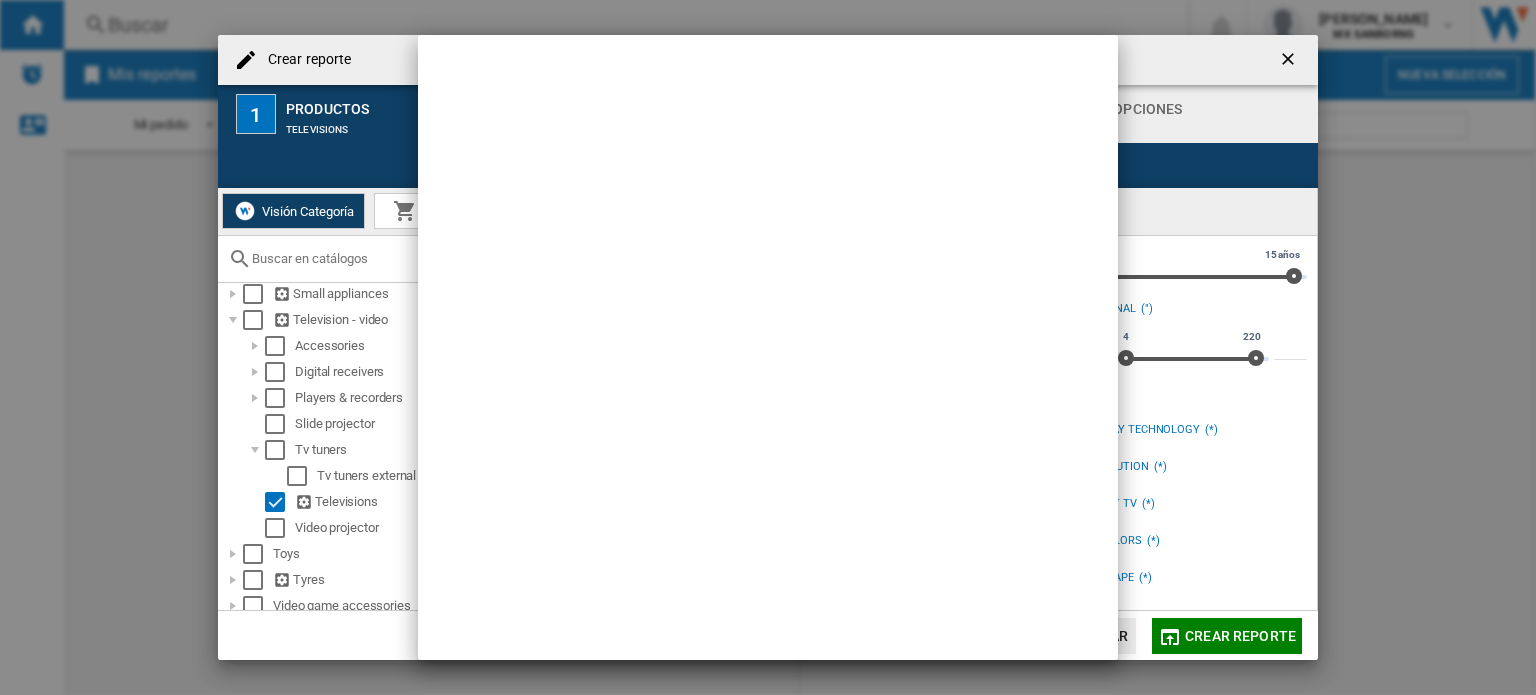 click at bounding box center (768, 348) 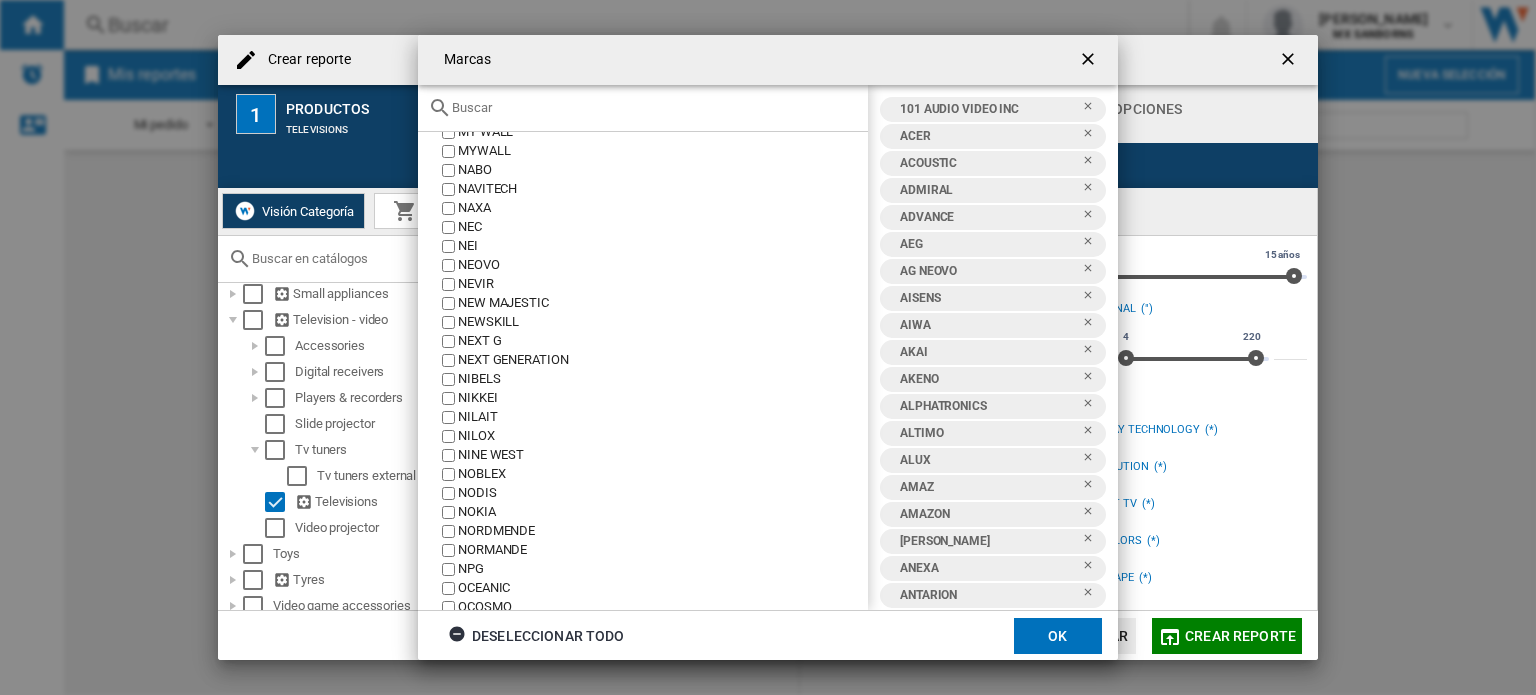 scroll, scrollTop: 4343, scrollLeft: 0, axis: vertical 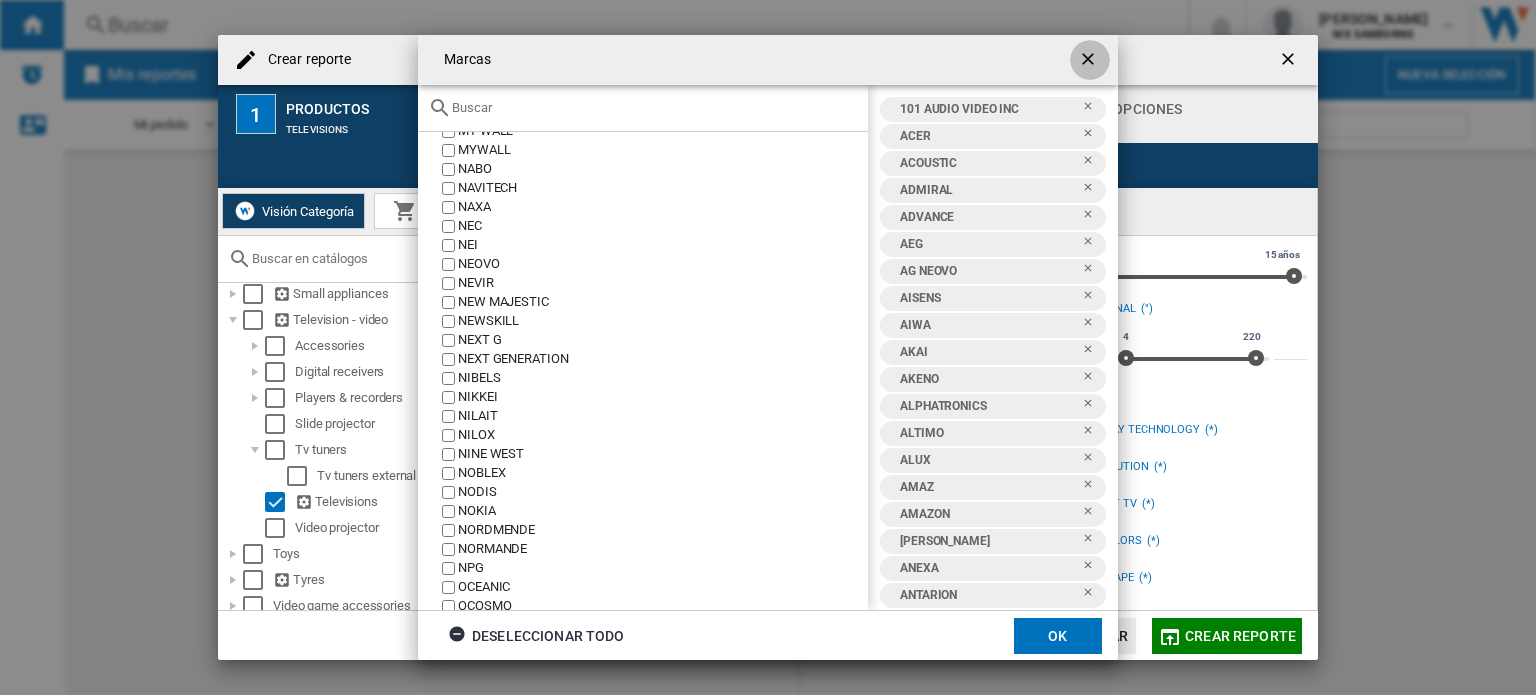 click at bounding box center (1090, 61) 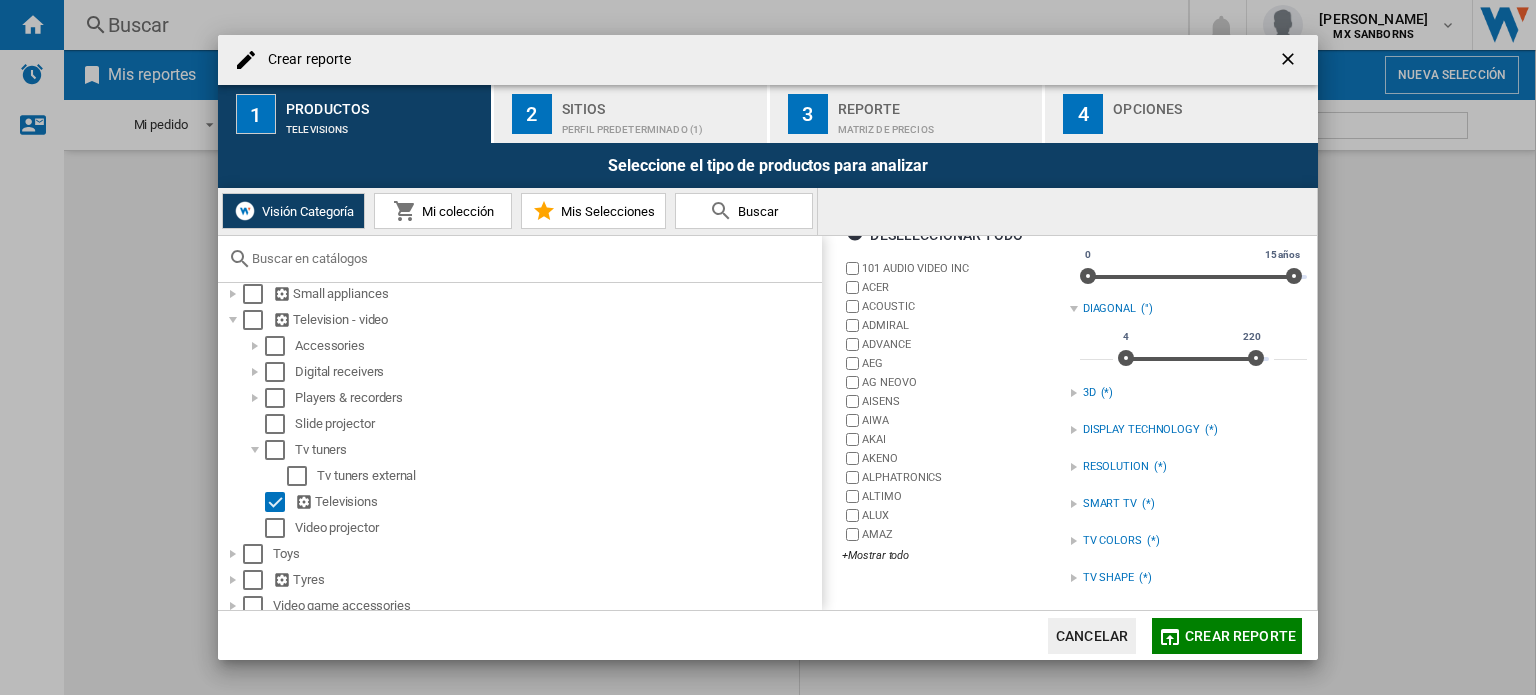 click on "Crear reporte" at bounding box center [768, 60] 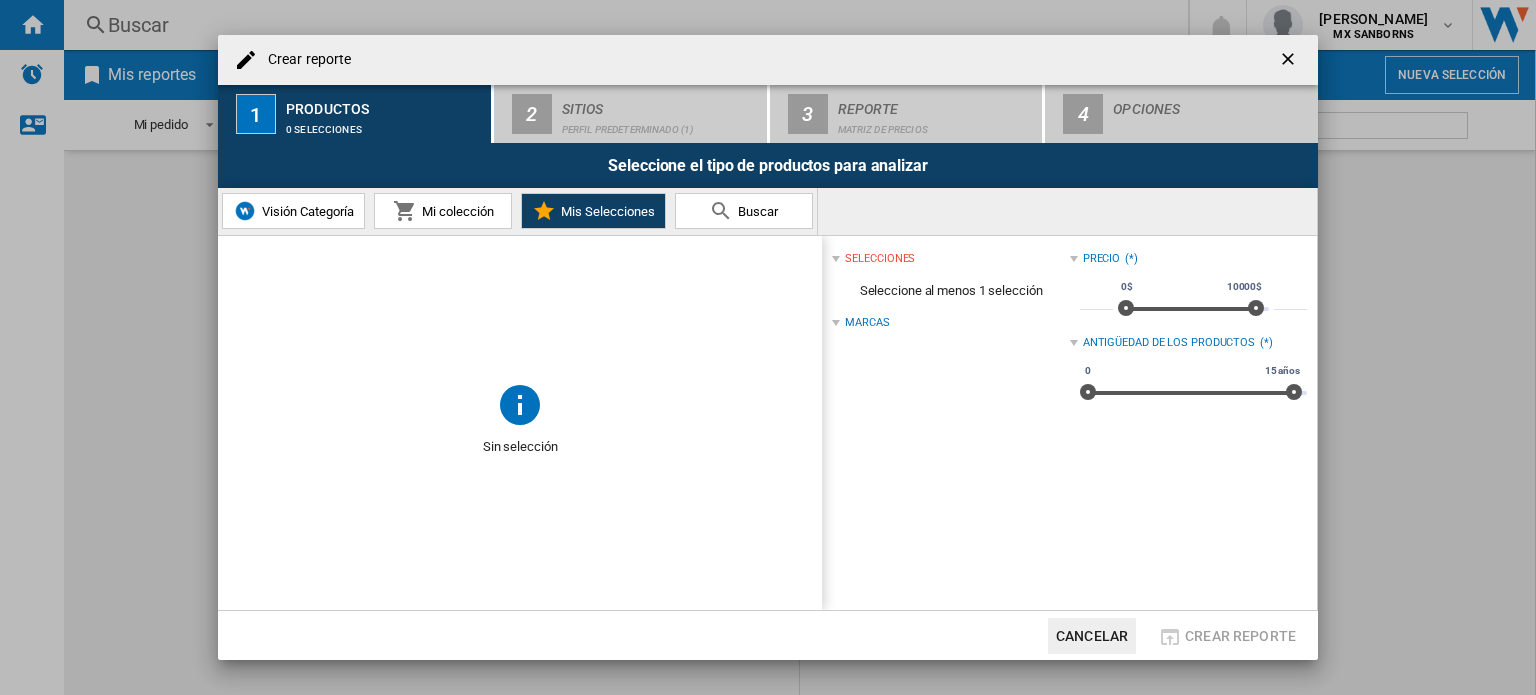 click on "Sin selección" at bounding box center [520, 447] 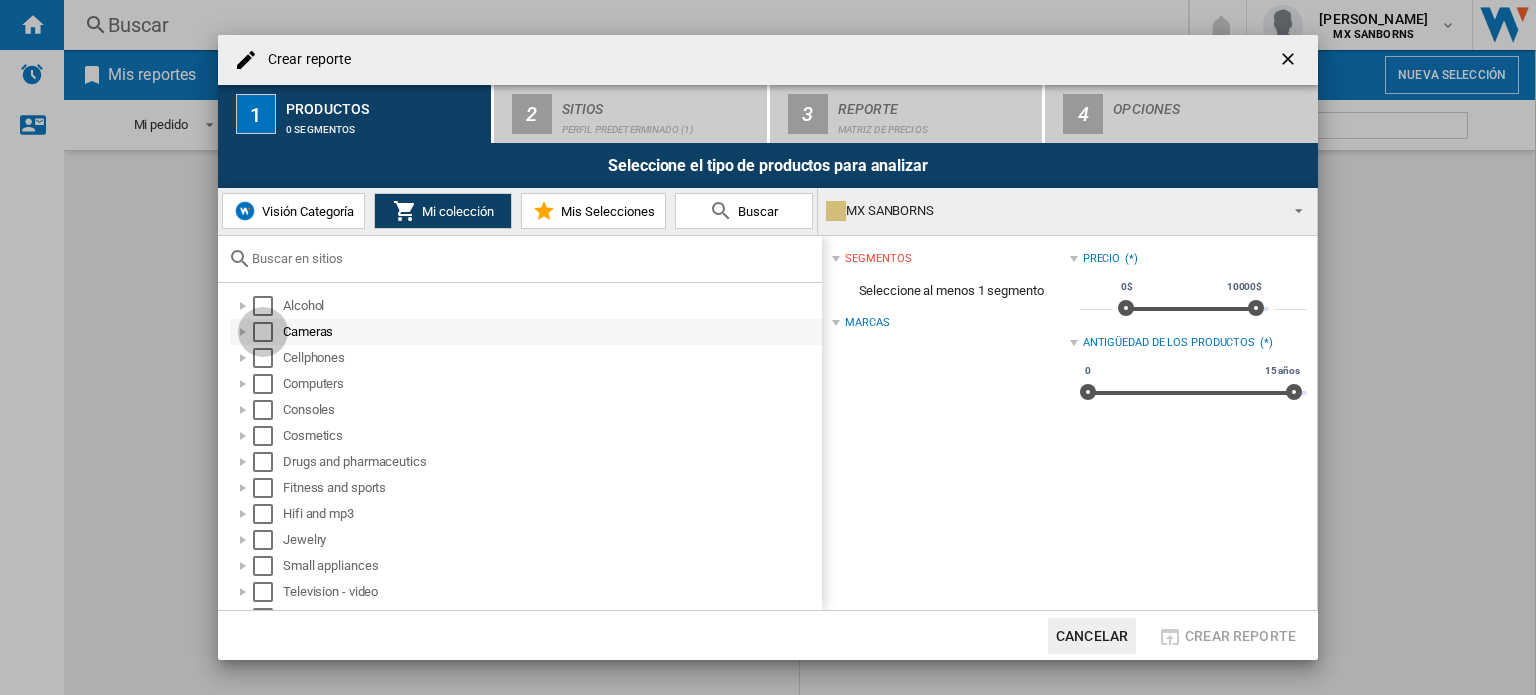 click at bounding box center [263, 332] 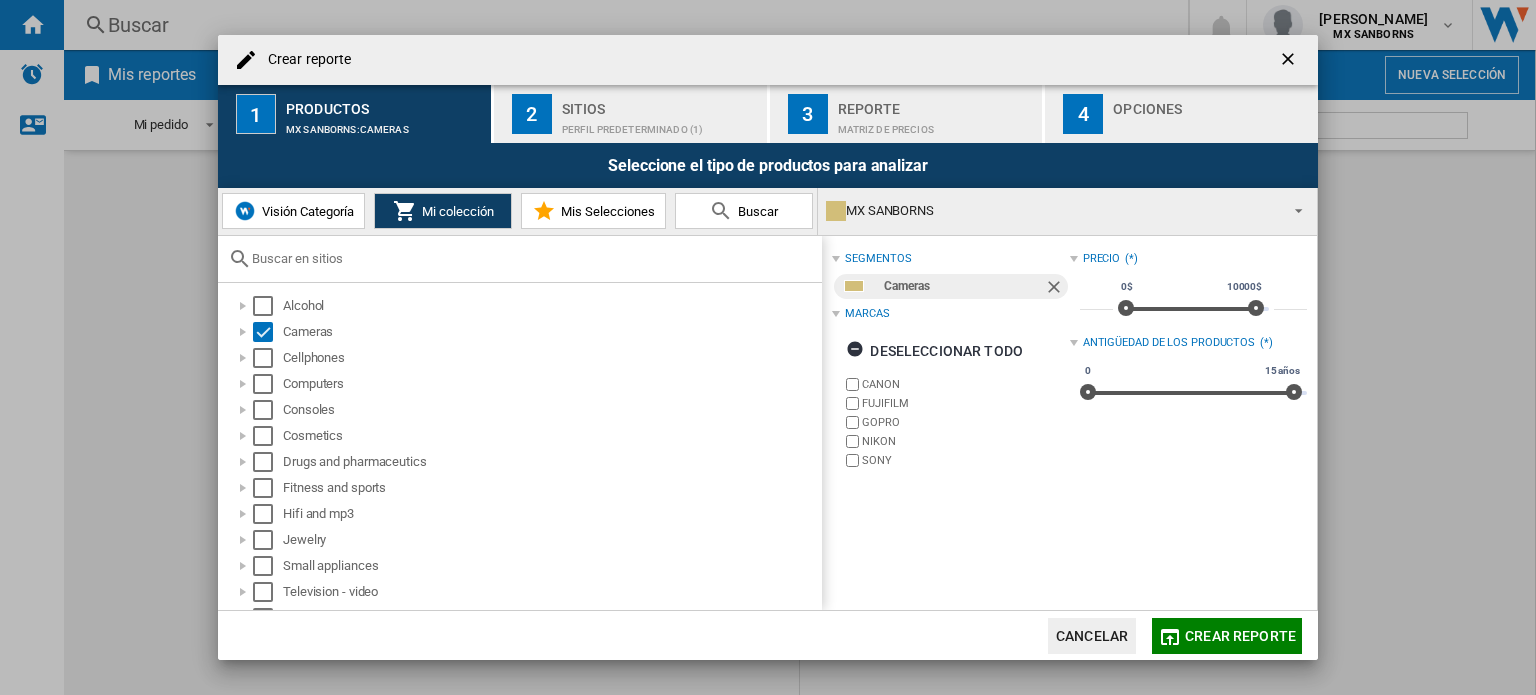 click at bounding box center (1290, 61) 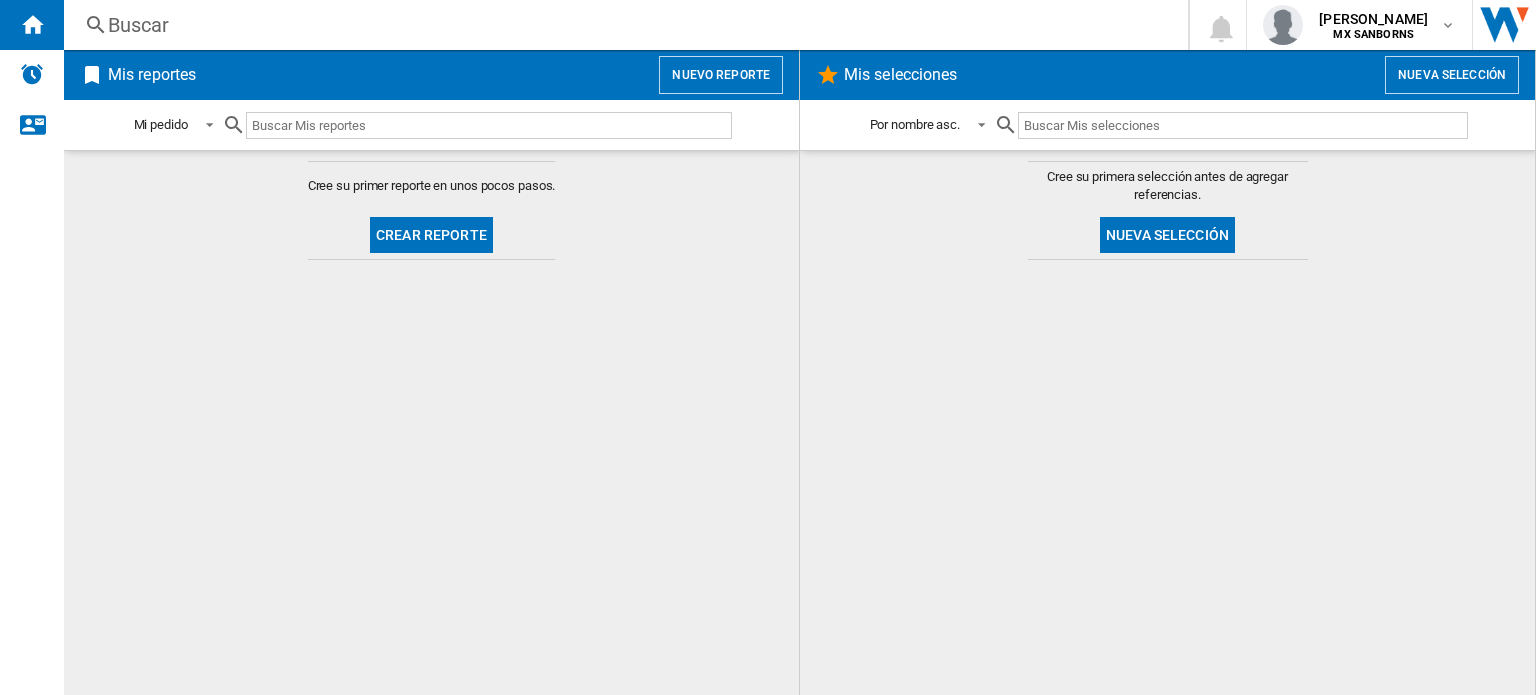 click on "Nueva selección" at bounding box center [1452, 75] 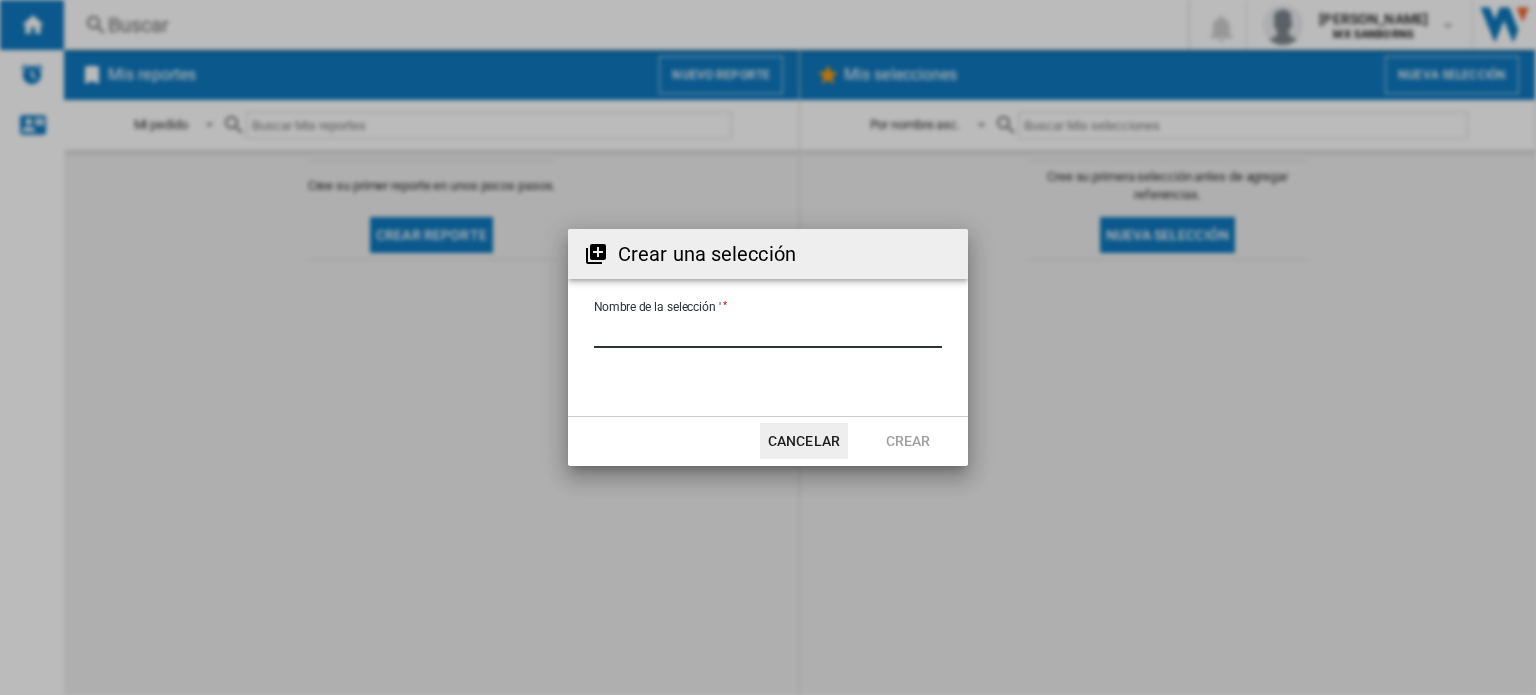 click on "Nombre de la selección '" at bounding box center [768, 333] 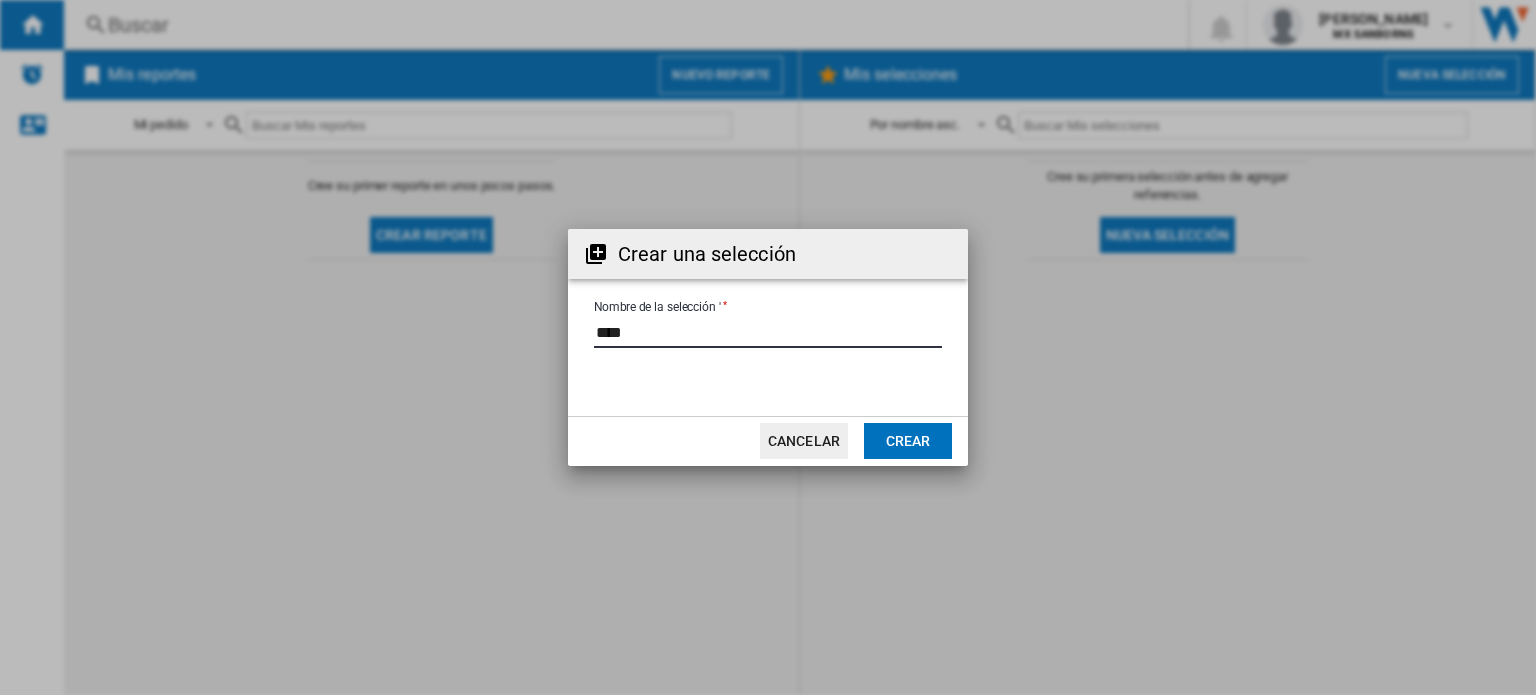 type on "****" 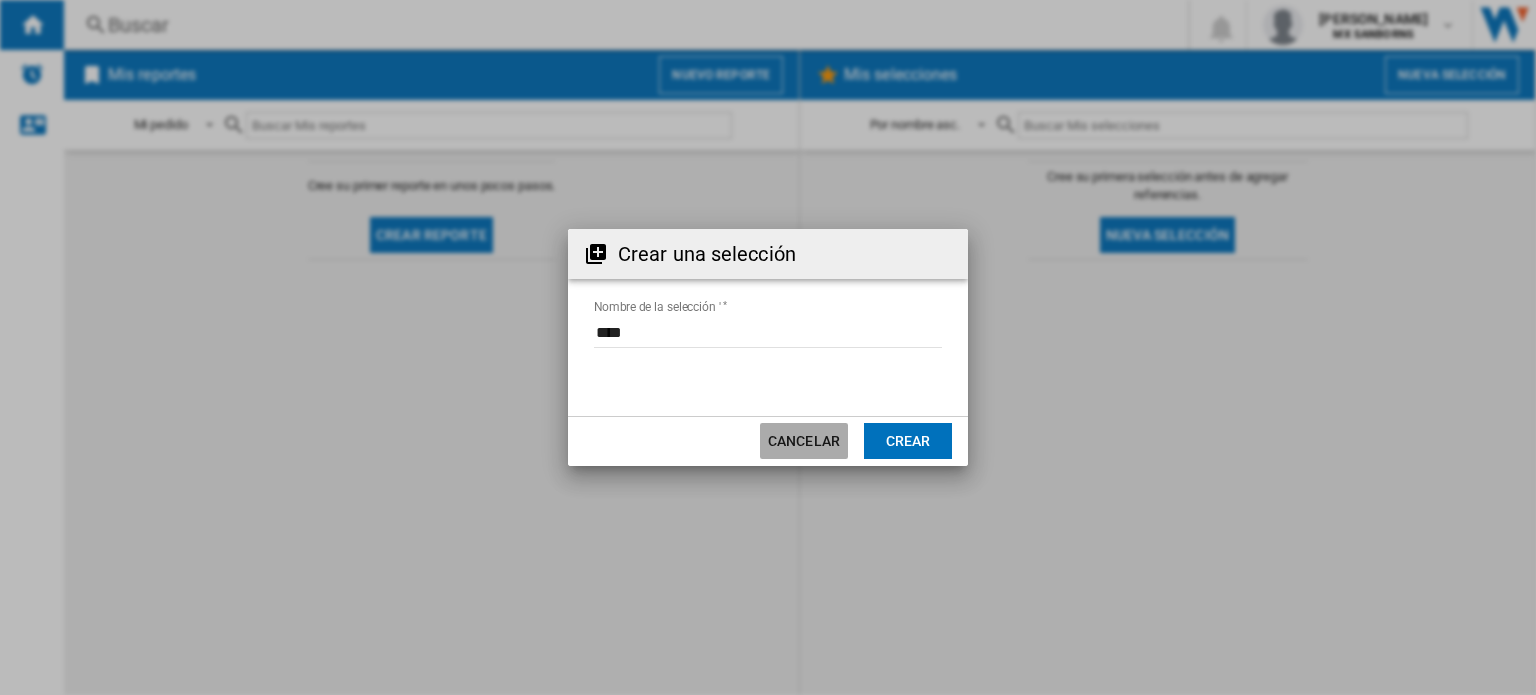 click on "Cancelar" 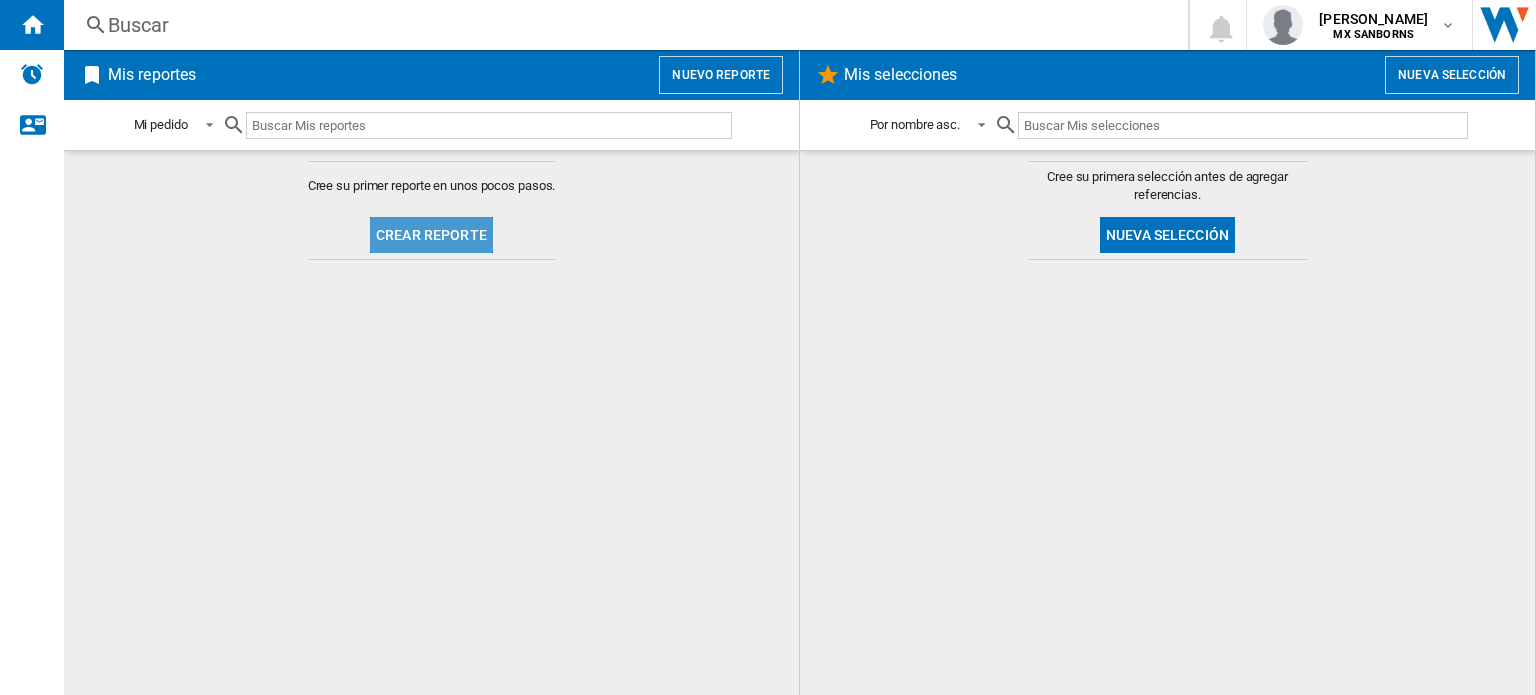 click on "Crear reporte" 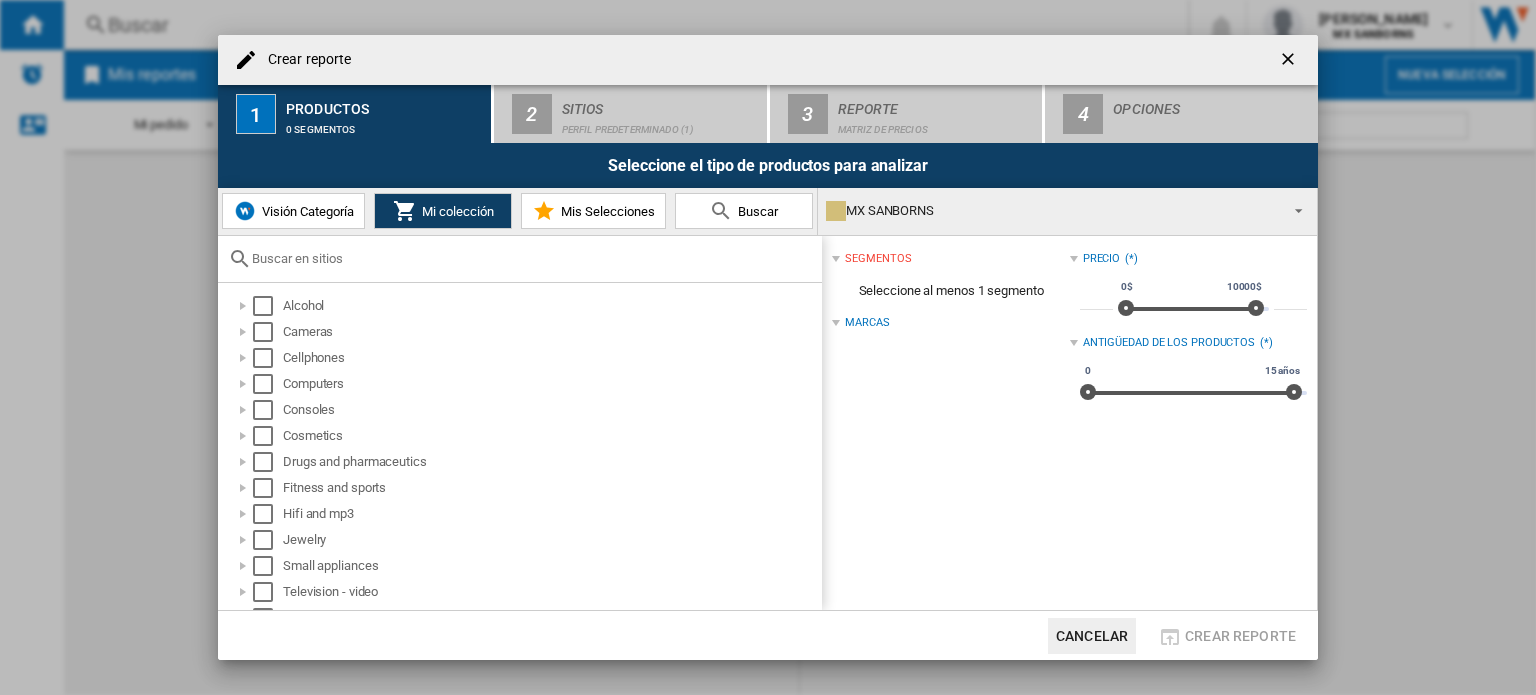 click on "Mis Selecciones" at bounding box center [605, 211] 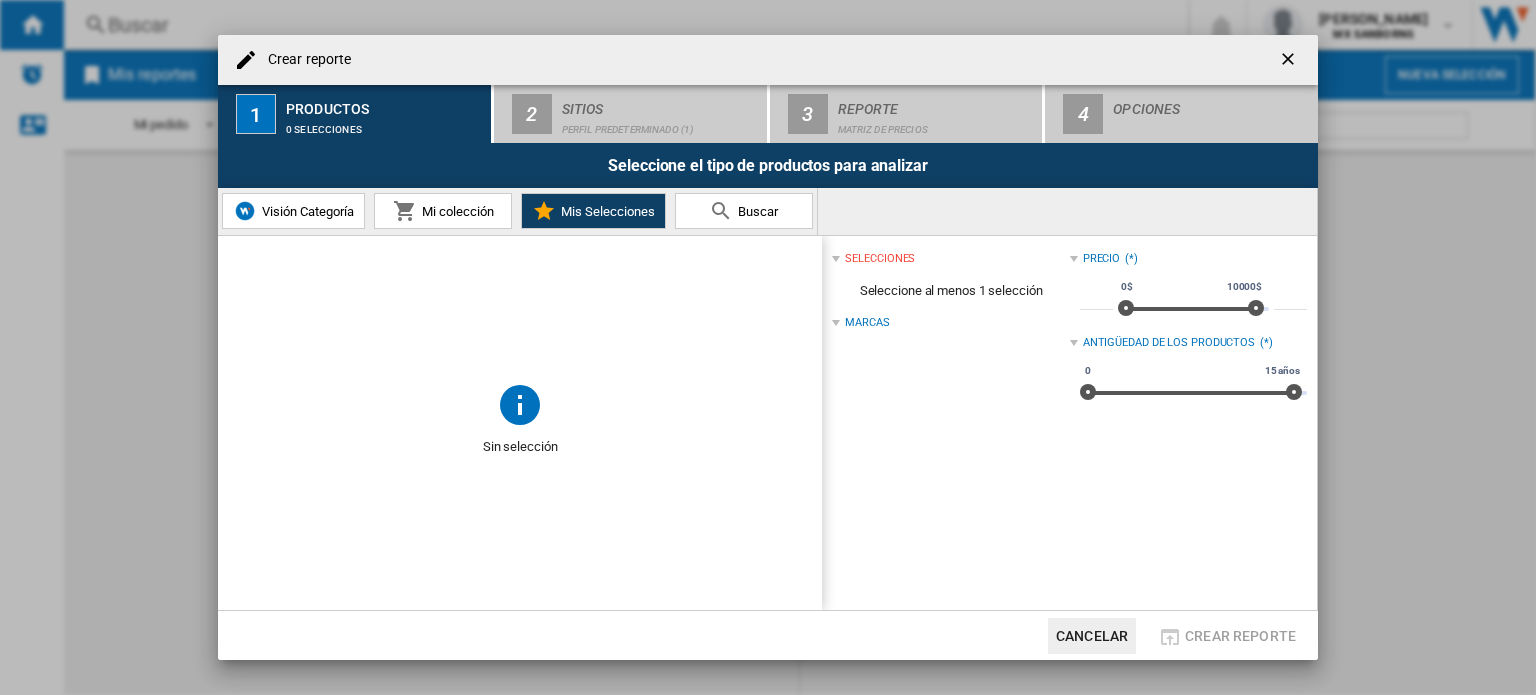 click on "Mi colección" at bounding box center (455, 211) 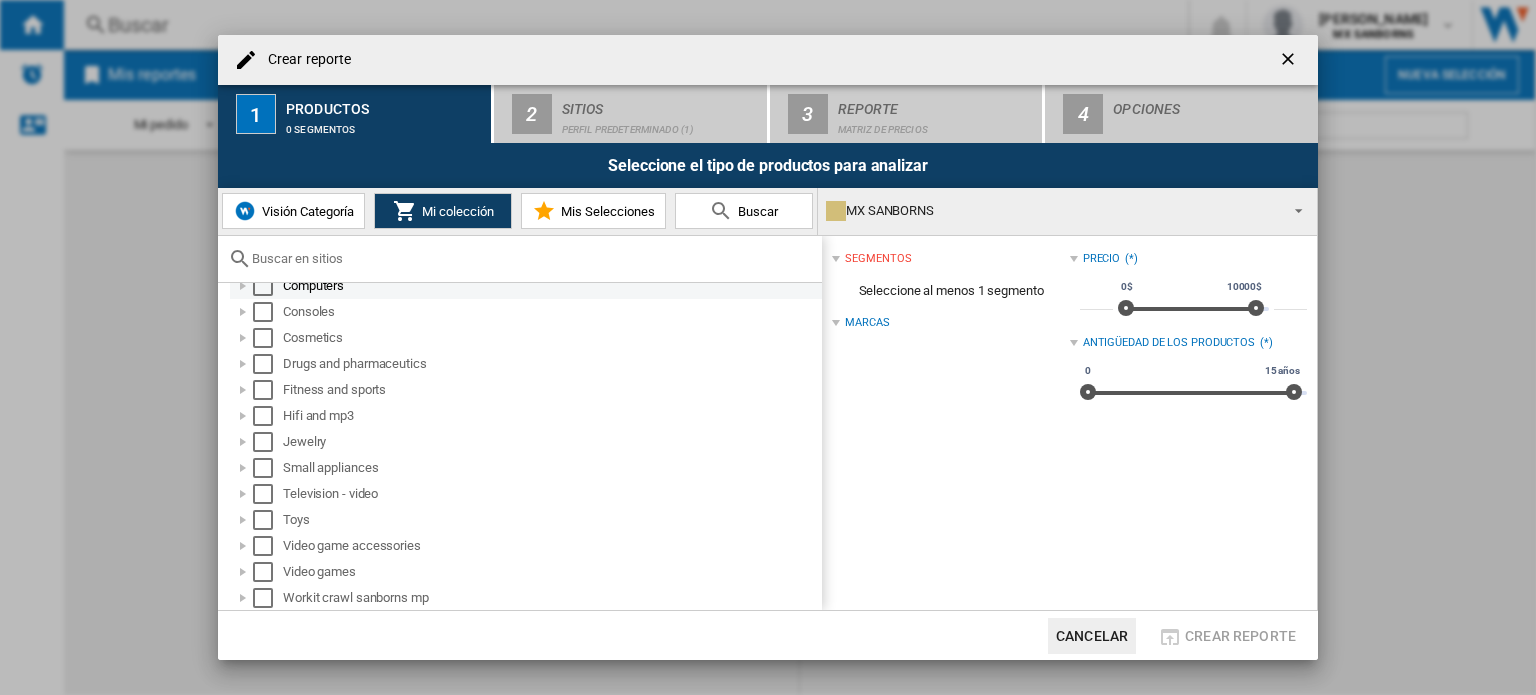 scroll, scrollTop: 0, scrollLeft: 0, axis: both 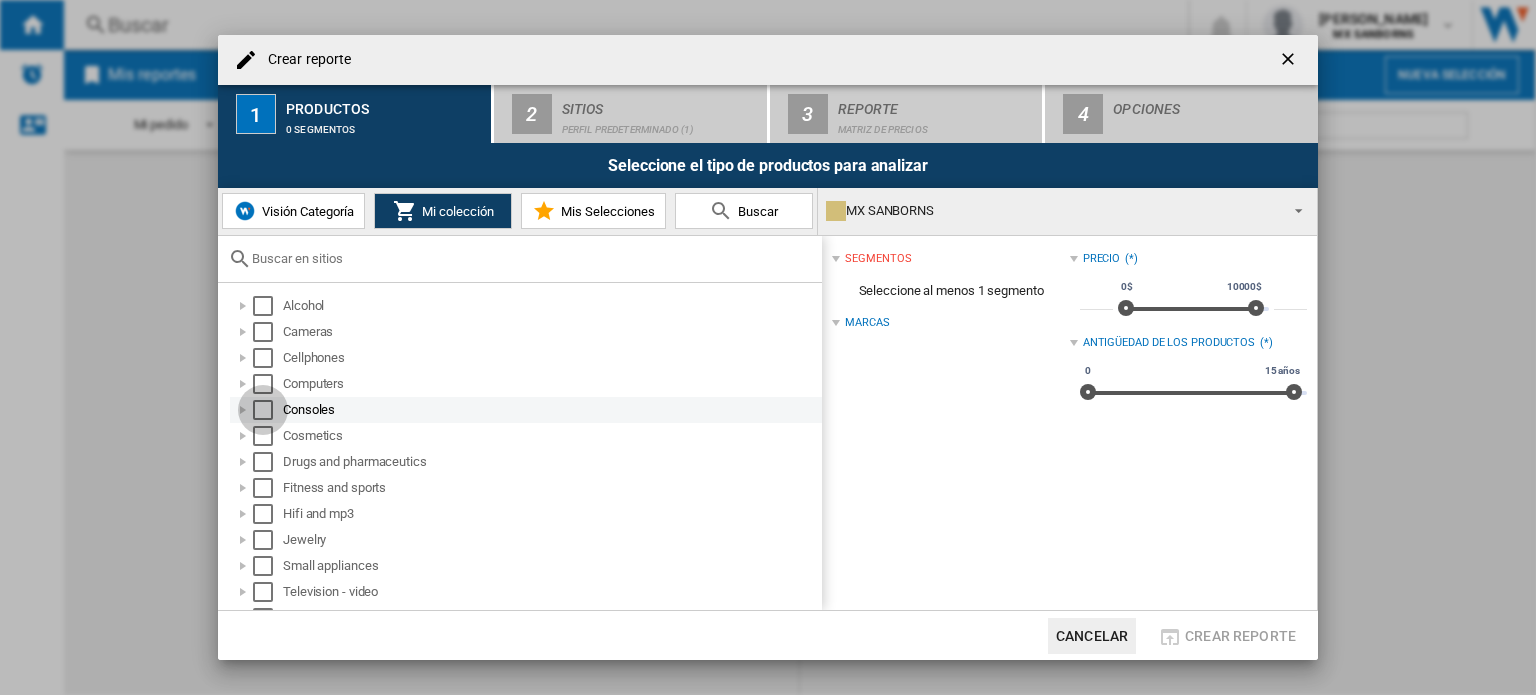 click at bounding box center [263, 410] 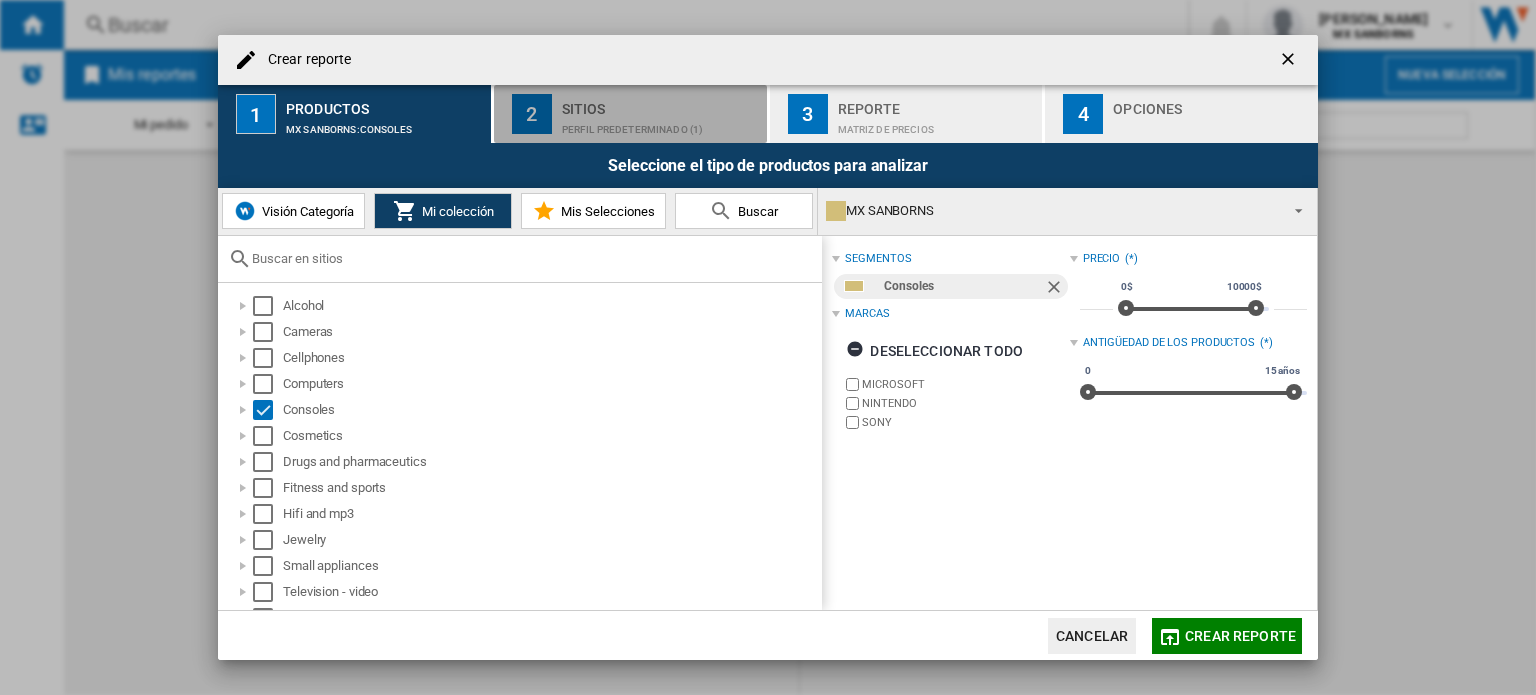 click on "Sitios" at bounding box center [660, 103] 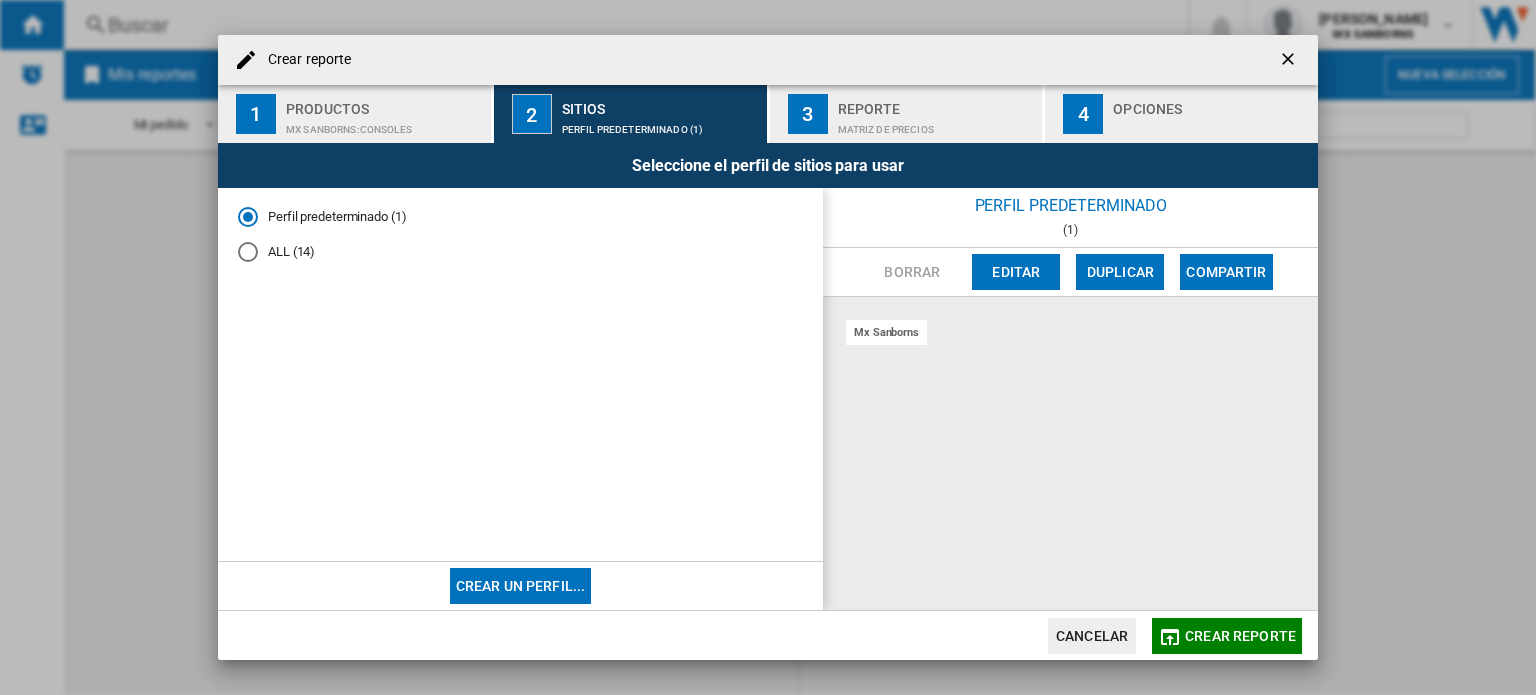 click on "ALL (14)" at bounding box center [520, 251] 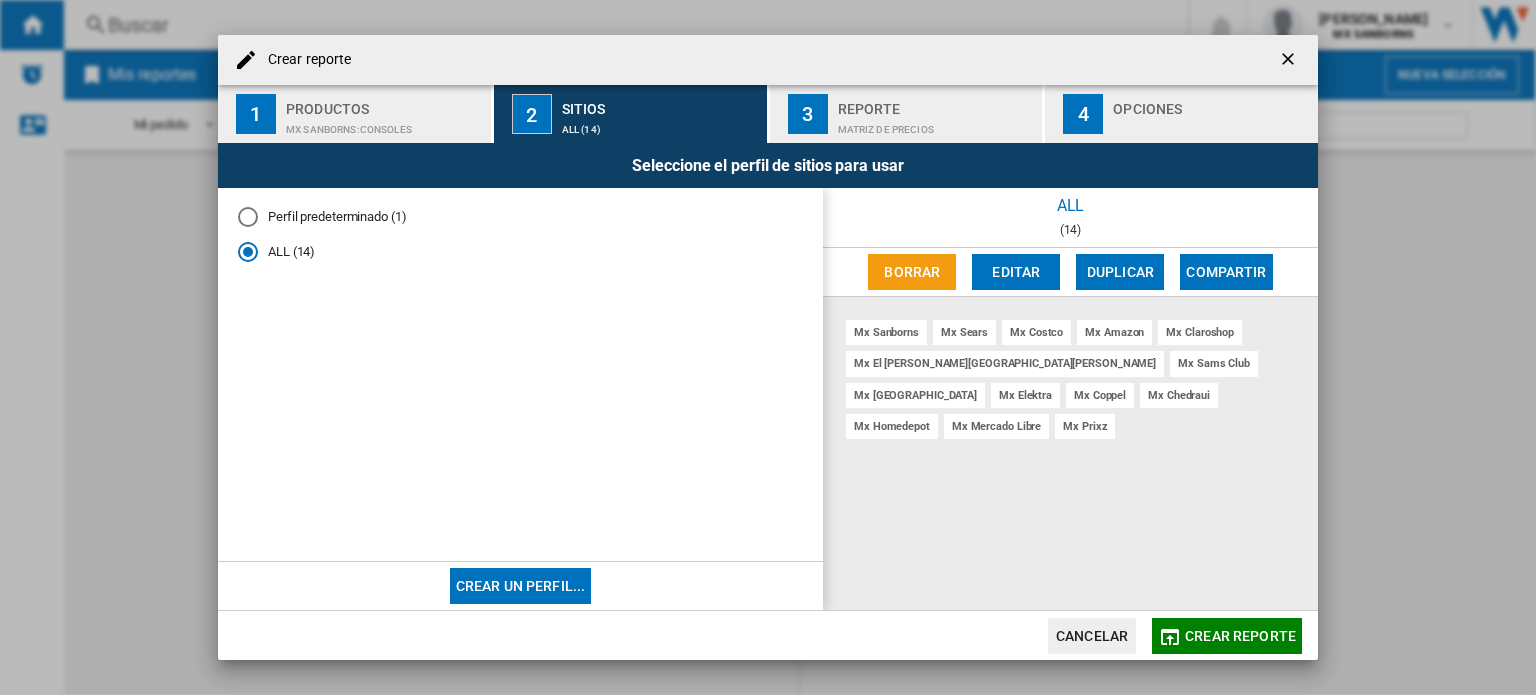 click on "Matriz de precios" at bounding box center [936, 124] 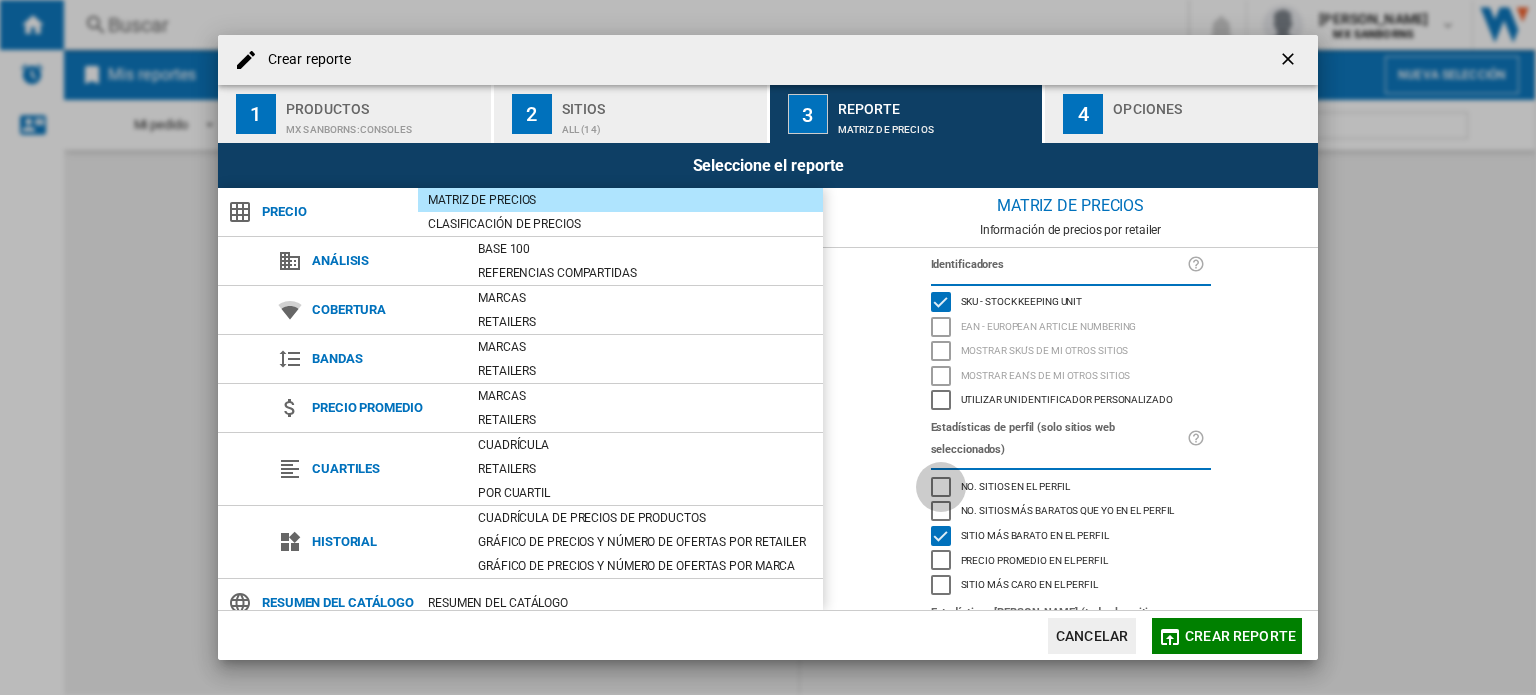 click 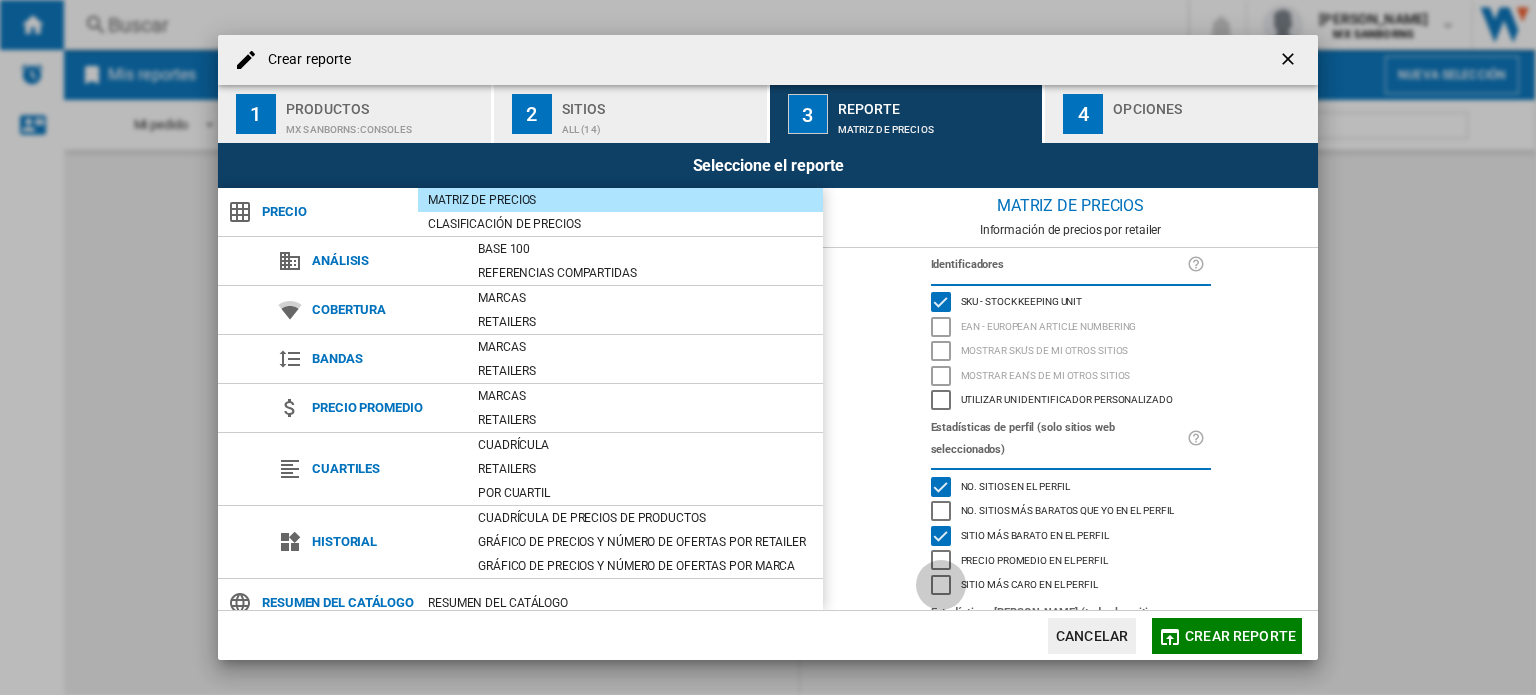 click 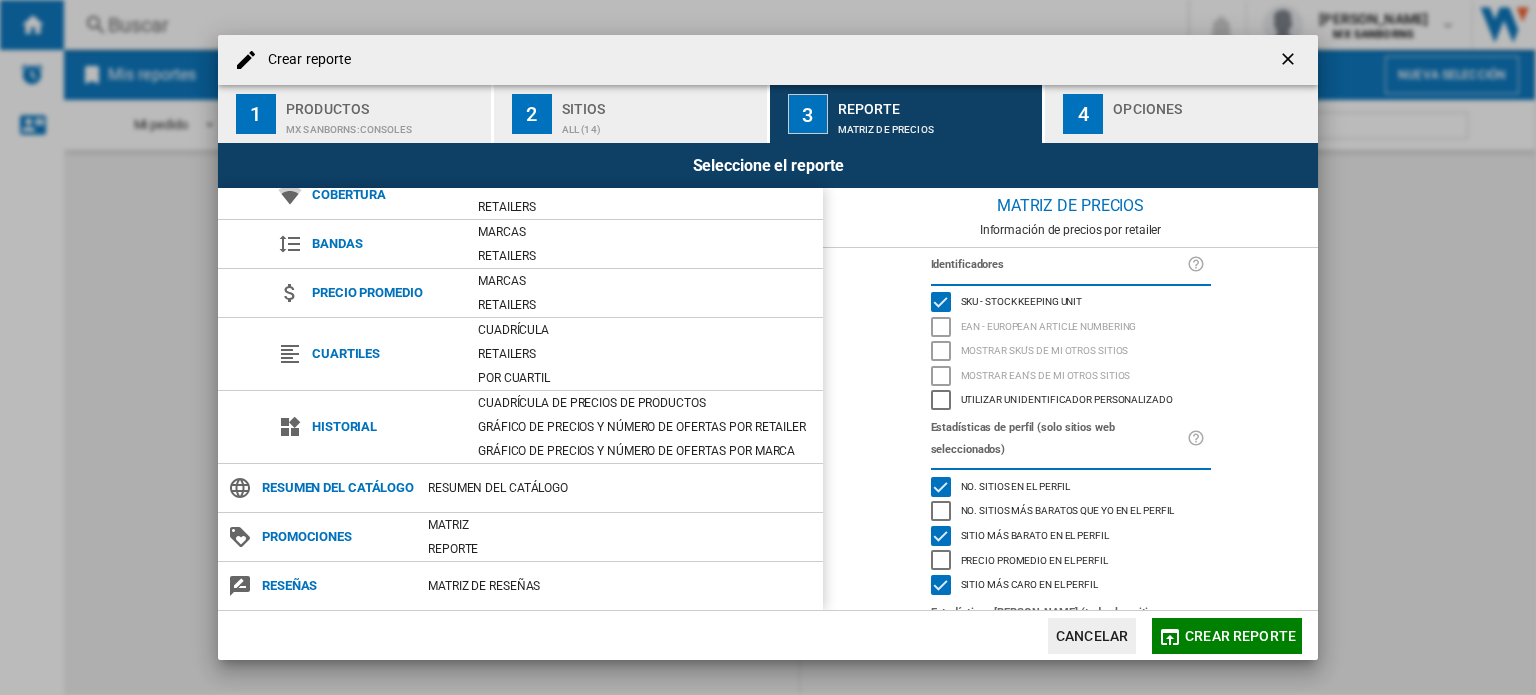 scroll, scrollTop: 0, scrollLeft: 0, axis: both 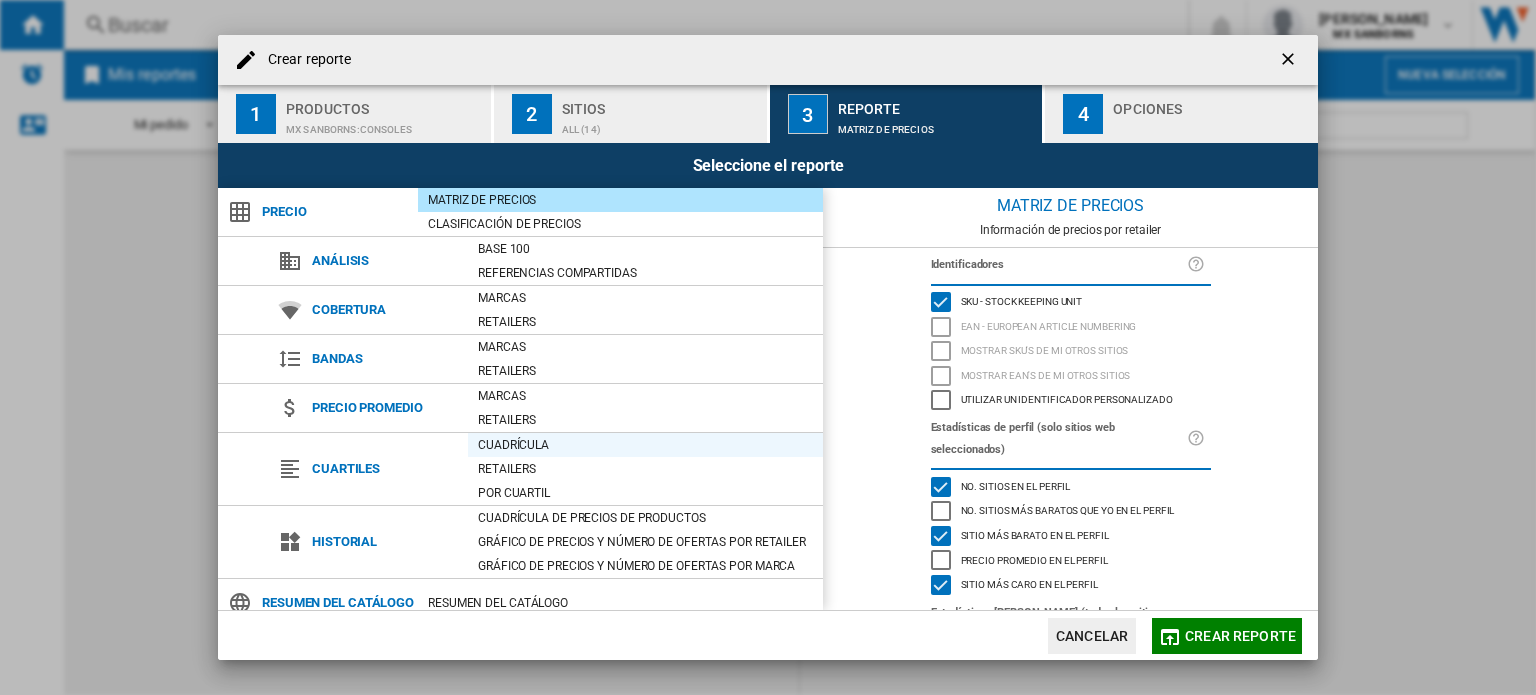 click on "Cuadrícula" at bounding box center [645, 445] 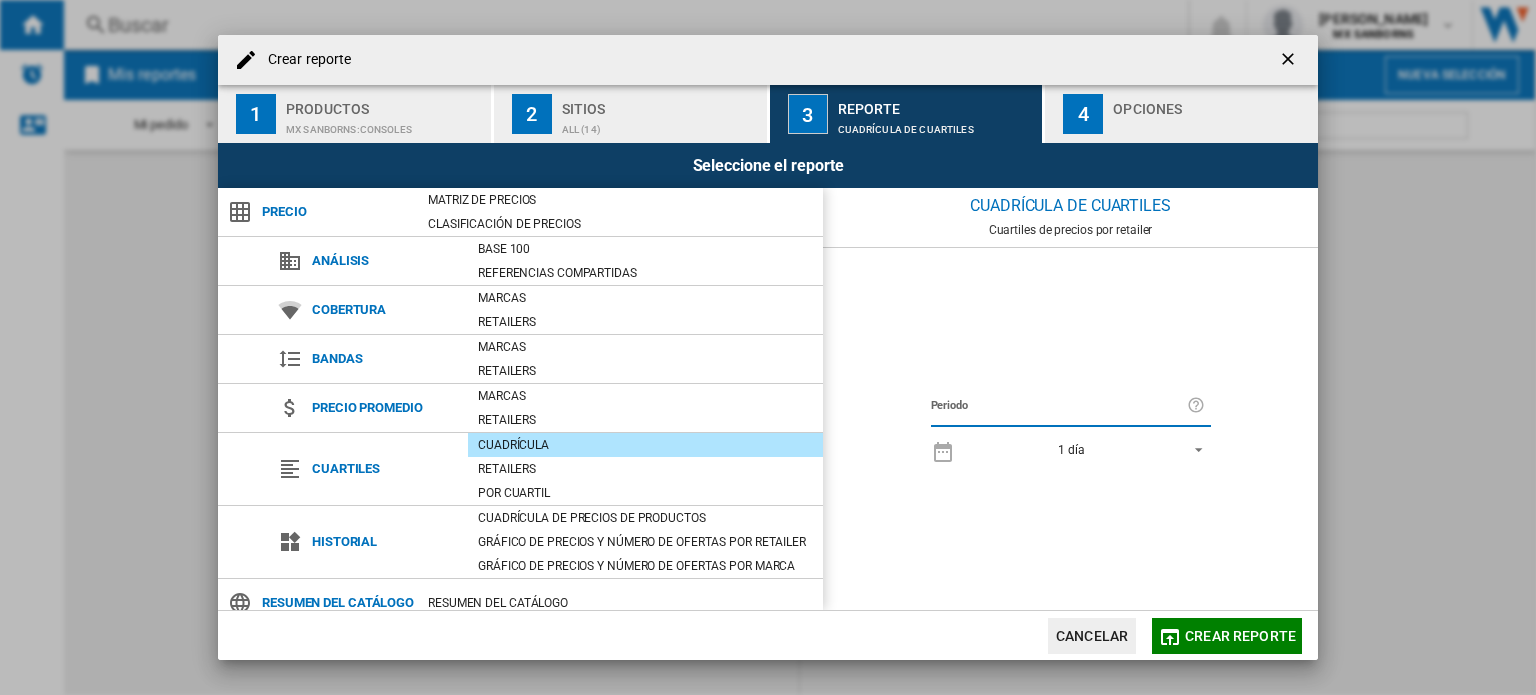 scroll, scrollTop: 2, scrollLeft: 0, axis: vertical 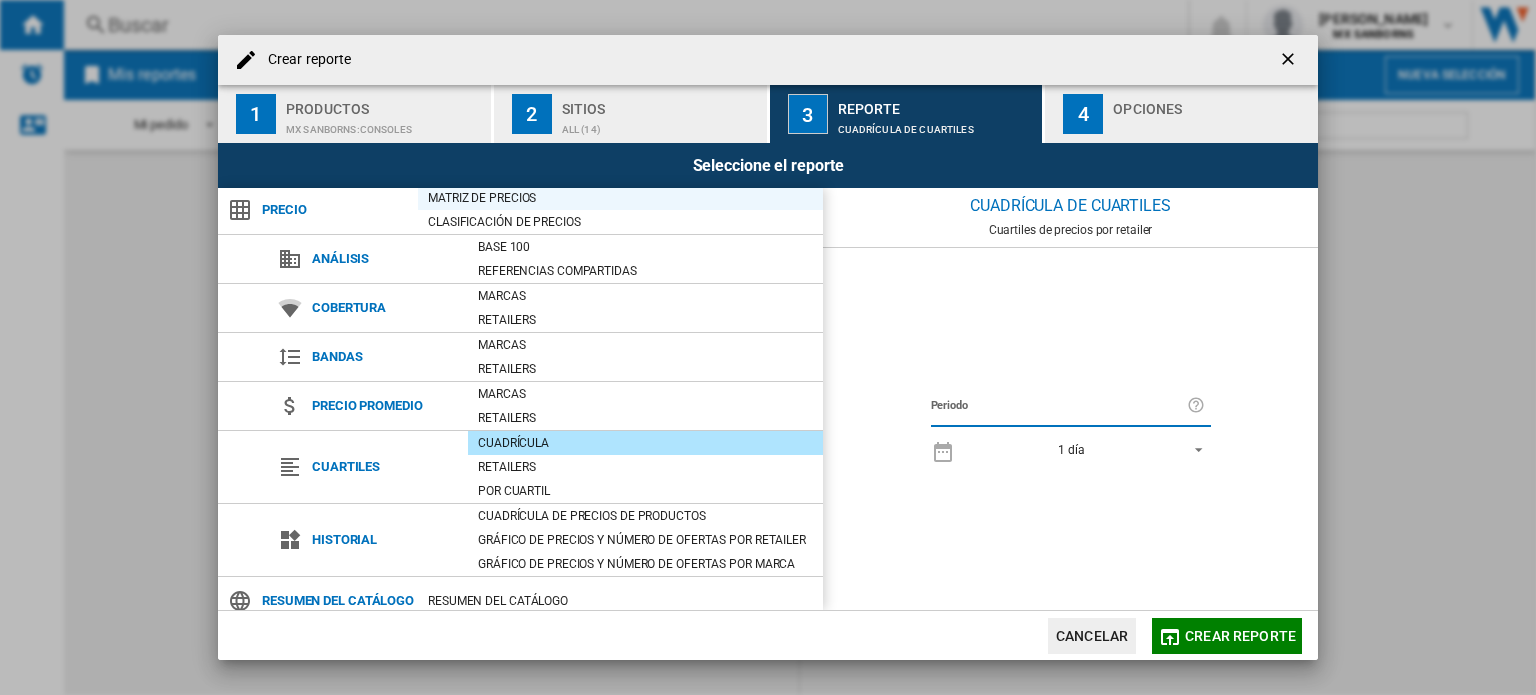 click on "Matriz de precios" at bounding box center [620, 198] 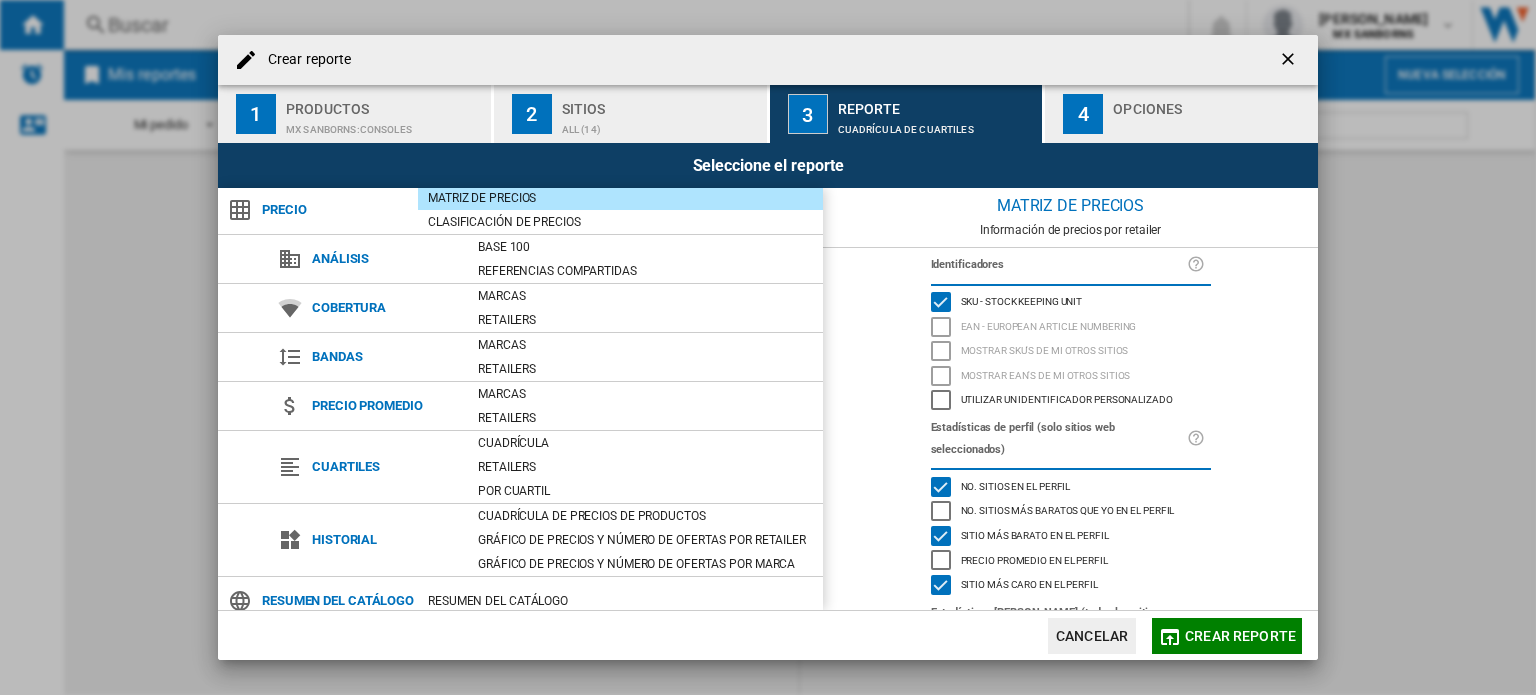 scroll, scrollTop: 138, scrollLeft: 0, axis: vertical 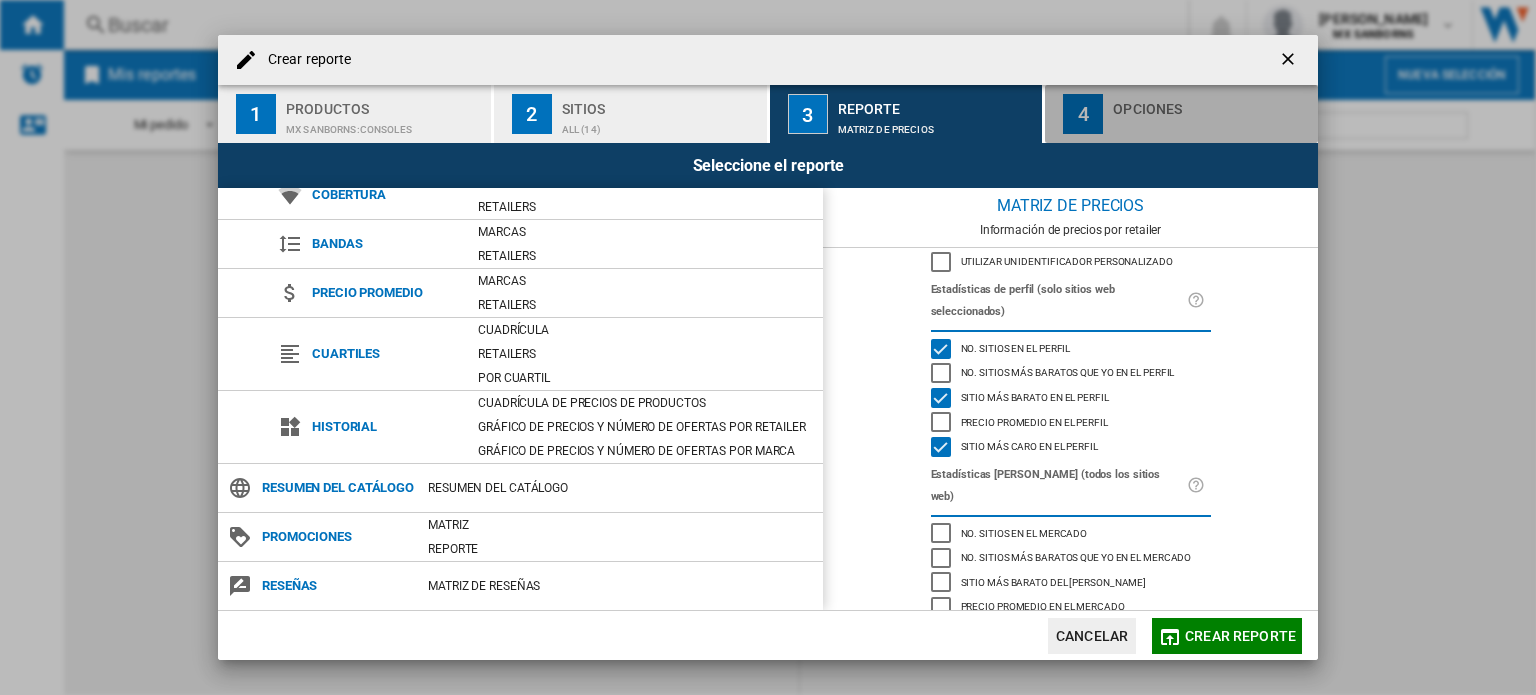 click on "4" at bounding box center (1083, 114) 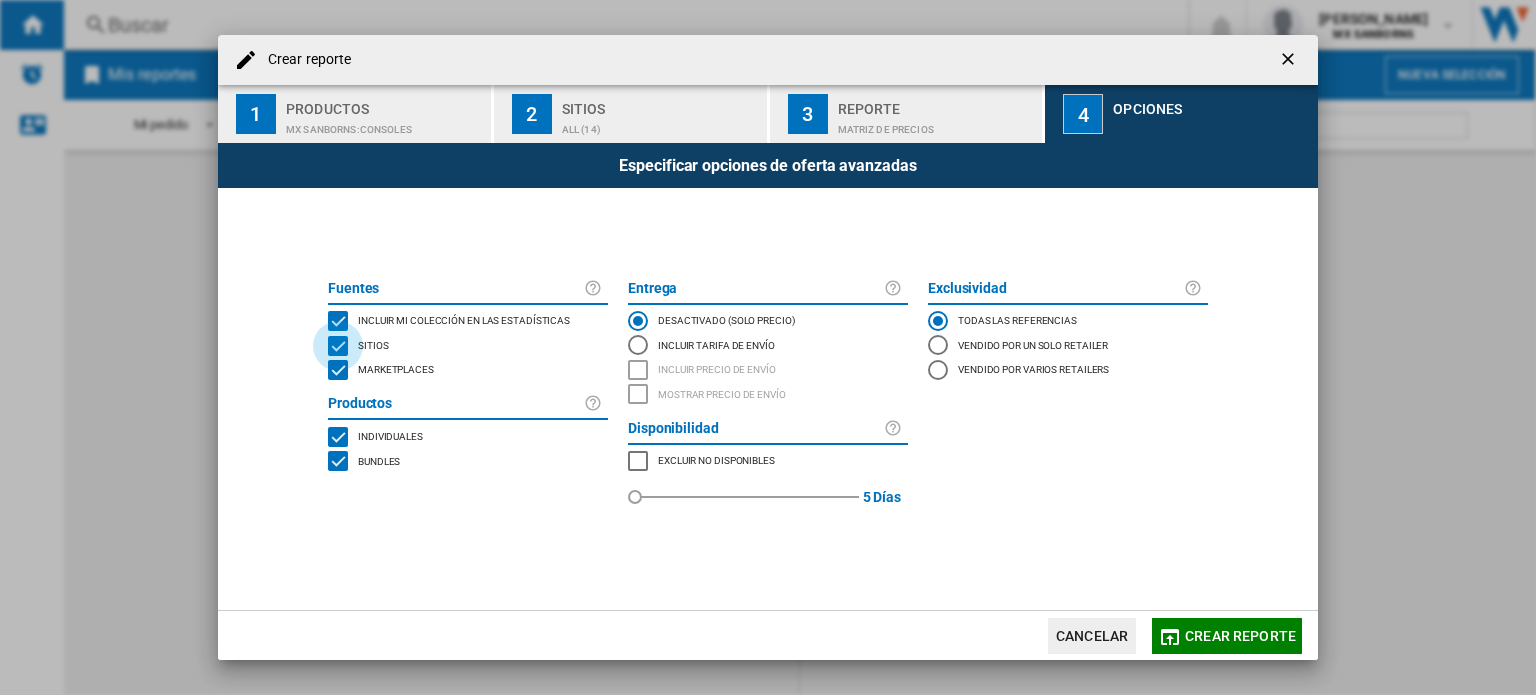 click 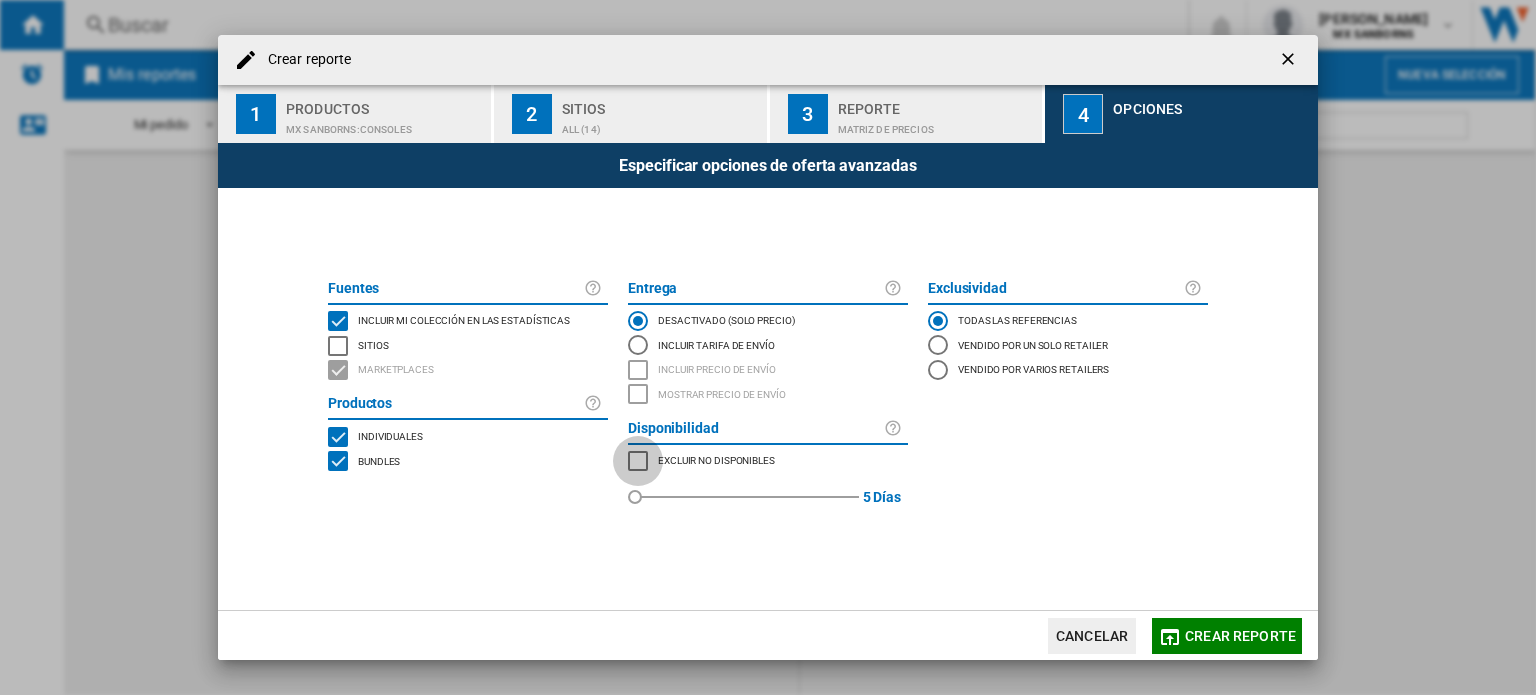click 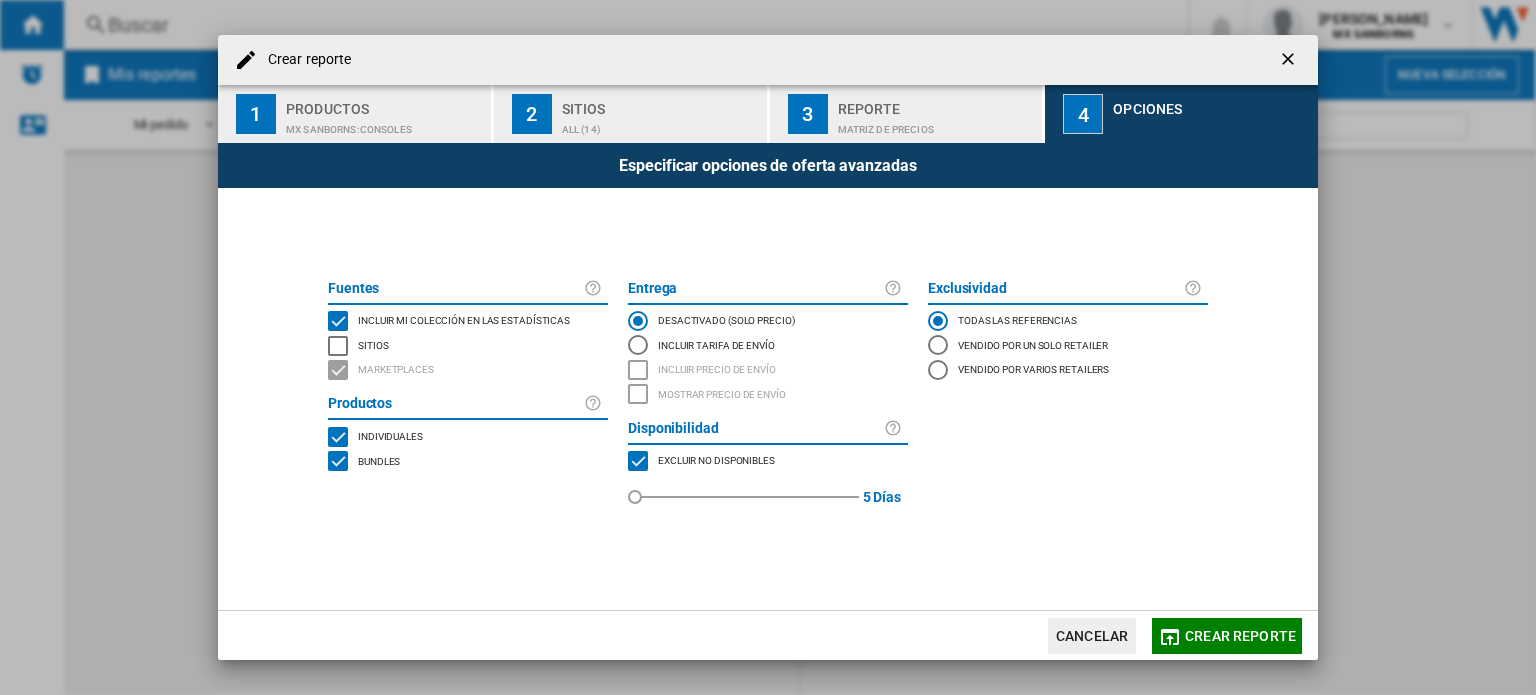 click at bounding box center (1268, 399) 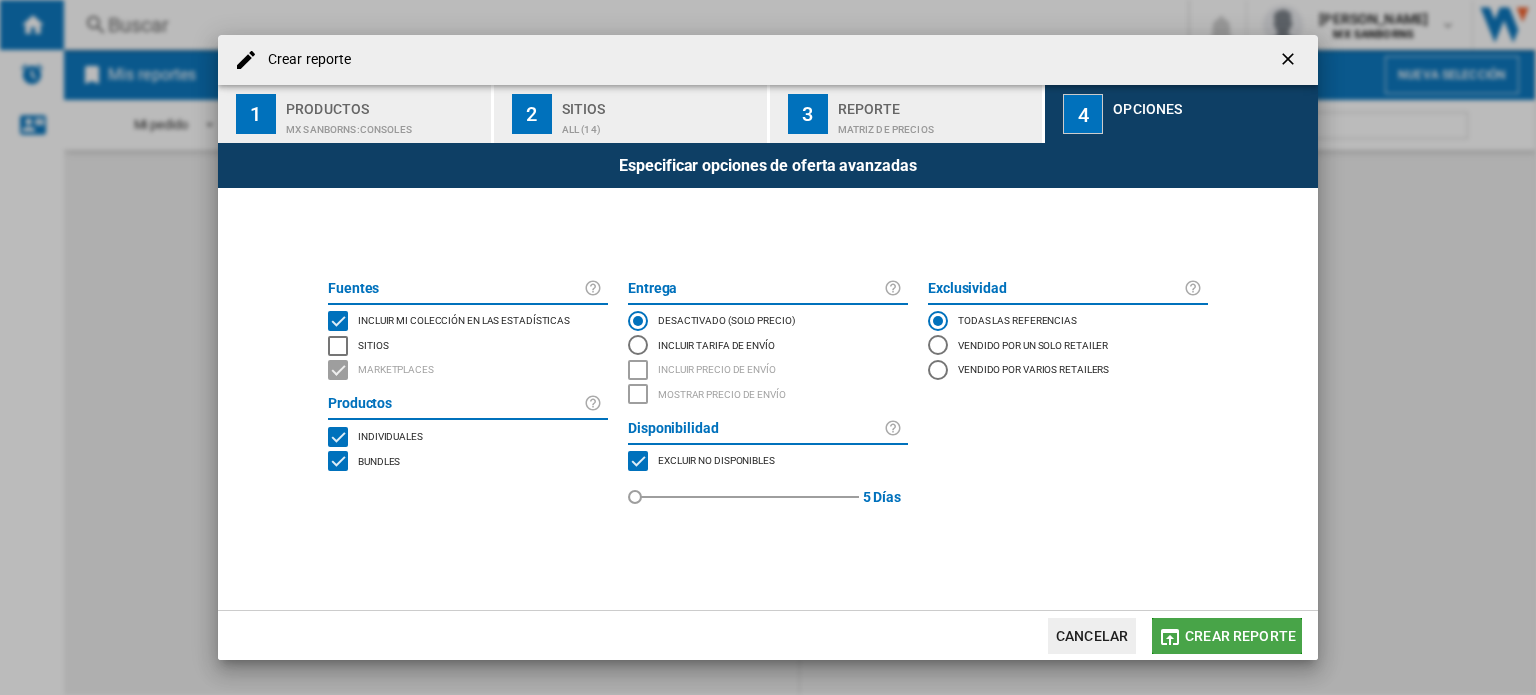 click on "Crear reporte" 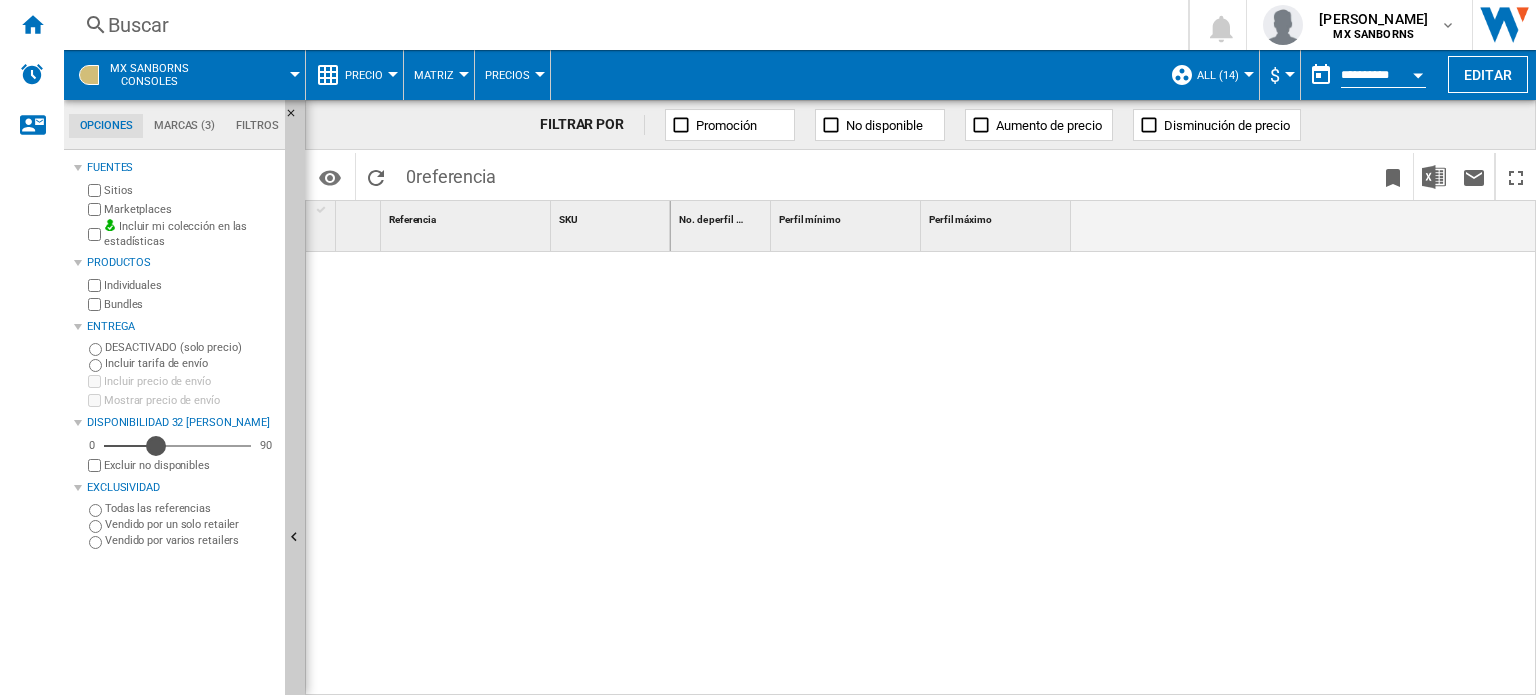 click on "32" at bounding box center [177, 446] 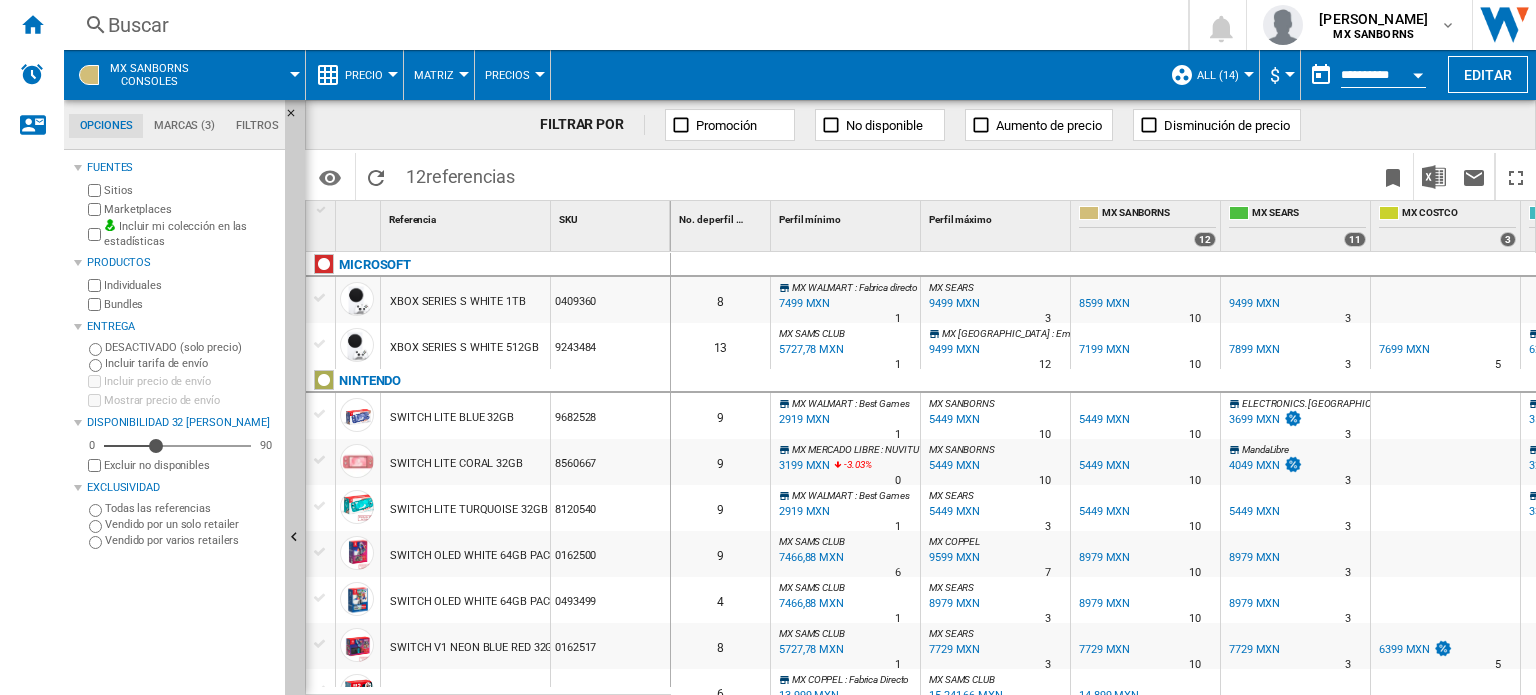 scroll, scrollTop: 176, scrollLeft: 0, axis: vertical 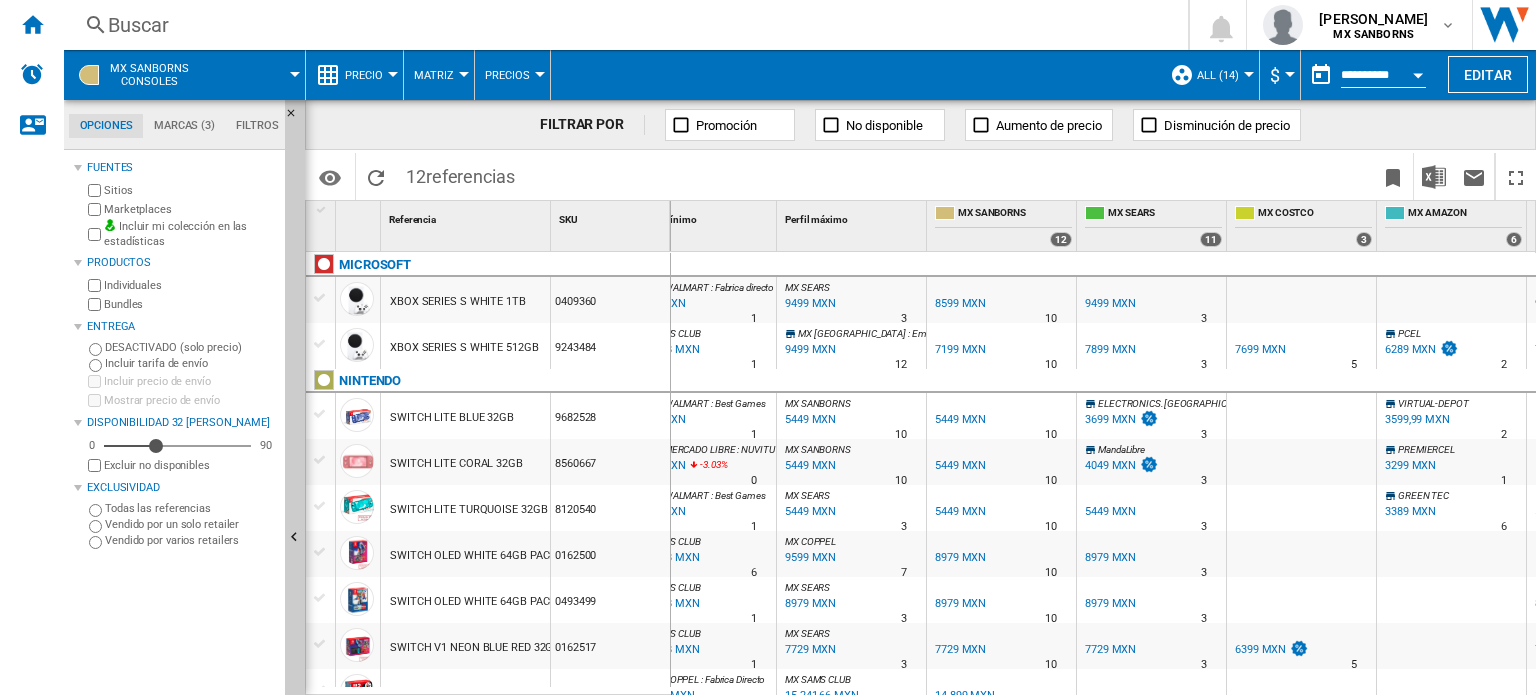 click on "XBOX SERIES S WHITE 512GB" at bounding box center (464, 348) 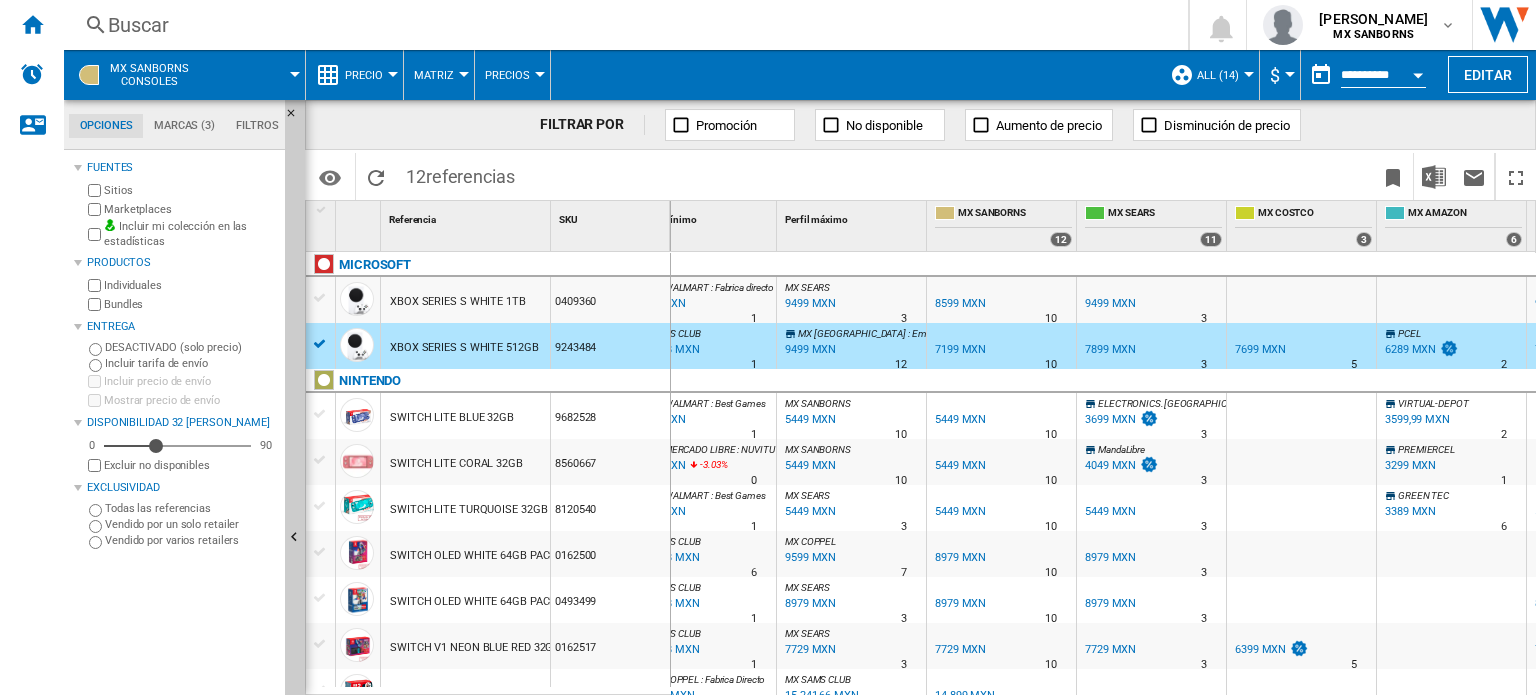 click on "9499 MXN" at bounding box center [809, 350] 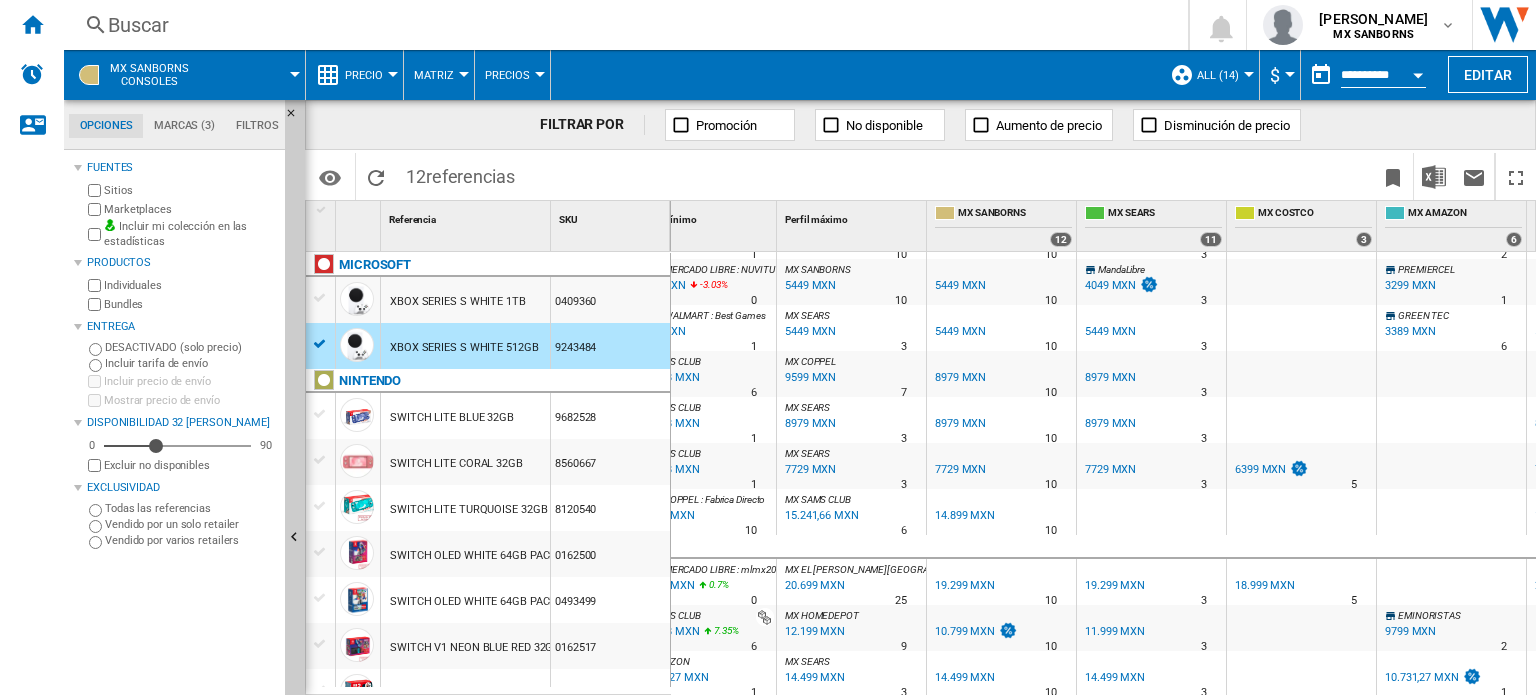scroll, scrollTop: 189, scrollLeft: 0, axis: vertical 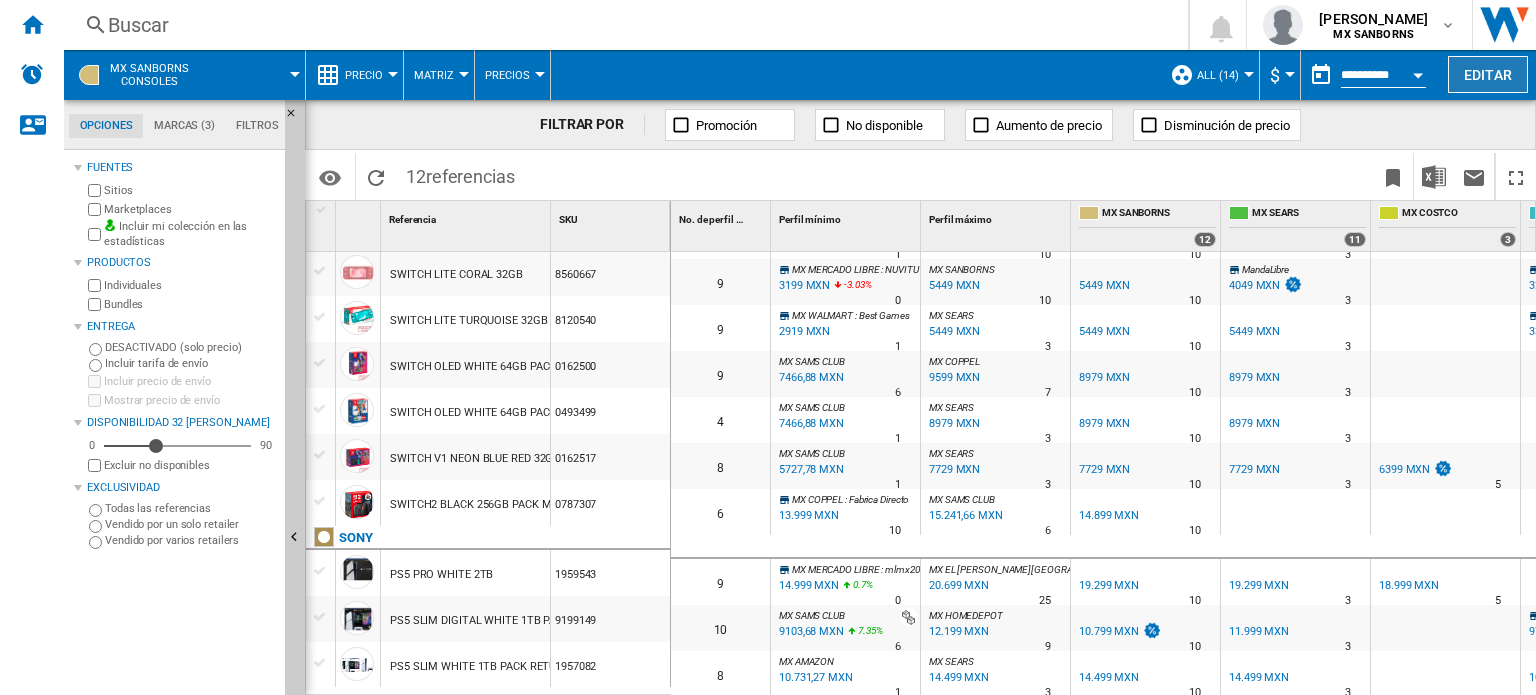 click on "Editar" at bounding box center (1488, 74) 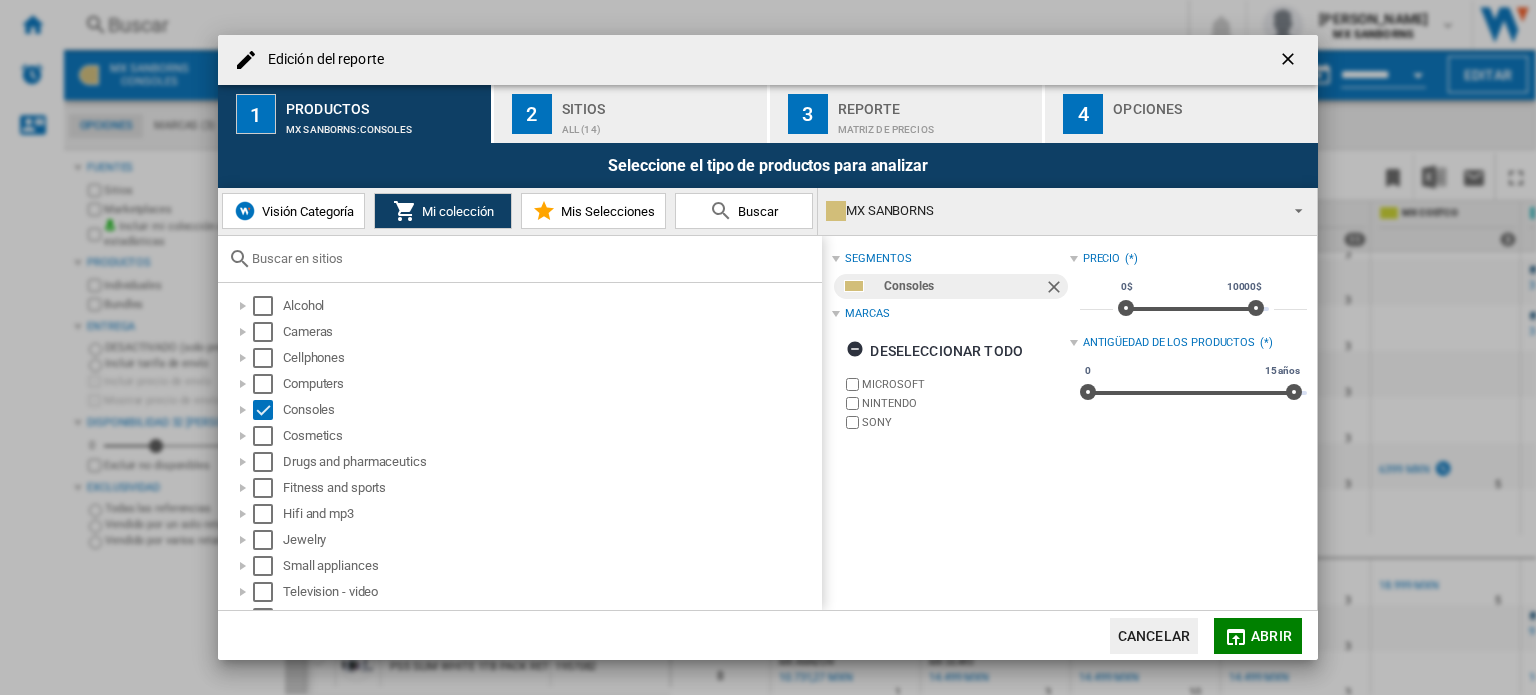 click at bounding box center (1290, 61) 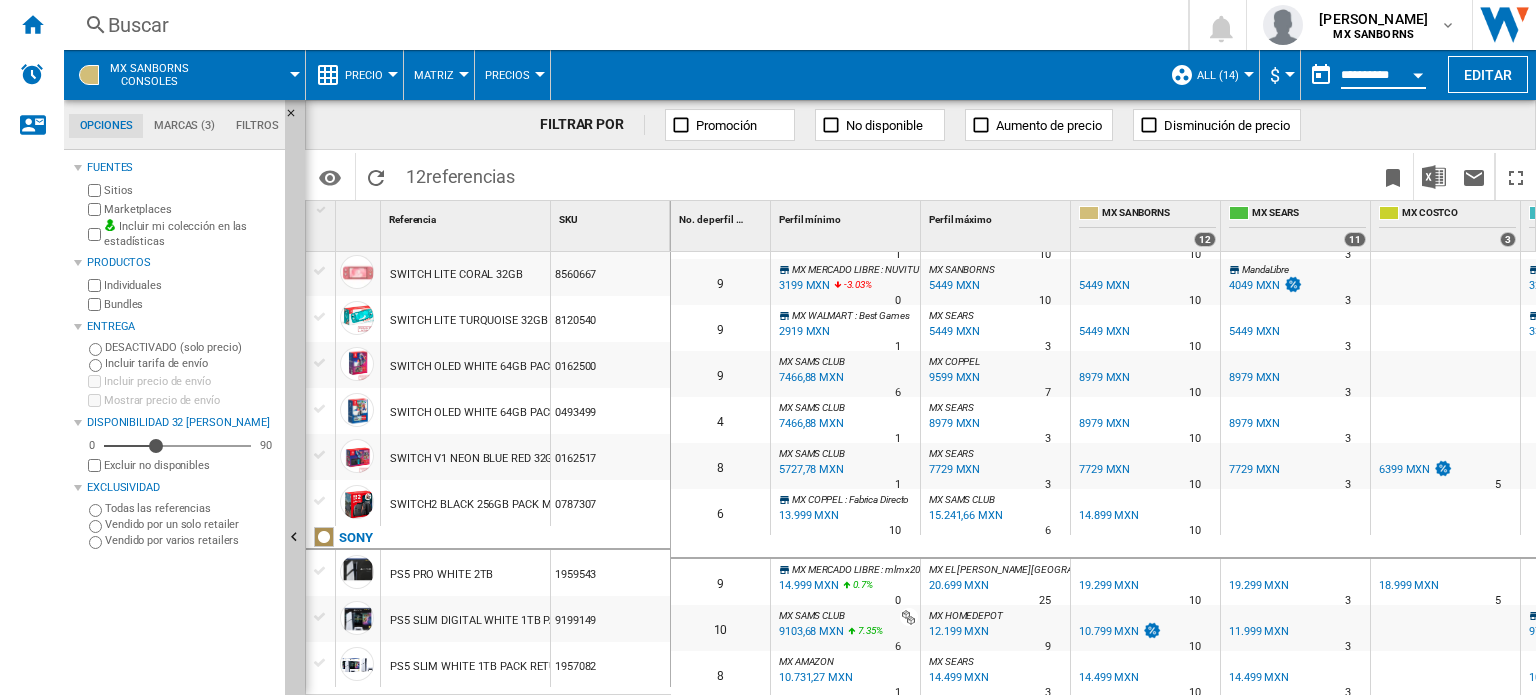 click on "**********" at bounding box center (1383, 78) 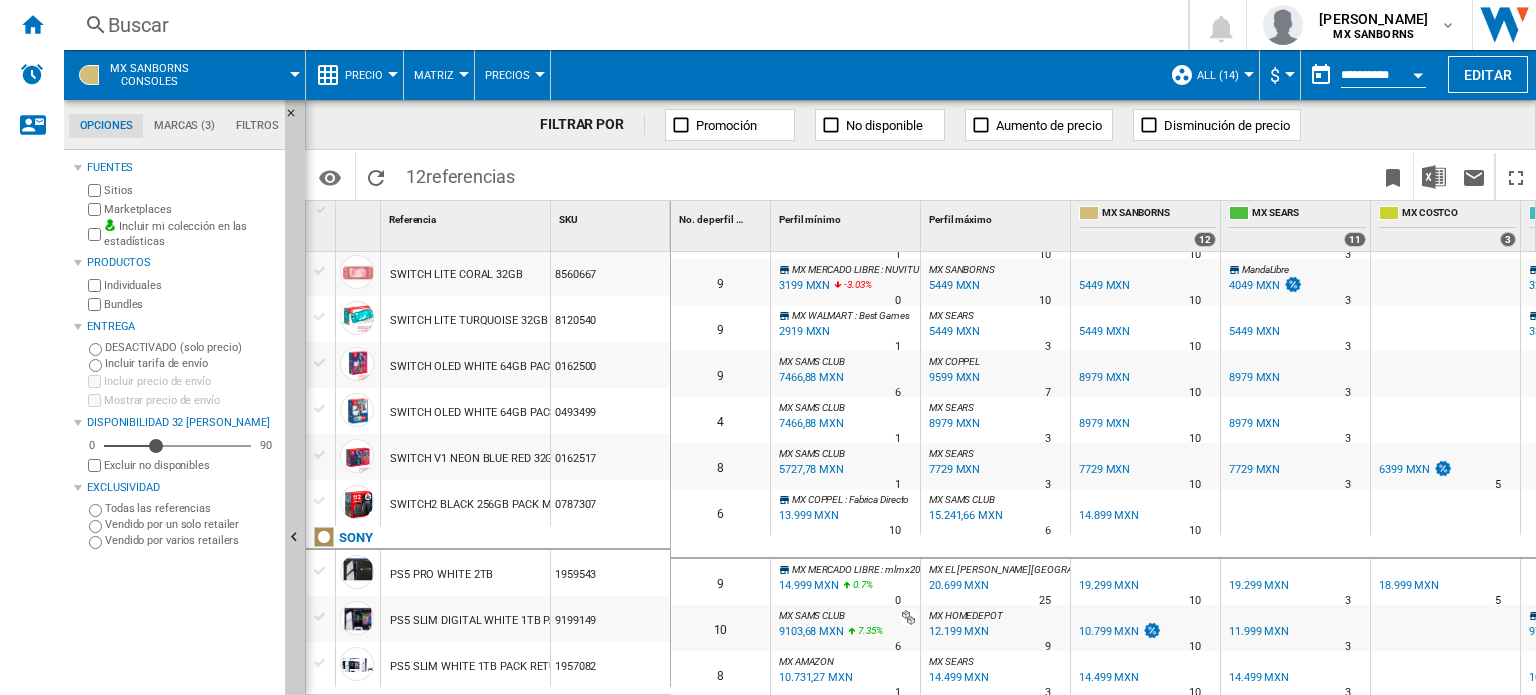 click at bounding box center (1418, 72) 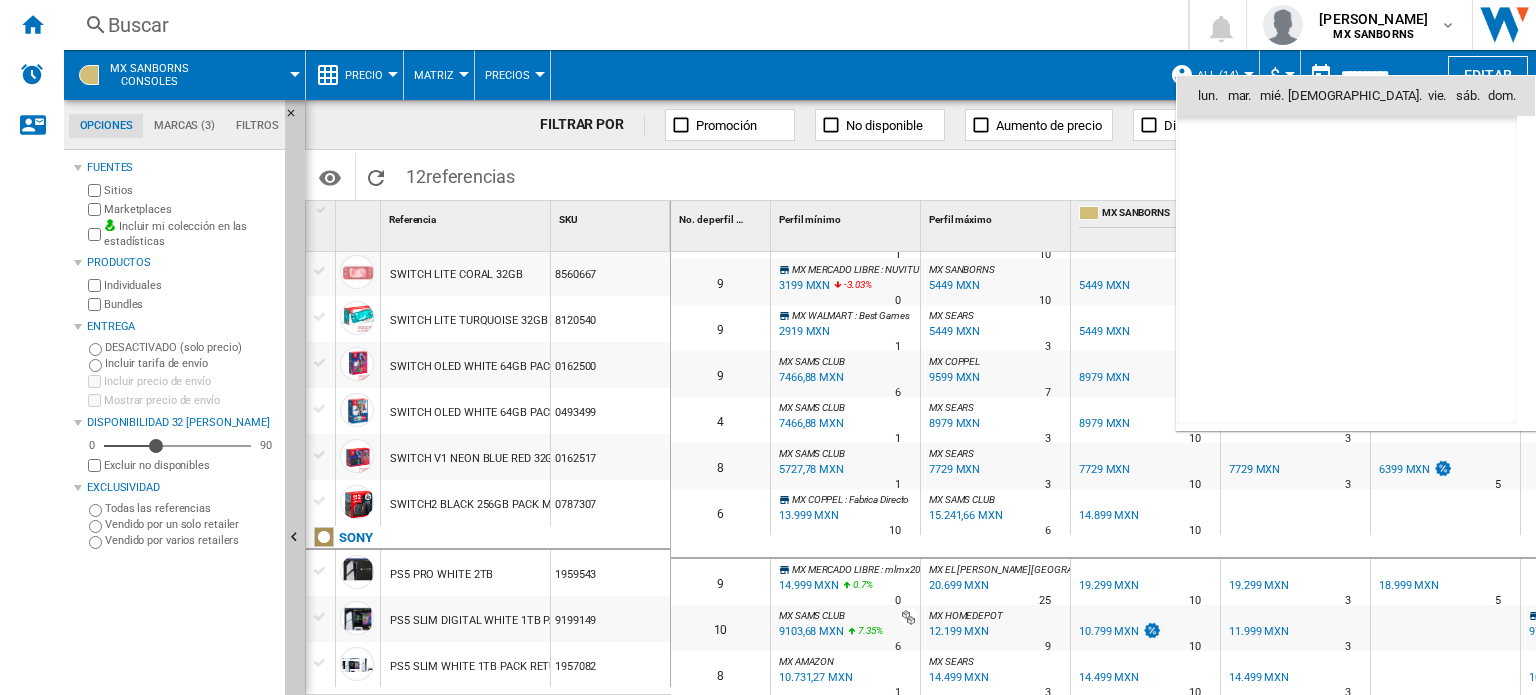 scroll, scrollTop: 9540, scrollLeft: 0, axis: vertical 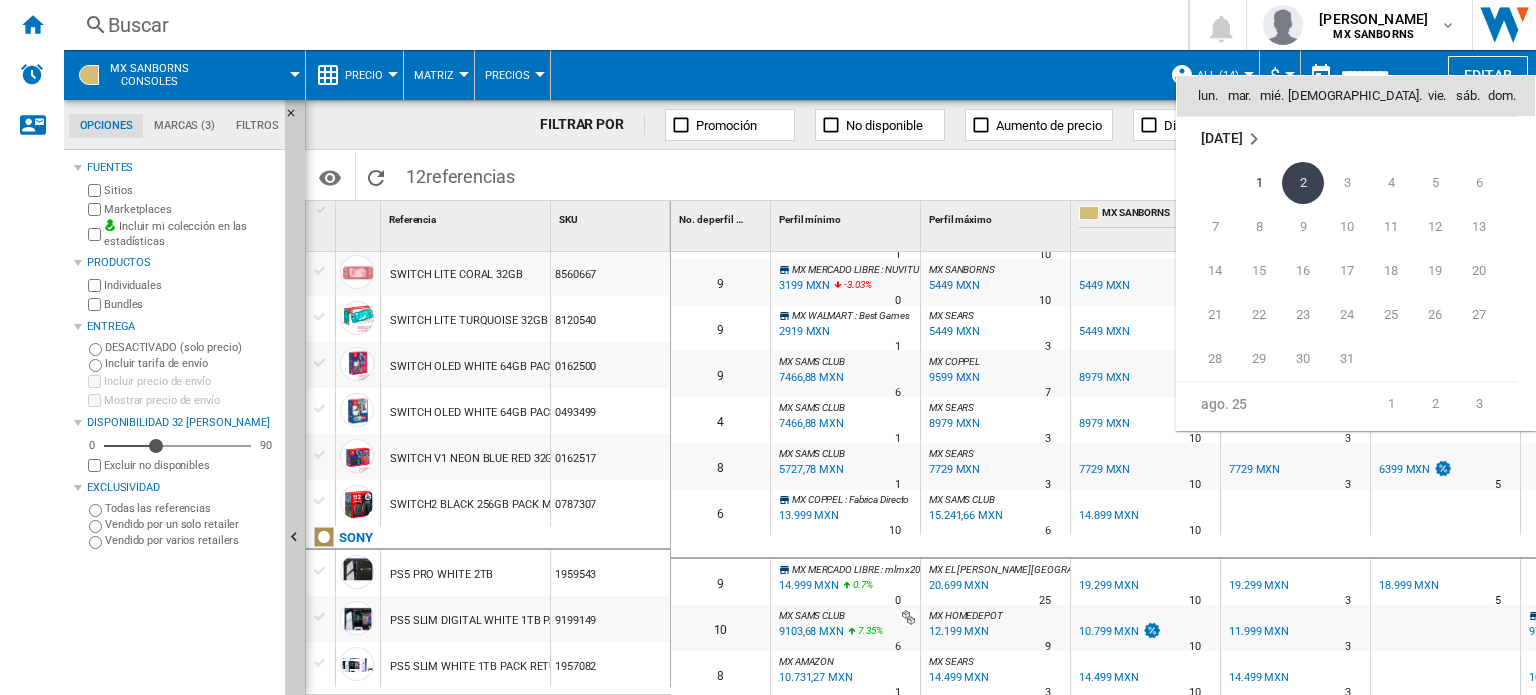 click on "lun." at bounding box center [1200, 96] 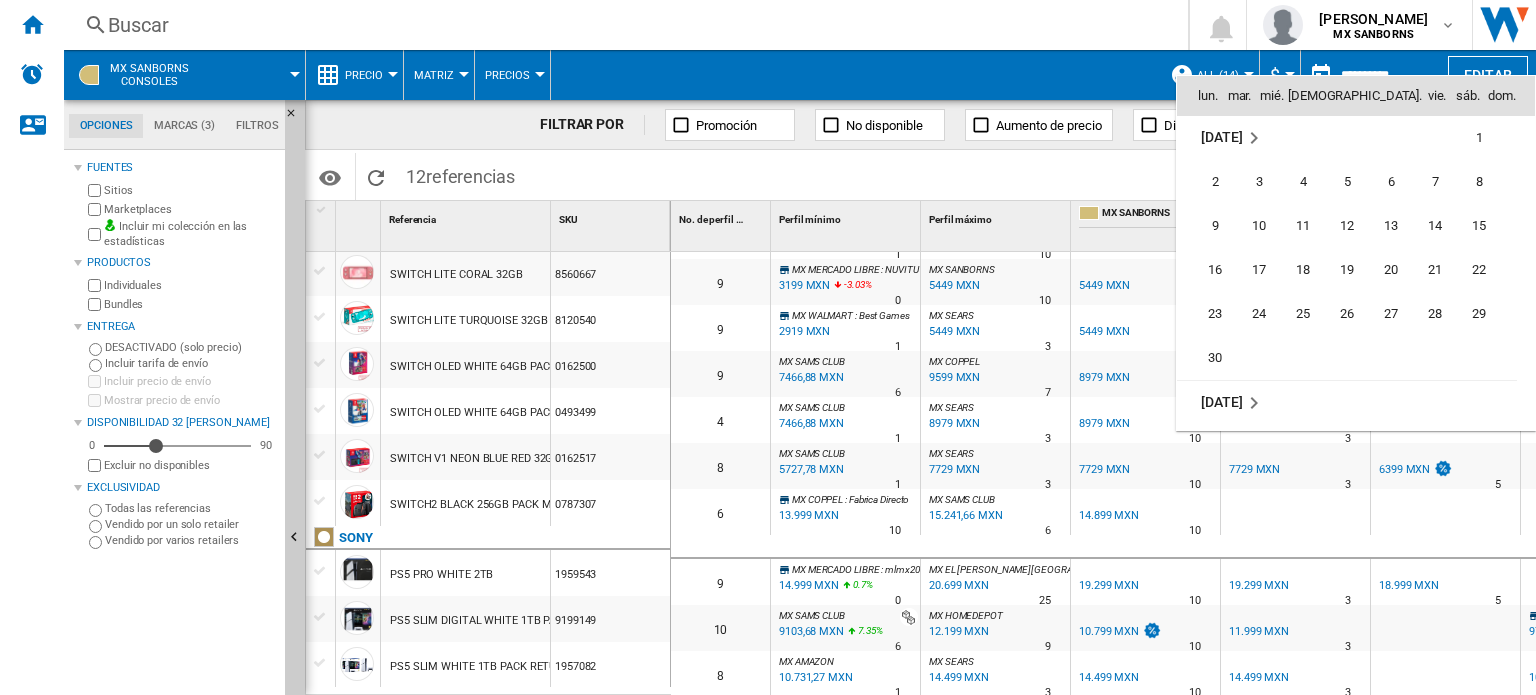 scroll, scrollTop: 9268, scrollLeft: 0, axis: vertical 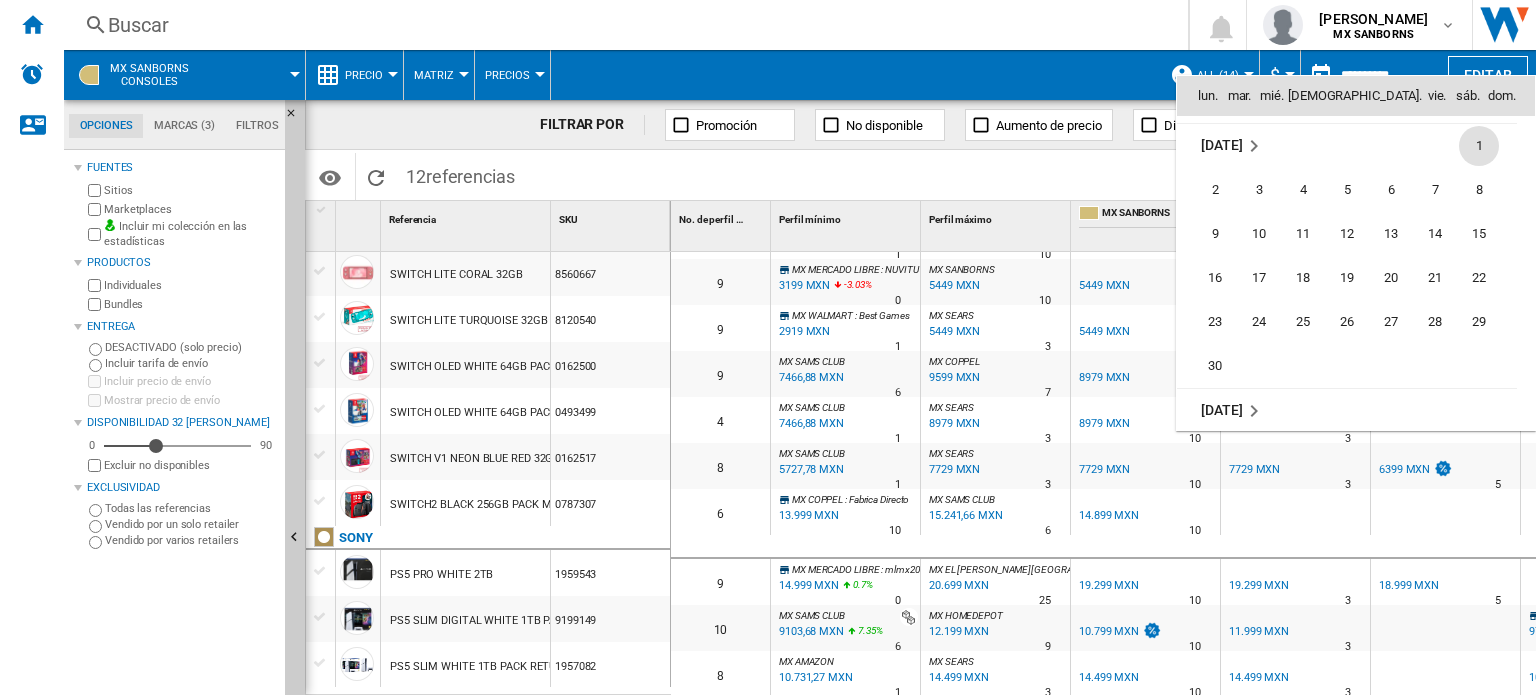 click on "1" at bounding box center (1479, 146) 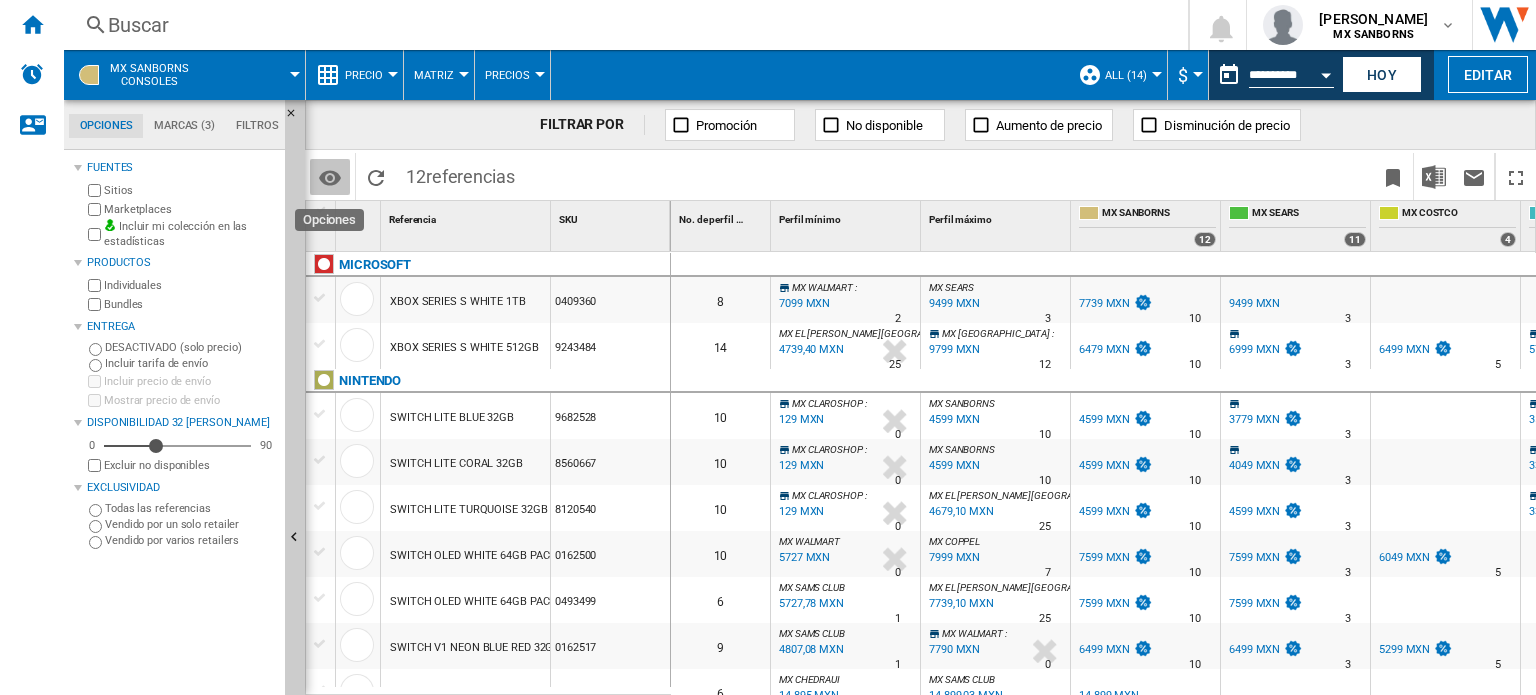 click at bounding box center [330, 178] 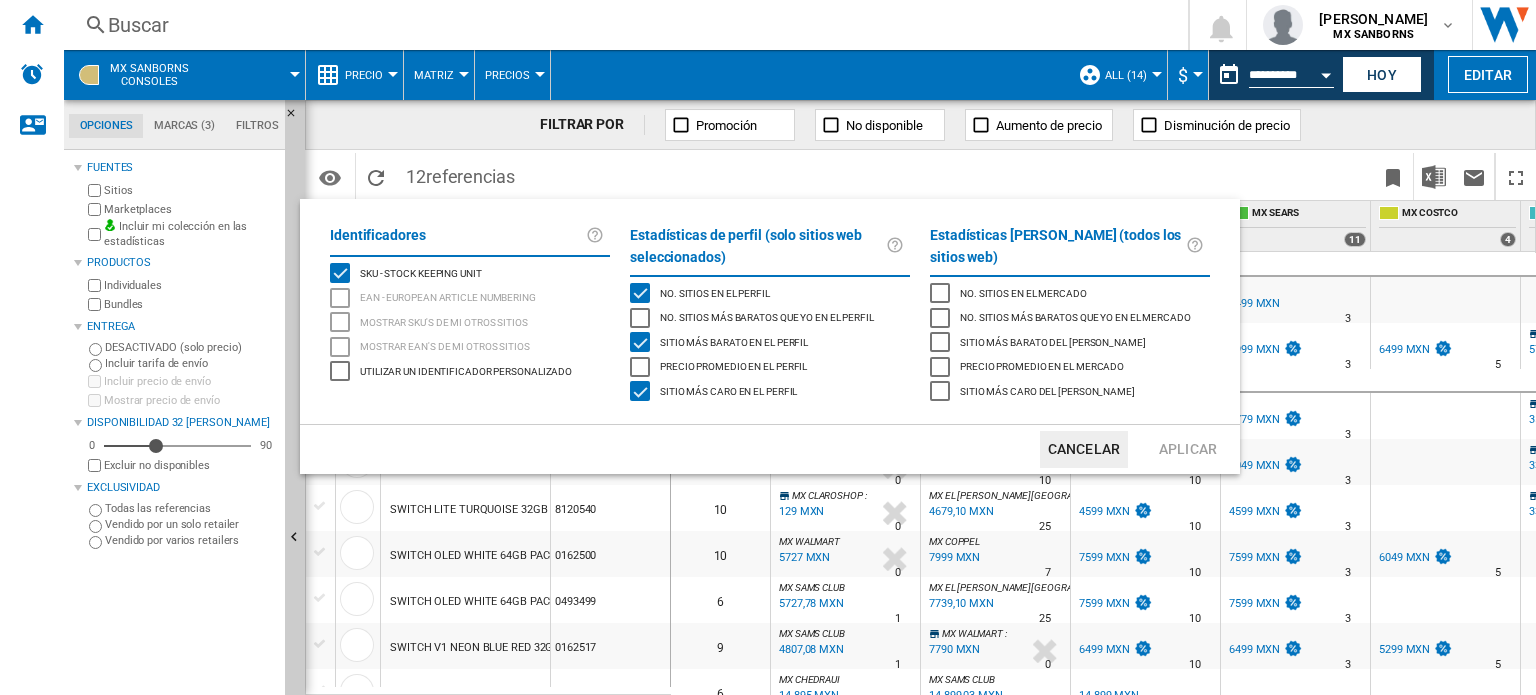 click at bounding box center (768, 347) 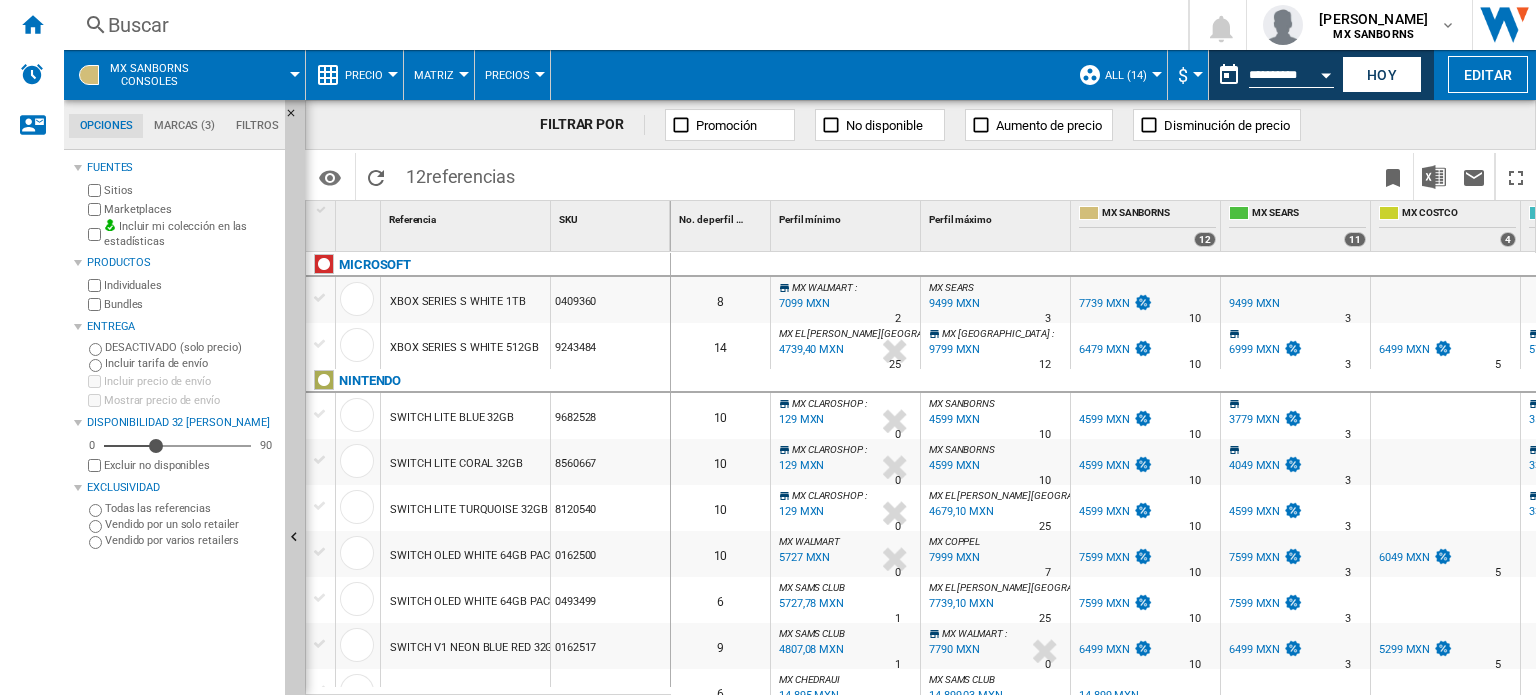 click at bounding box center (981, 125) 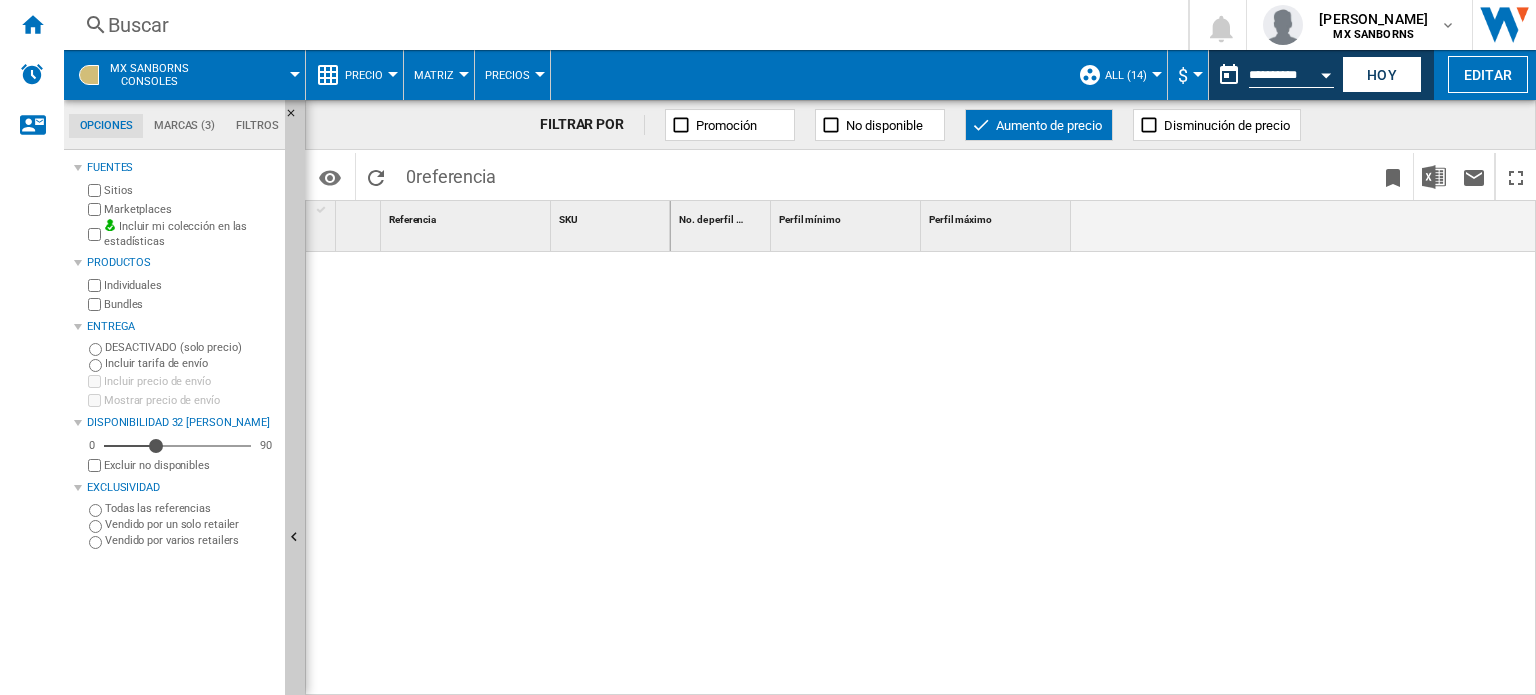 click at bounding box center (981, 125) 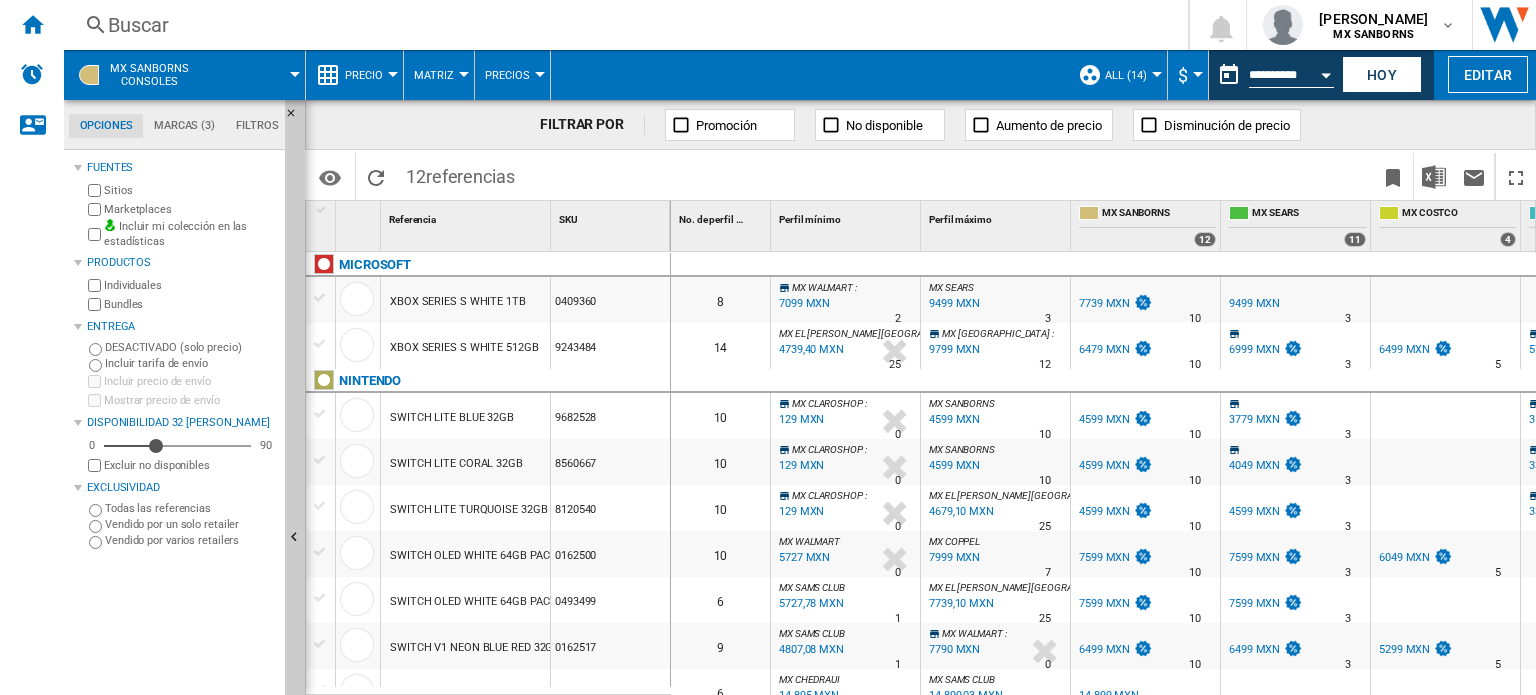 click on "Matriz" at bounding box center (439, 75) 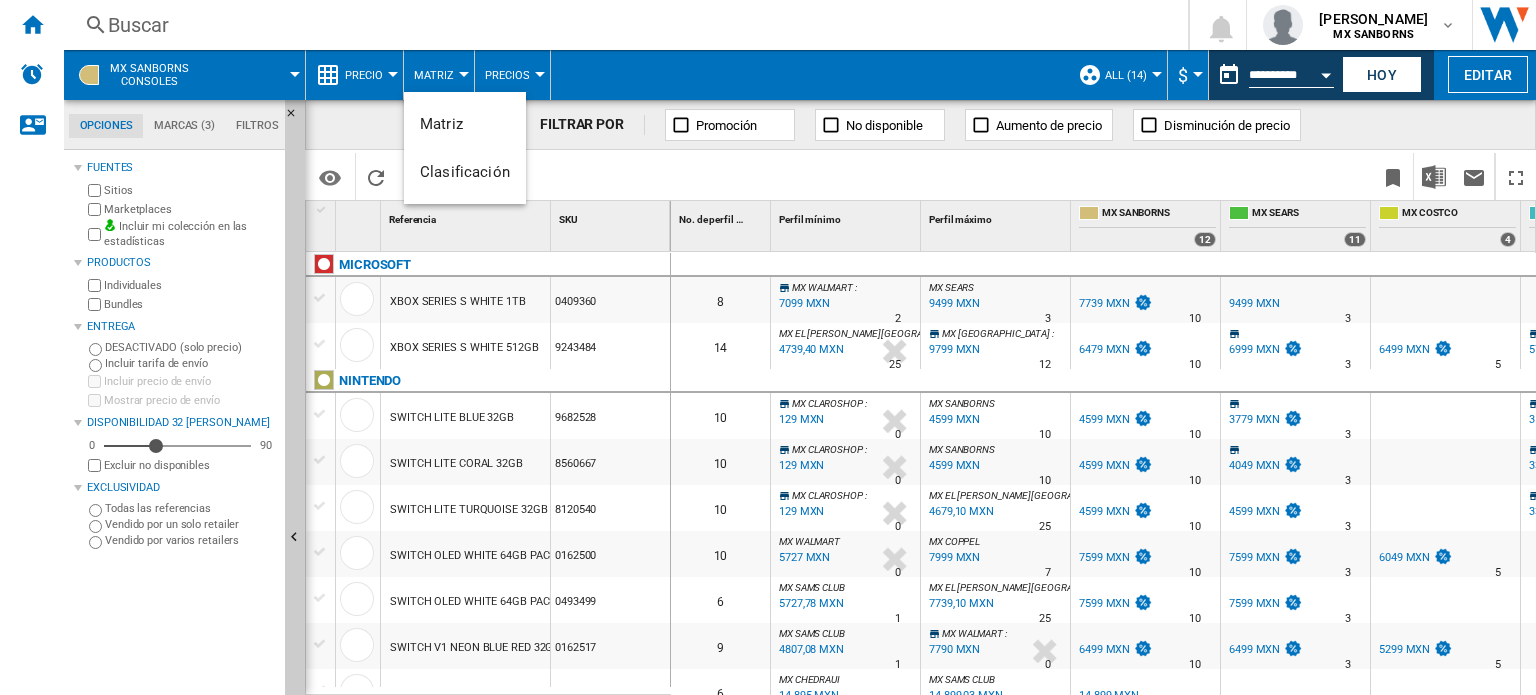 click at bounding box center [768, 347] 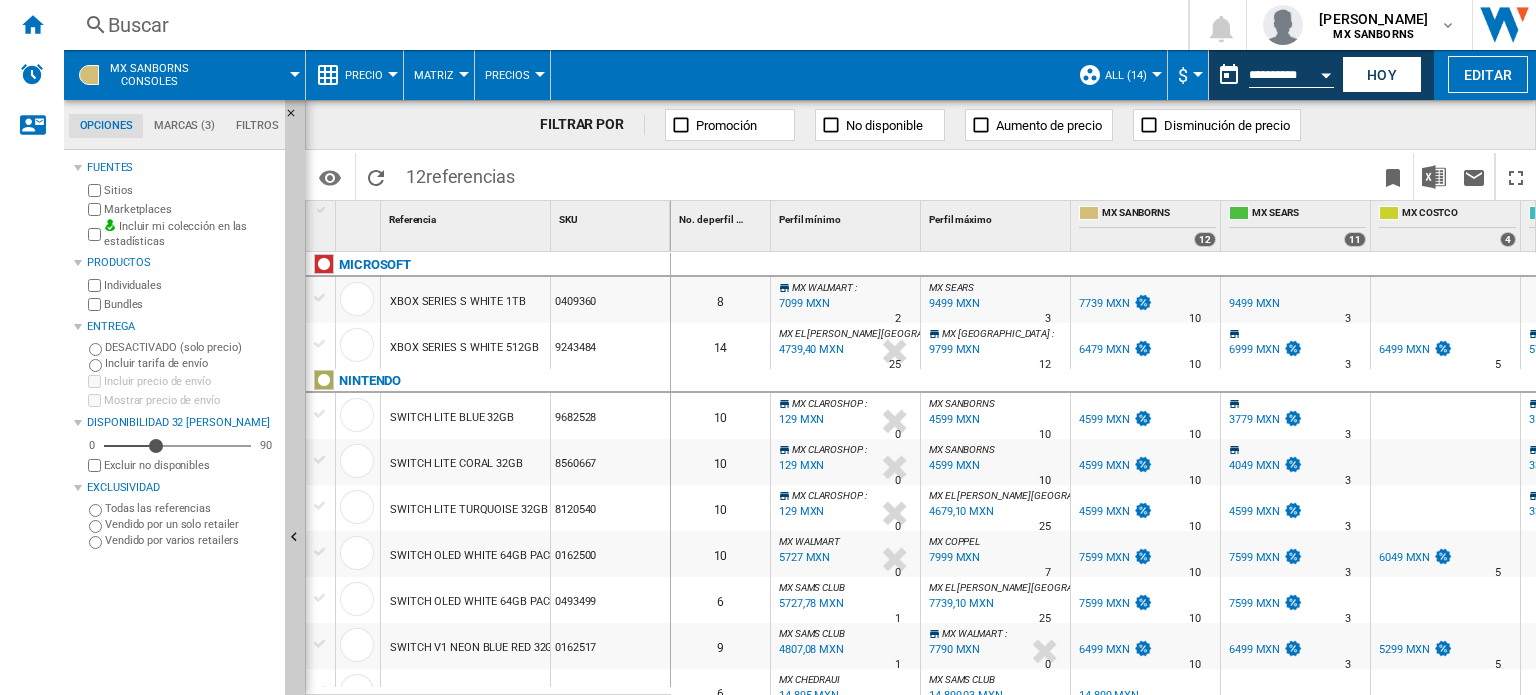 click on "Precios" at bounding box center (512, 75) 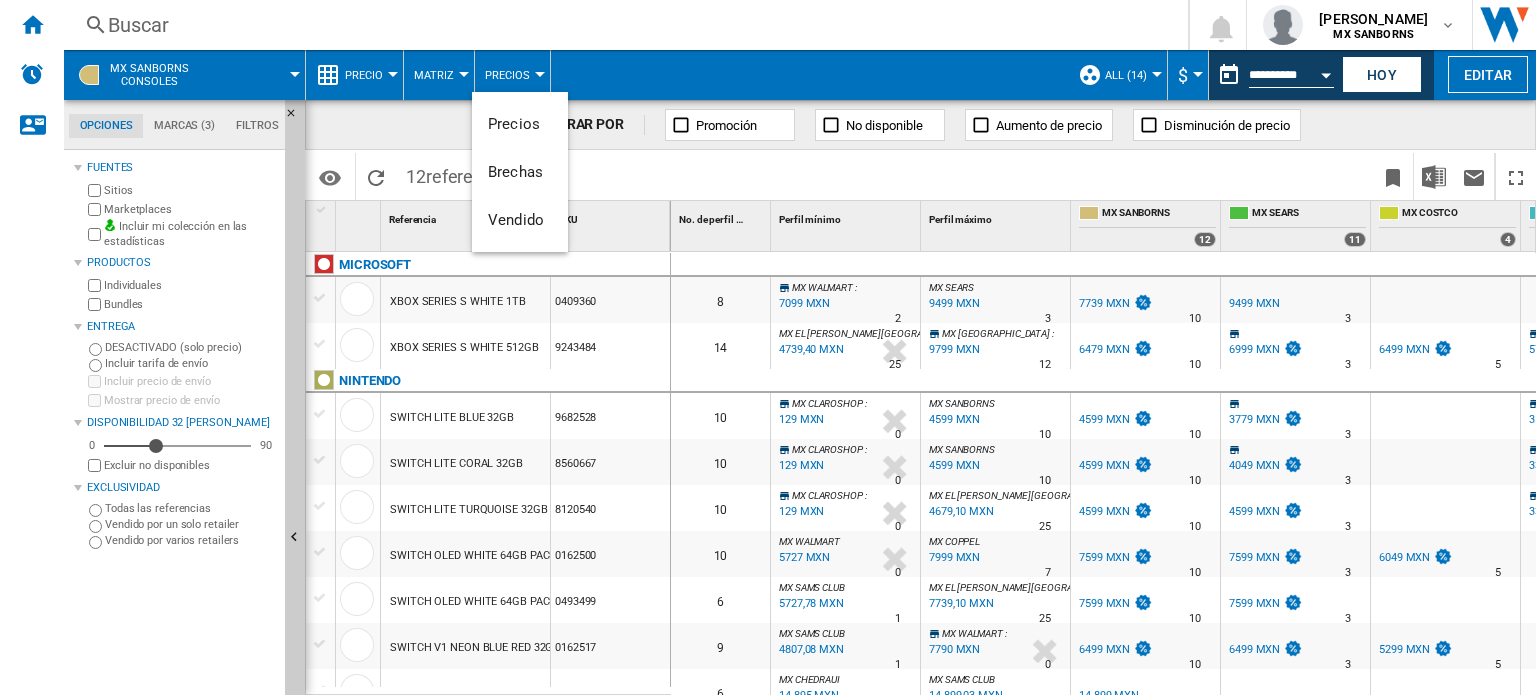 click at bounding box center (768, 347) 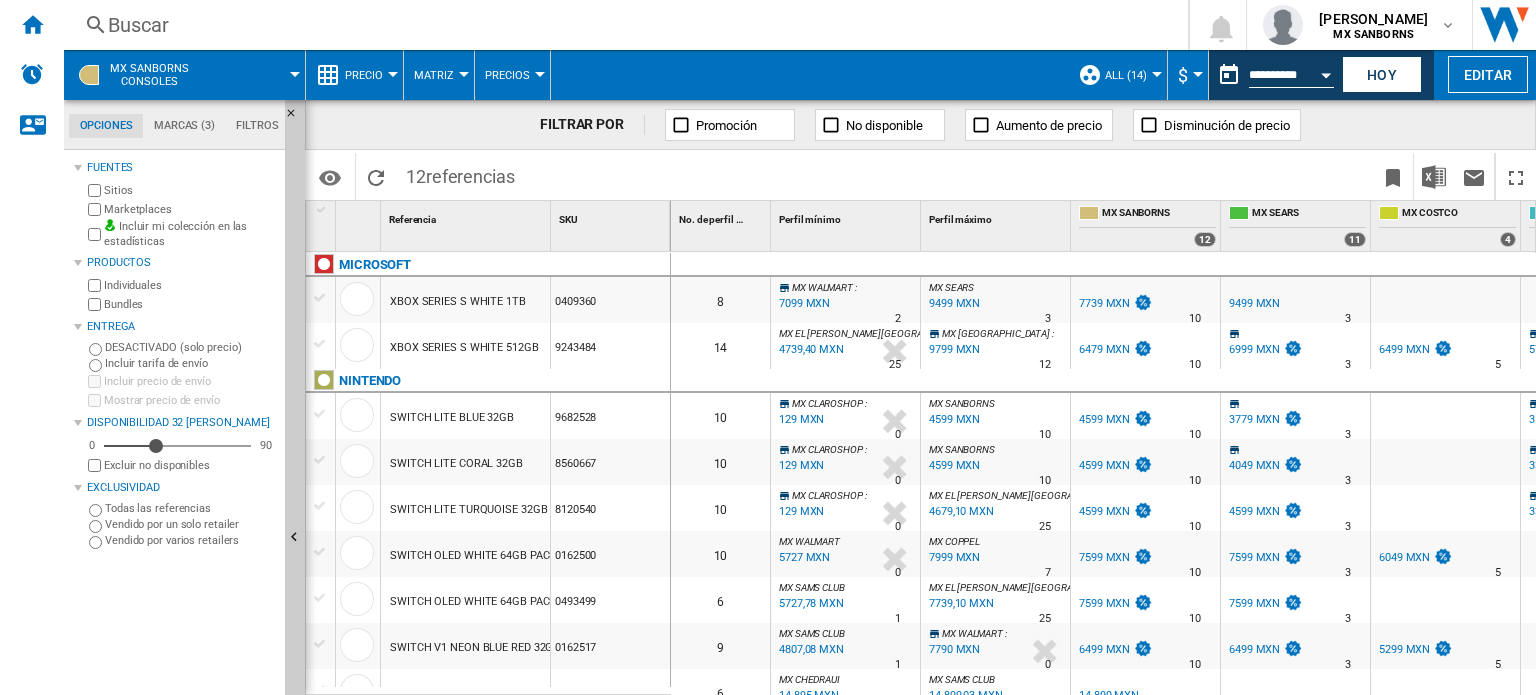 click at bounding box center (393, 74) 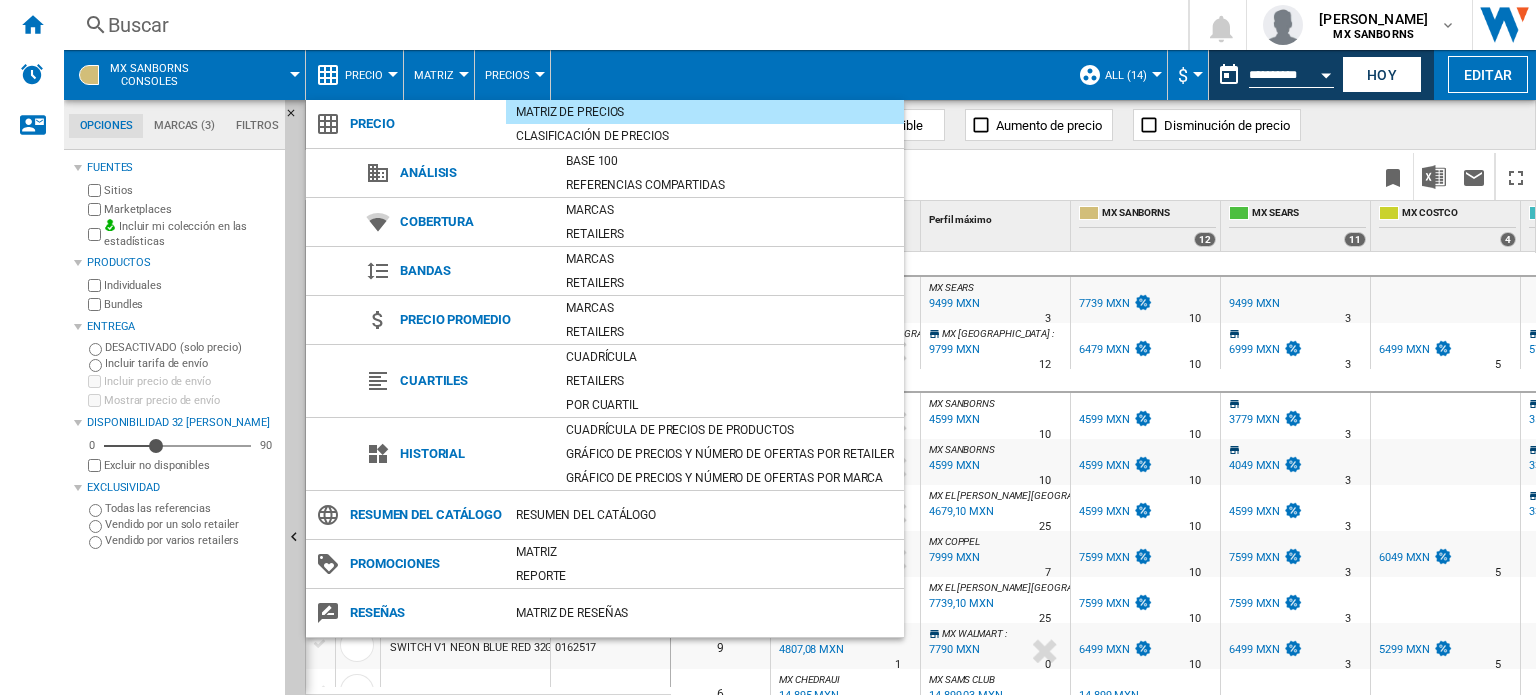 click at bounding box center (768, 347) 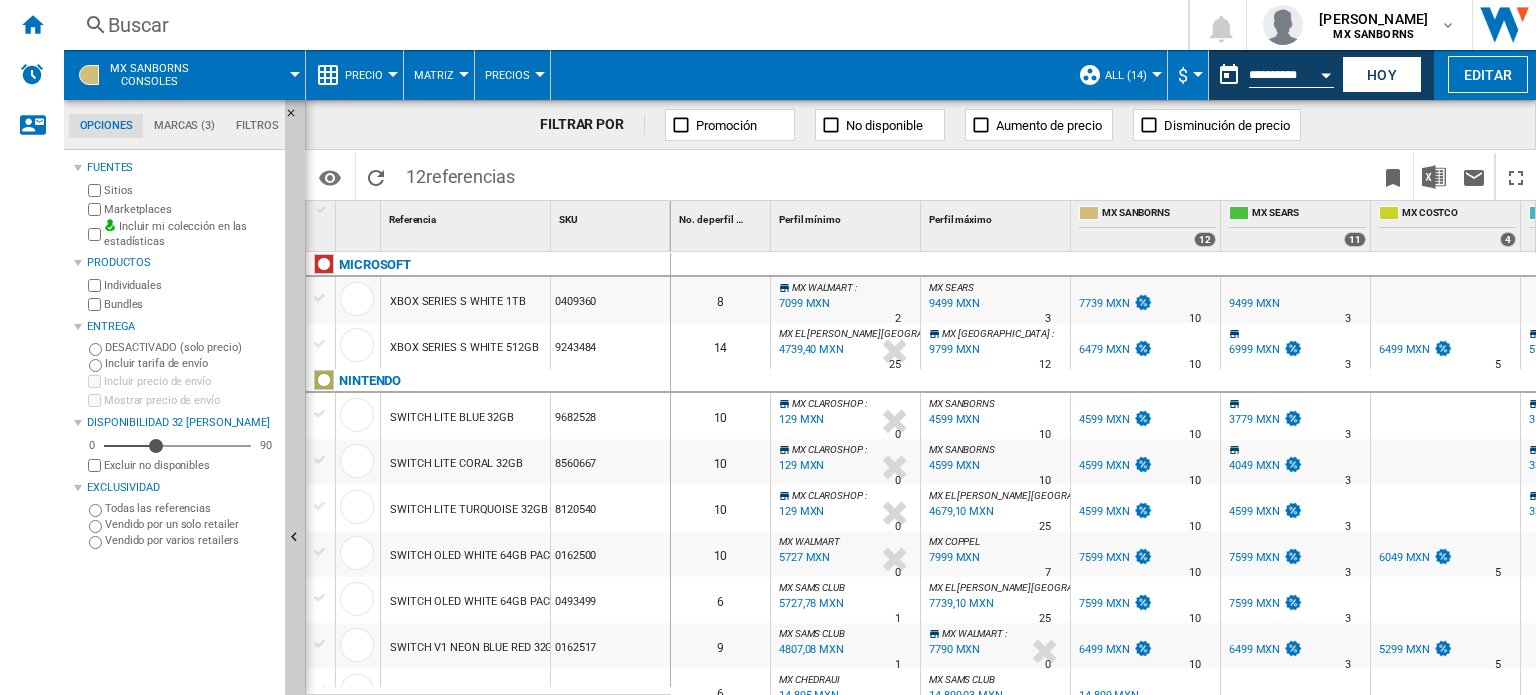 click at bounding box center [393, 74] 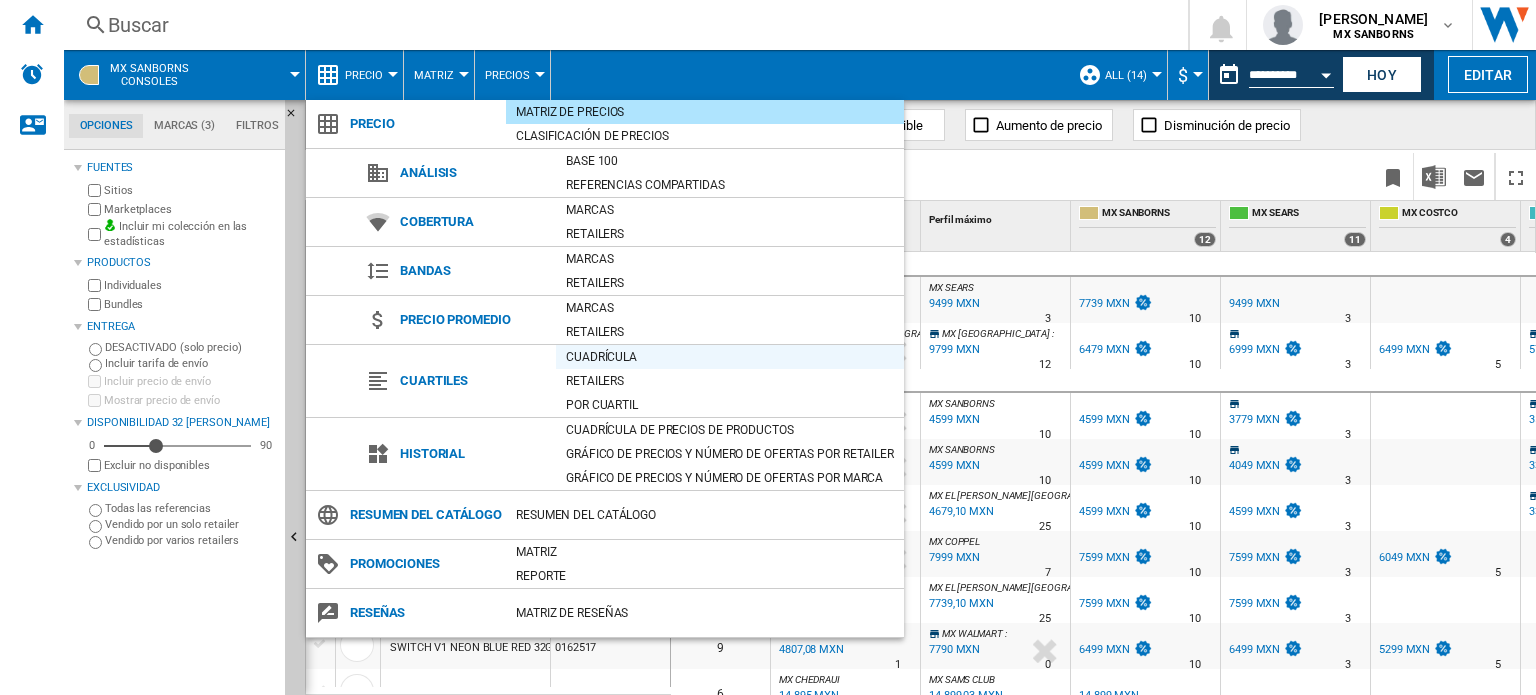 click on "Cuadrícula" at bounding box center (730, 357) 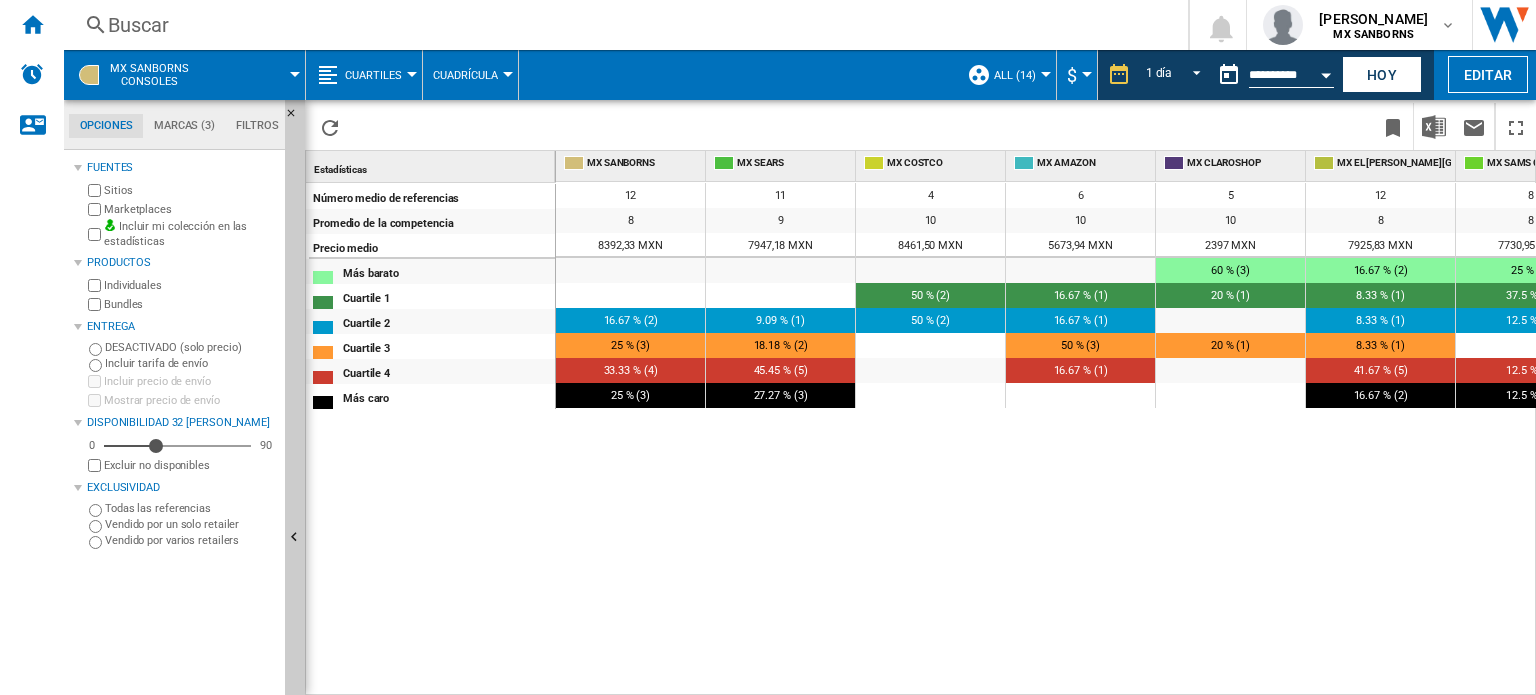 scroll, scrollTop: 0, scrollLeft: 100, axis: horizontal 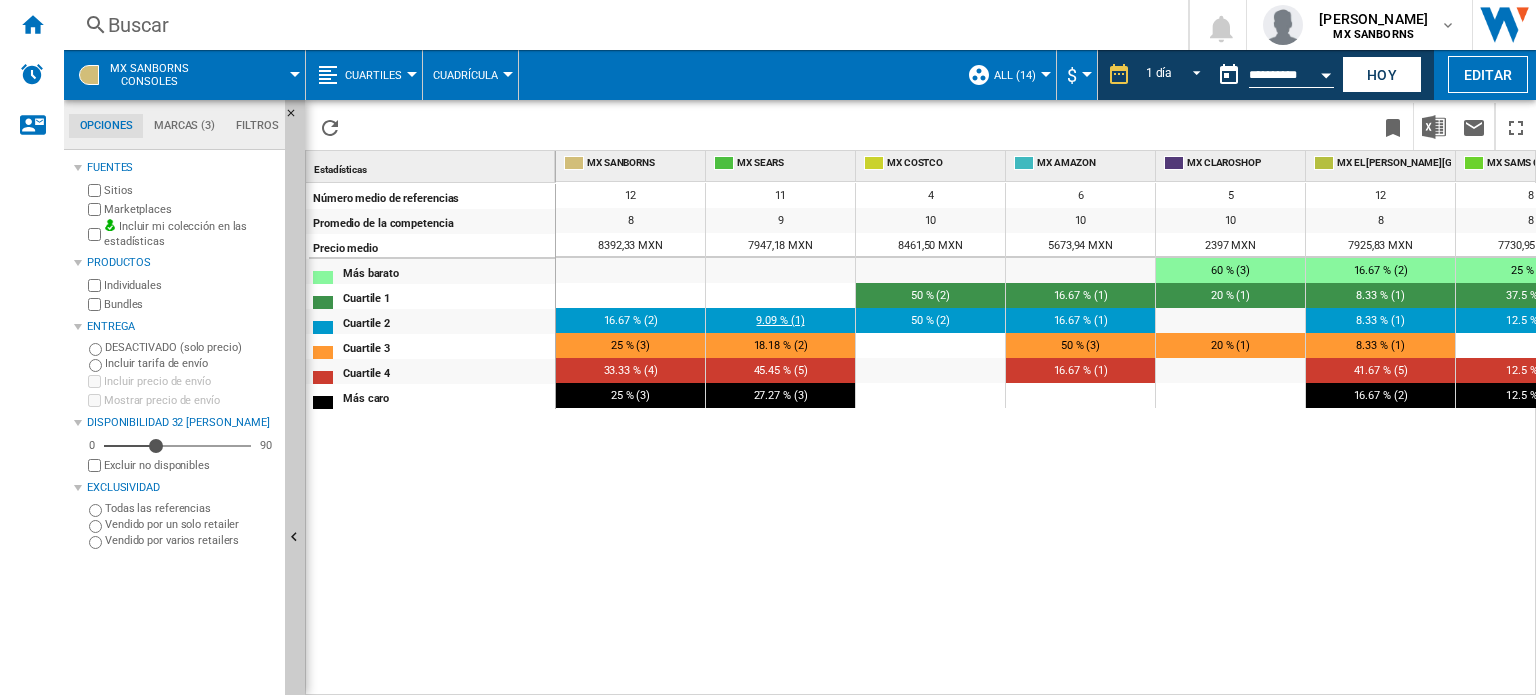 click on "9.09 % (1)" at bounding box center [780, 320] 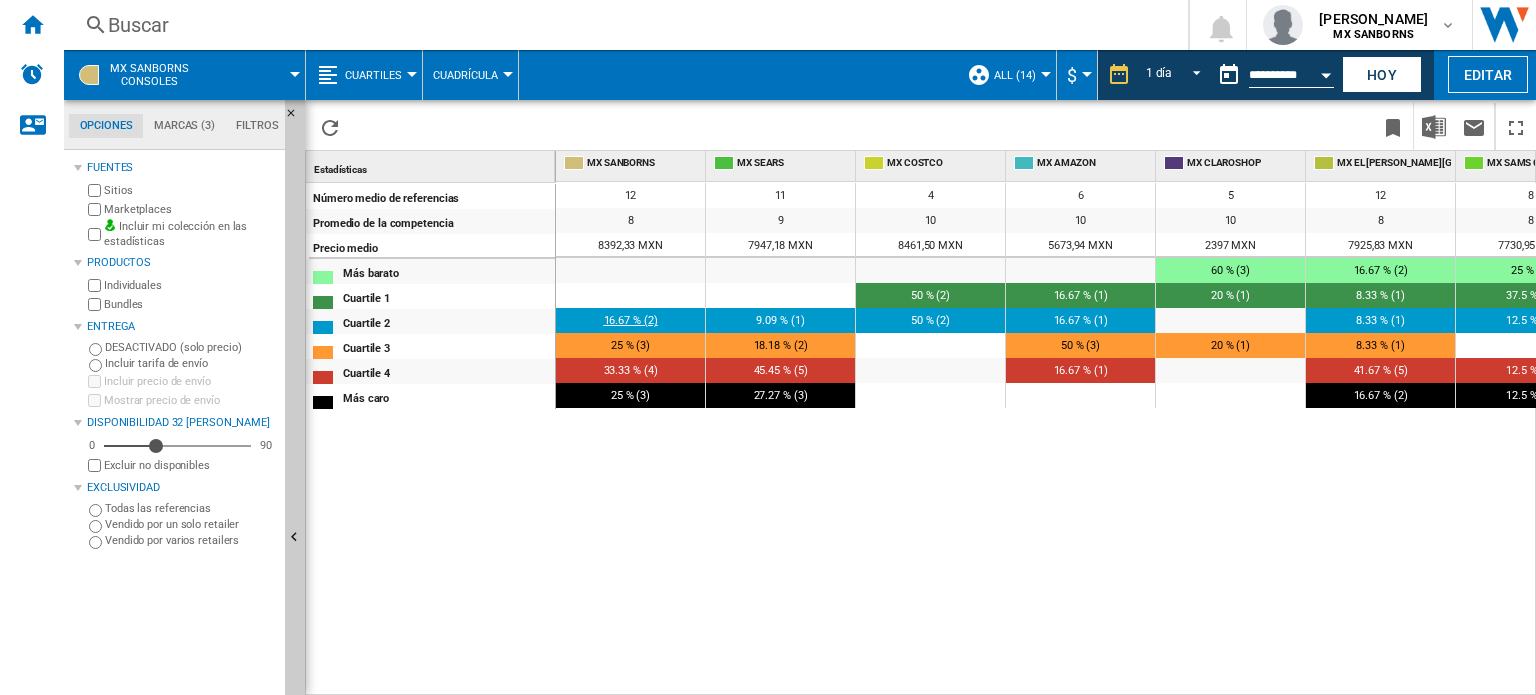 click on "16.67 % (2)" at bounding box center [631, 320] 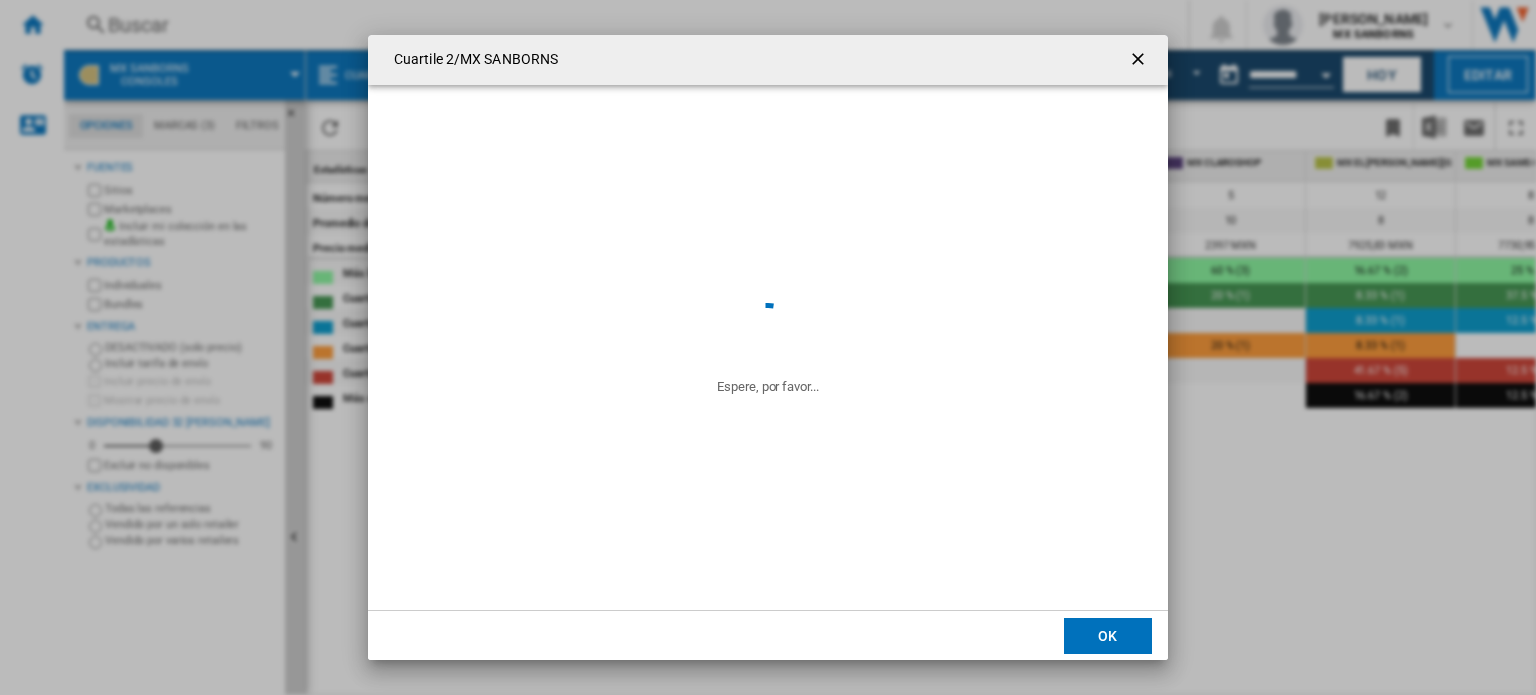 click 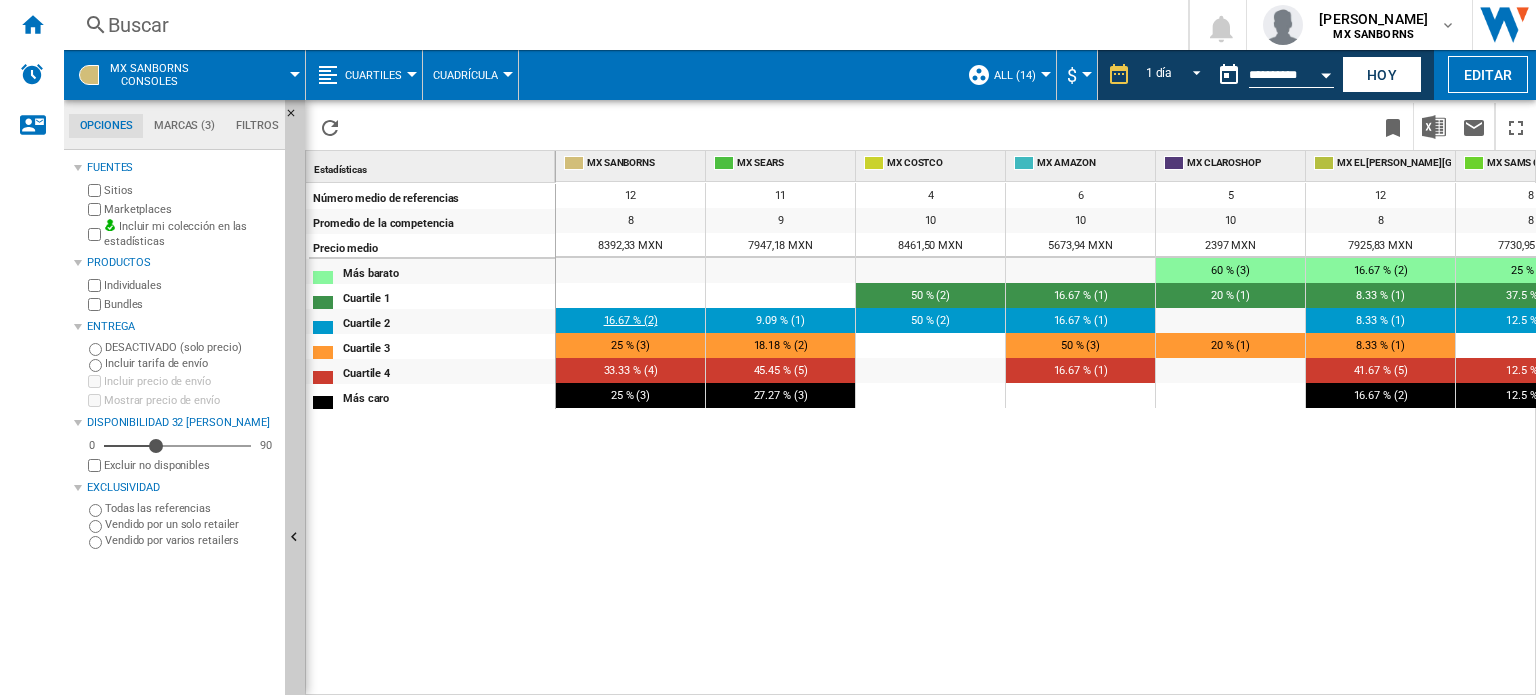 click on "16.67 % (2)" at bounding box center [630, 320] 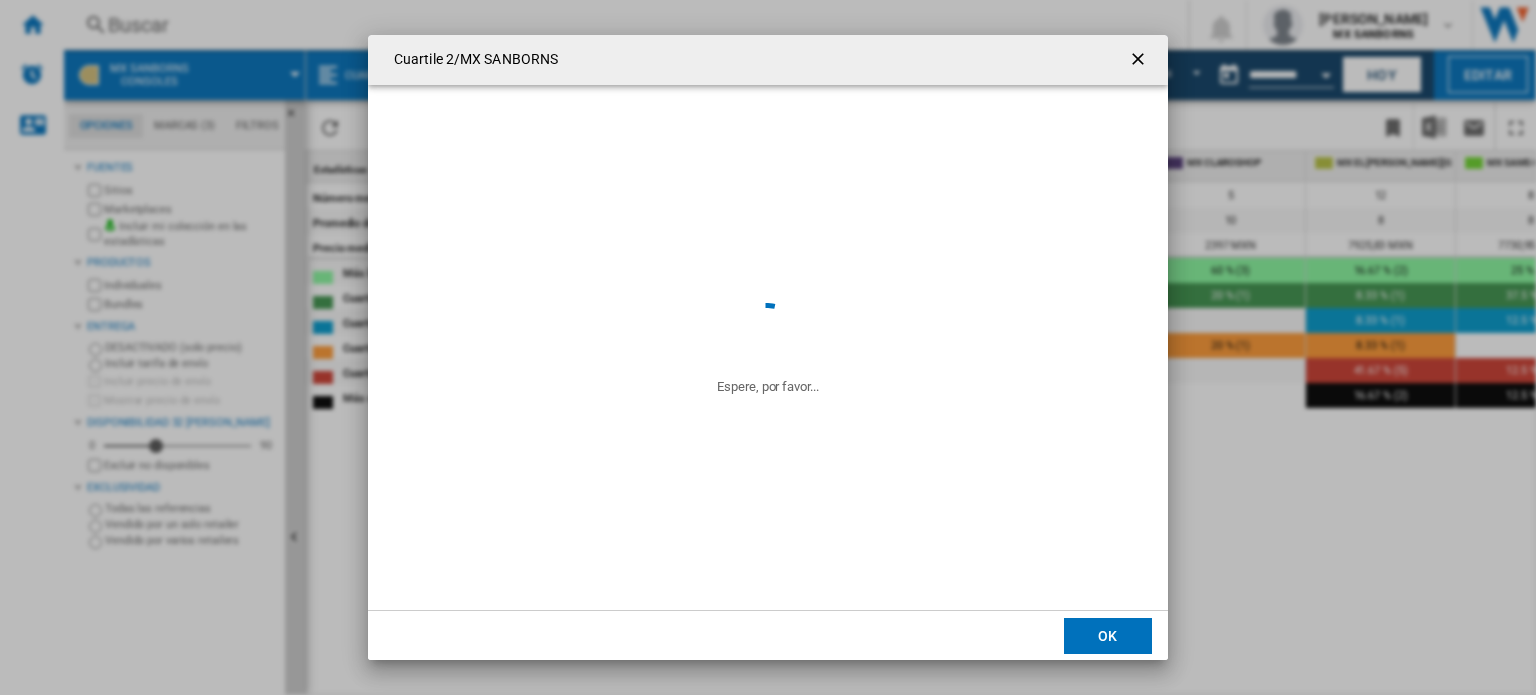 click on "Espere, por favor...
Página 1 en 0
0  oferta
Abrir Matriz de precios
Sitio     1 Marca     1 Referencia     2 Precio     1" 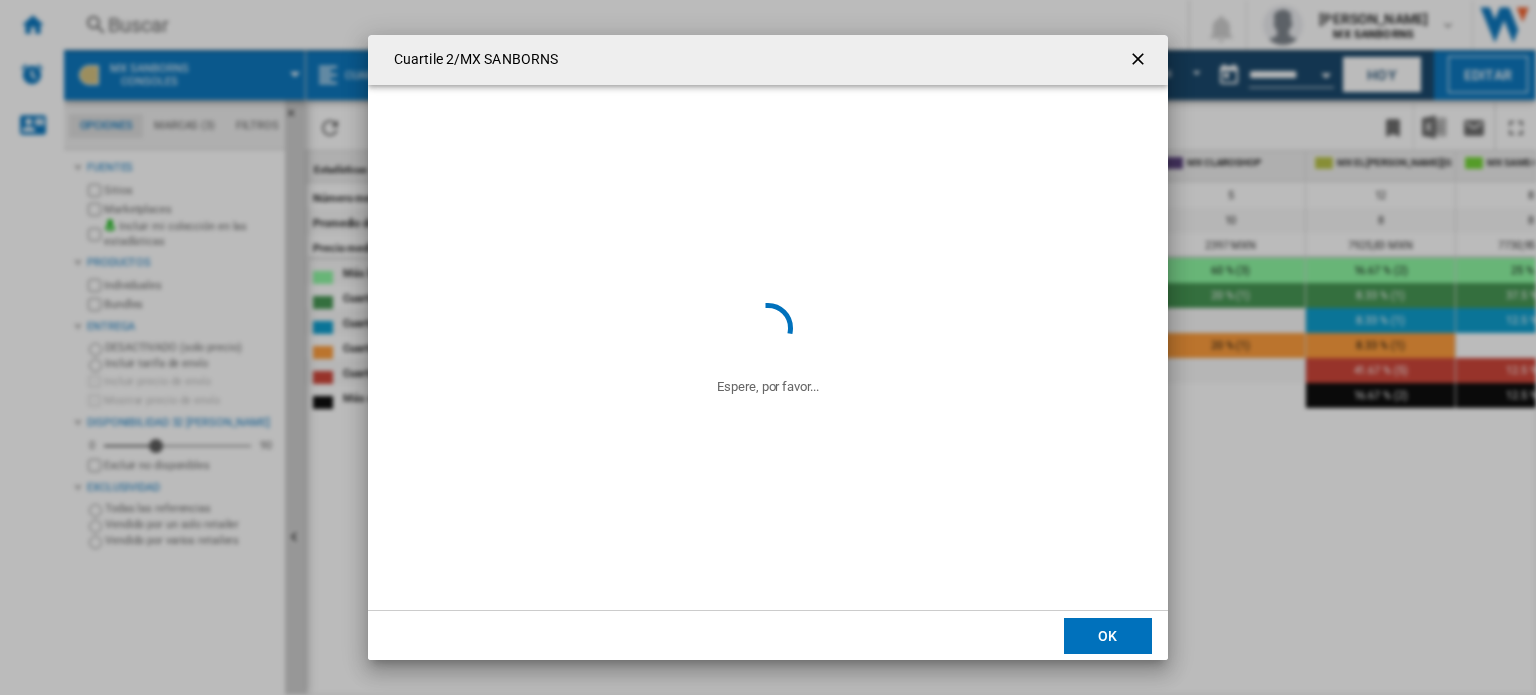 click 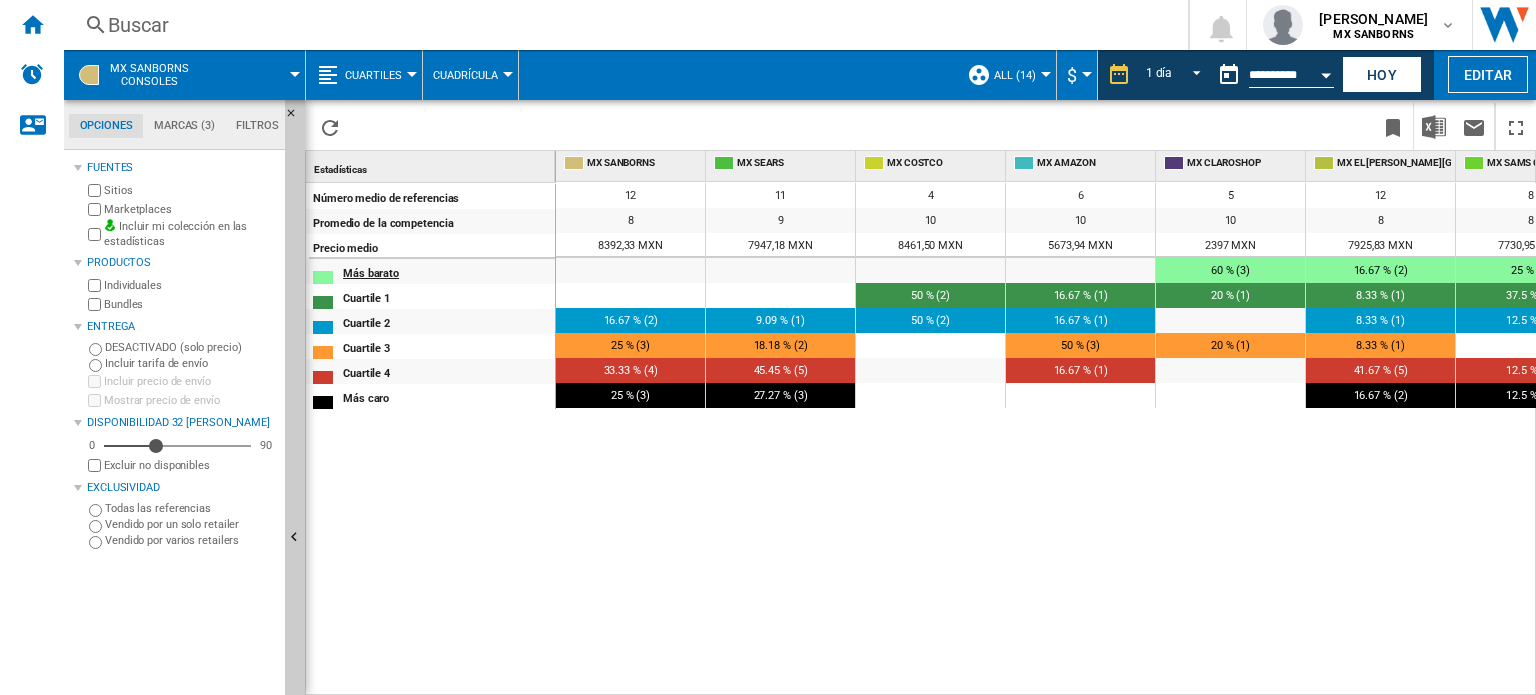 click on "Más barato" at bounding box center [448, 271] 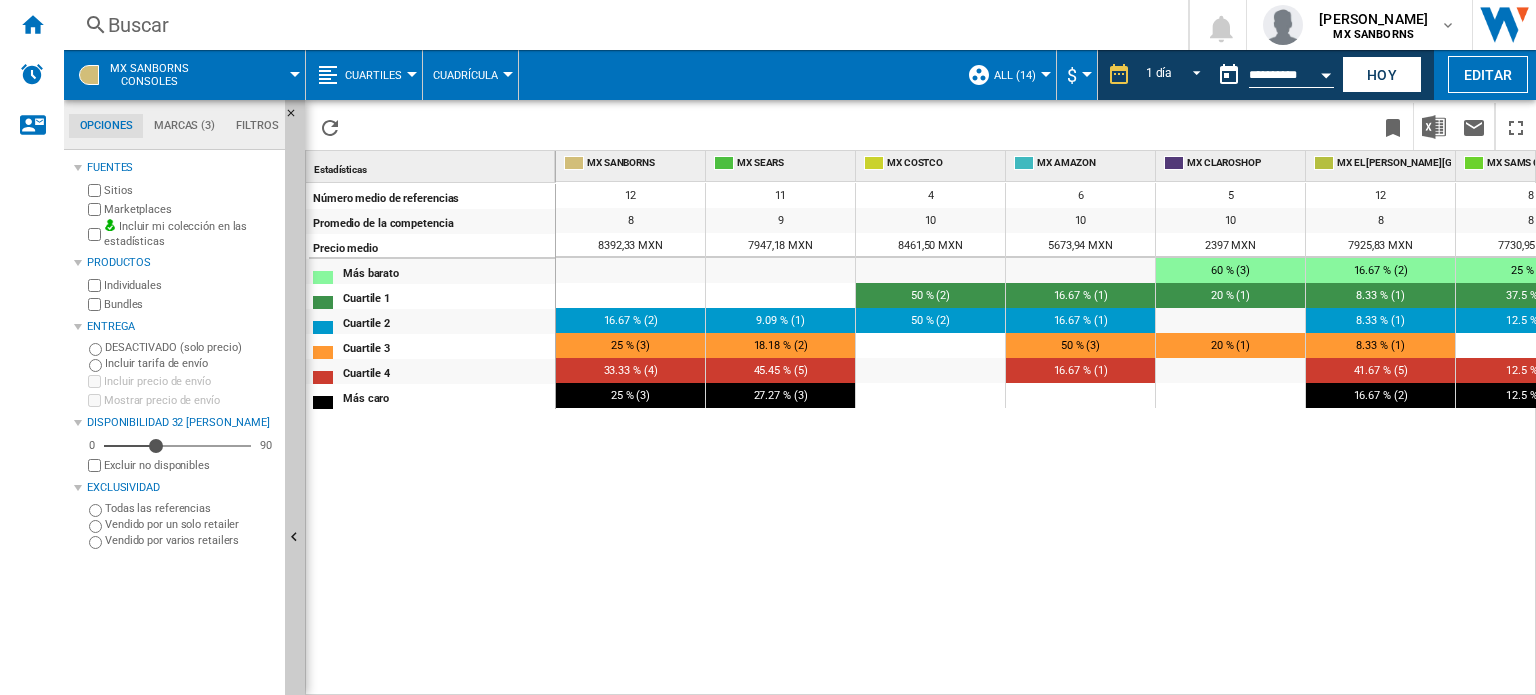 scroll, scrollTop: 0, scrollLeft: 248, axis: horizontal 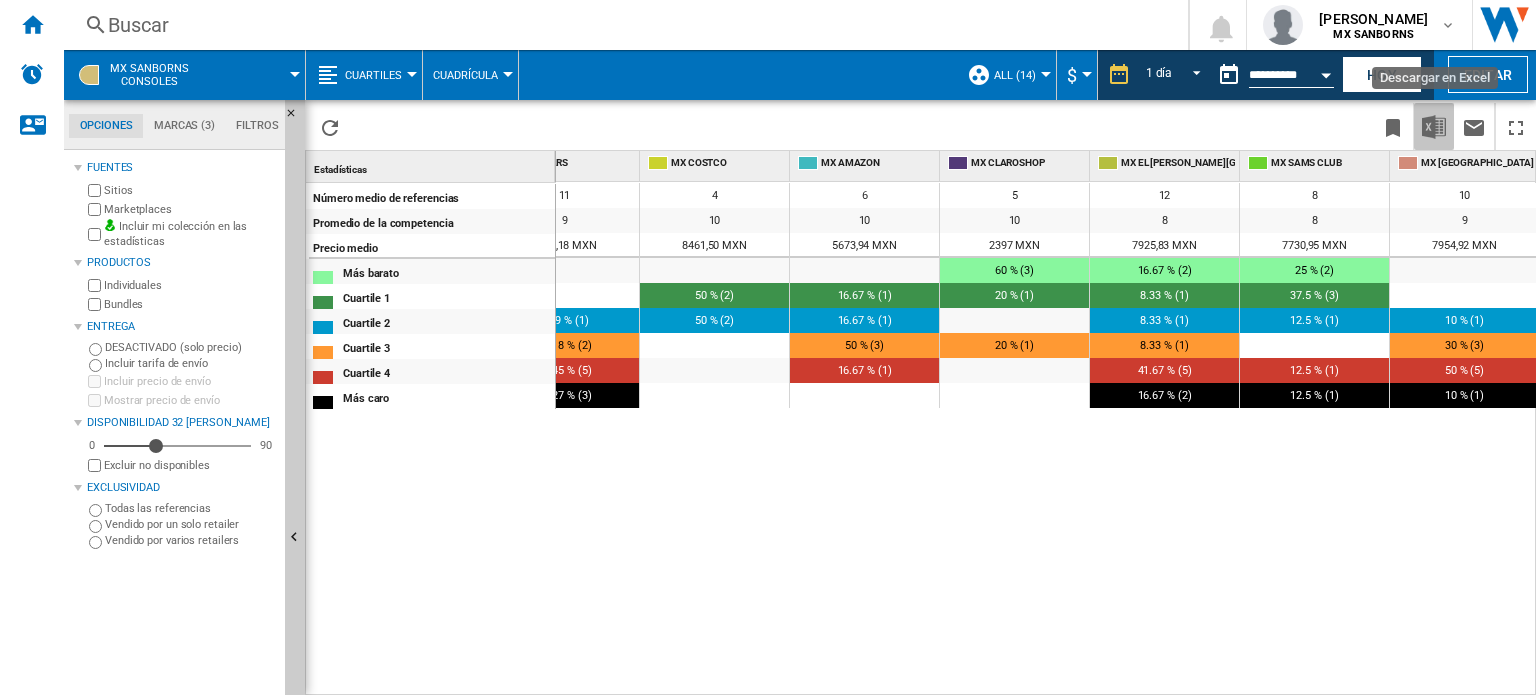 click at bounding box center [1434, 126] 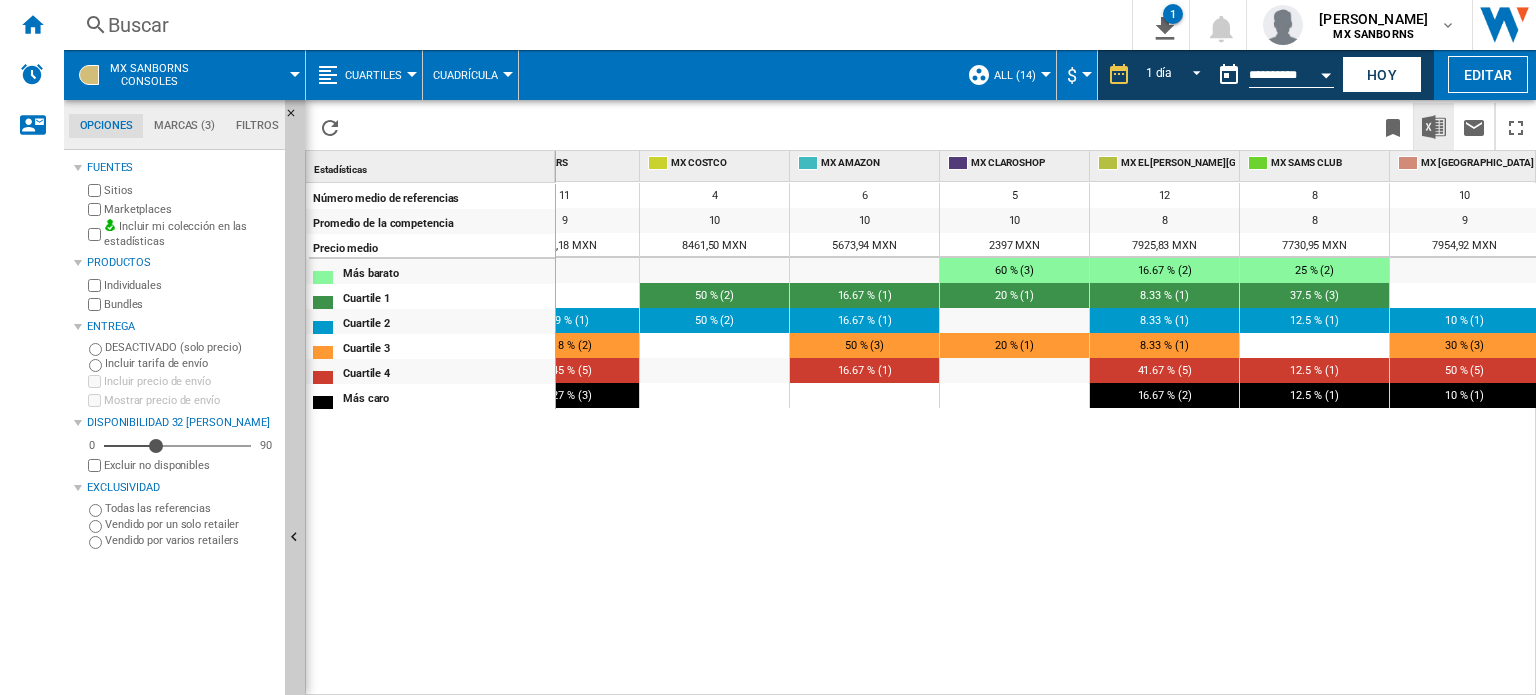 scroll, scrollTop: 0, scrollLeft: 366, axis: horizontal 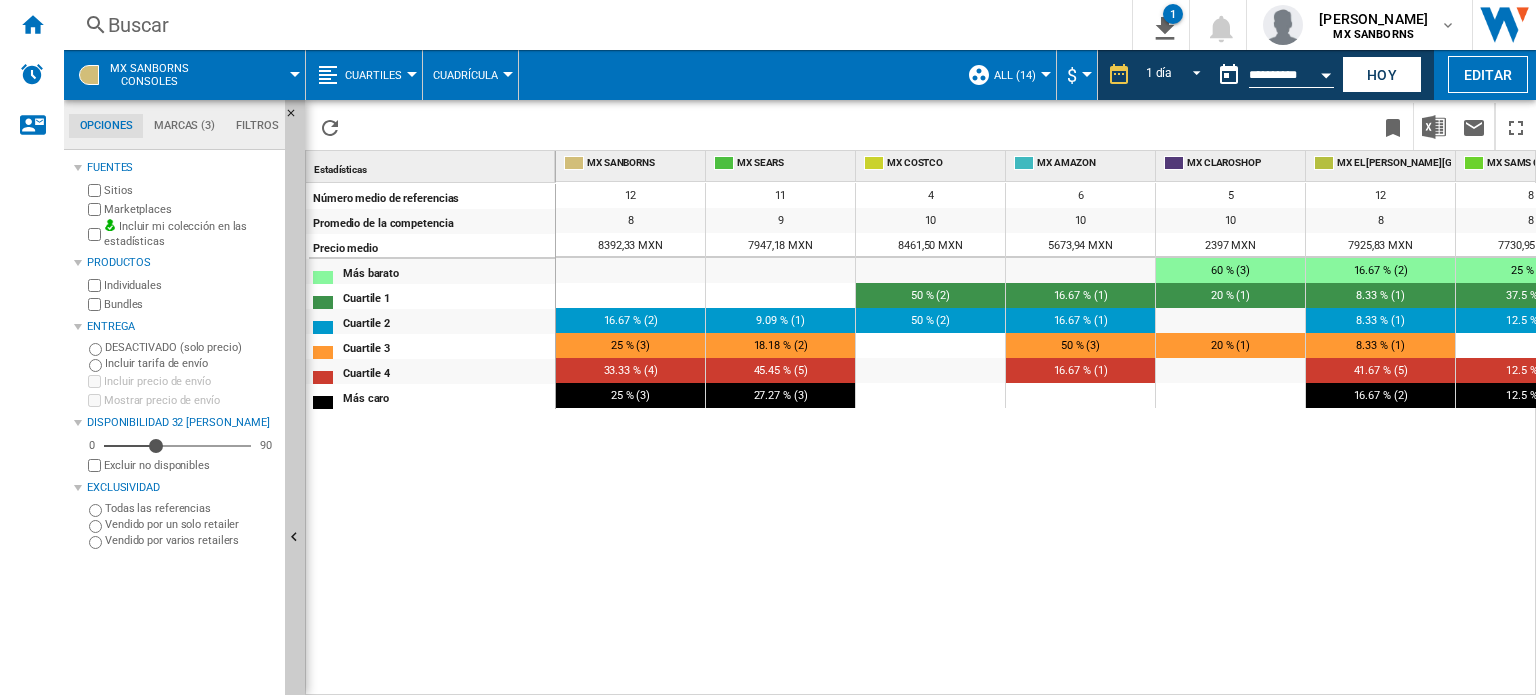 click on "Cuartiles" at bounding box center (378, 75) 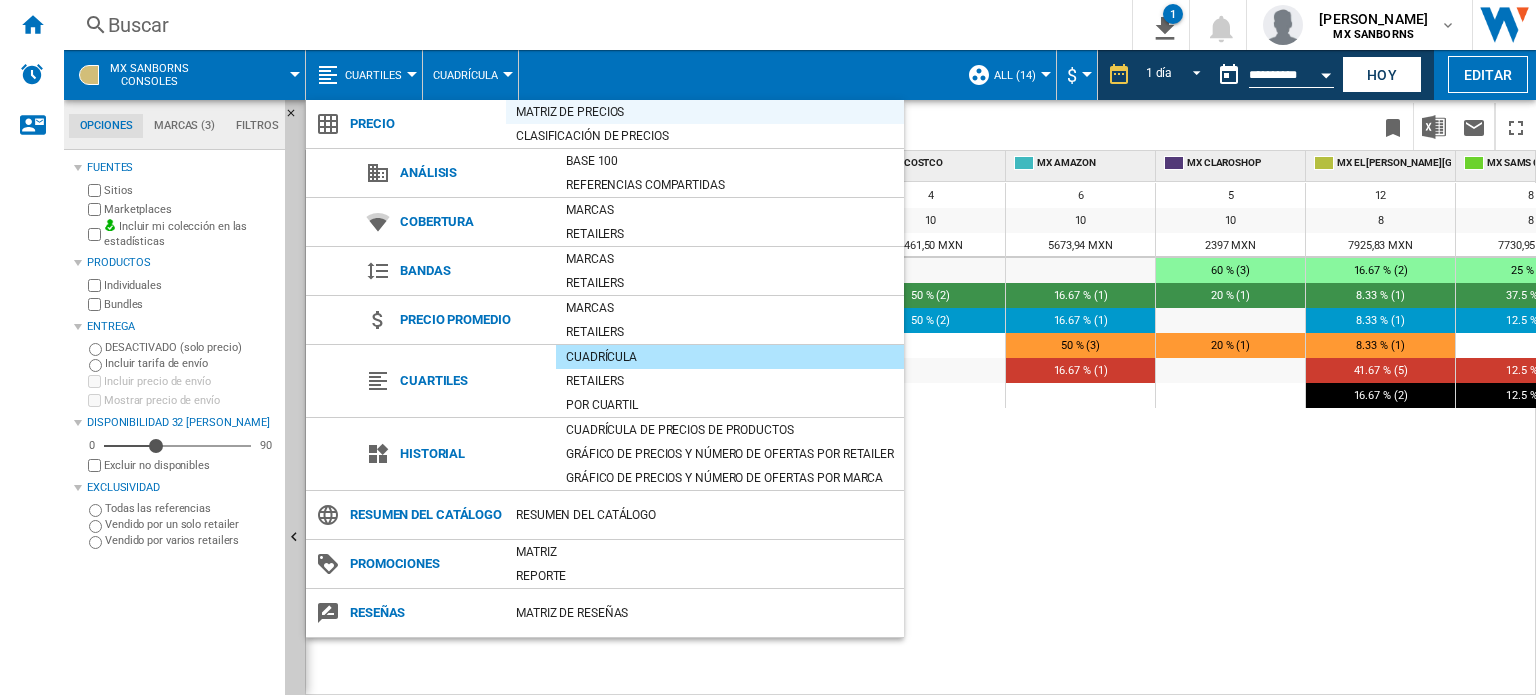 click on "Matriz de precios" at bounding box center [705, 112] 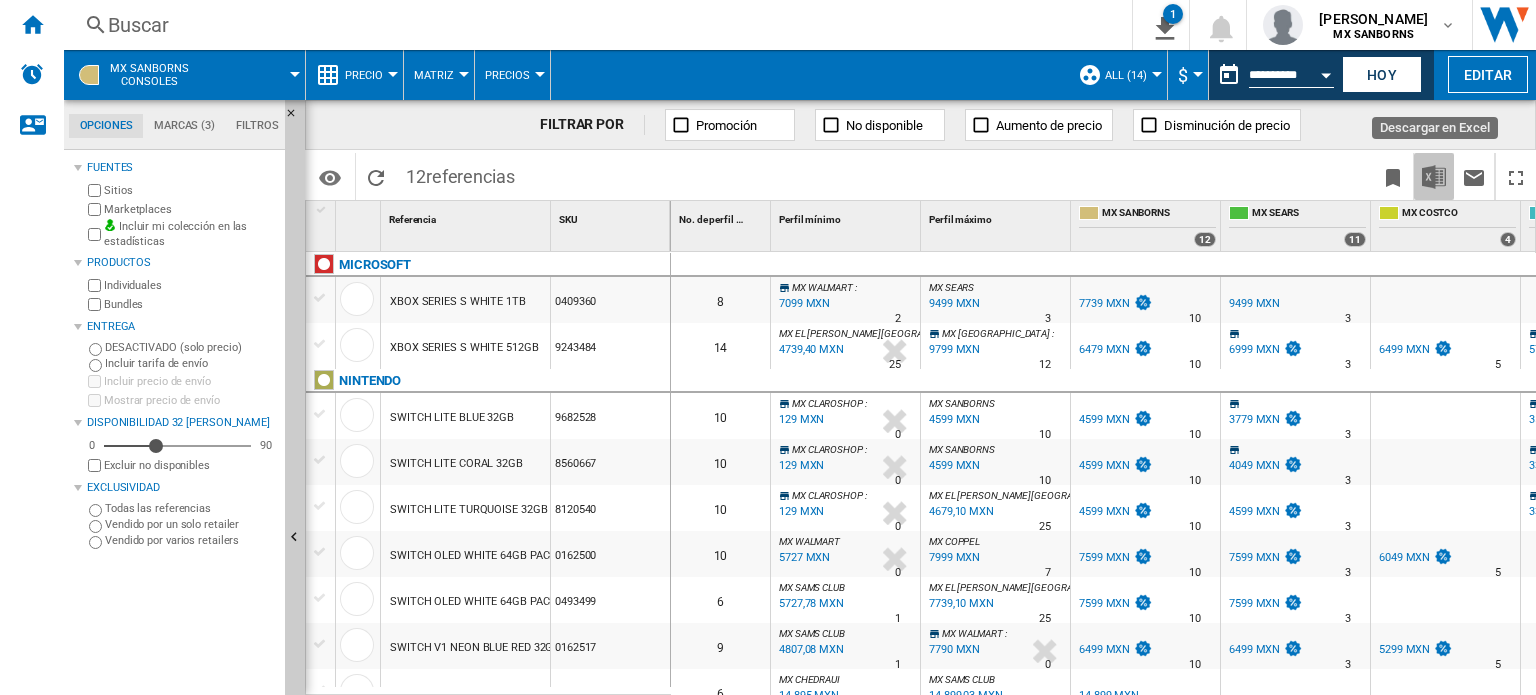 click at bounding box center (1434, 177) 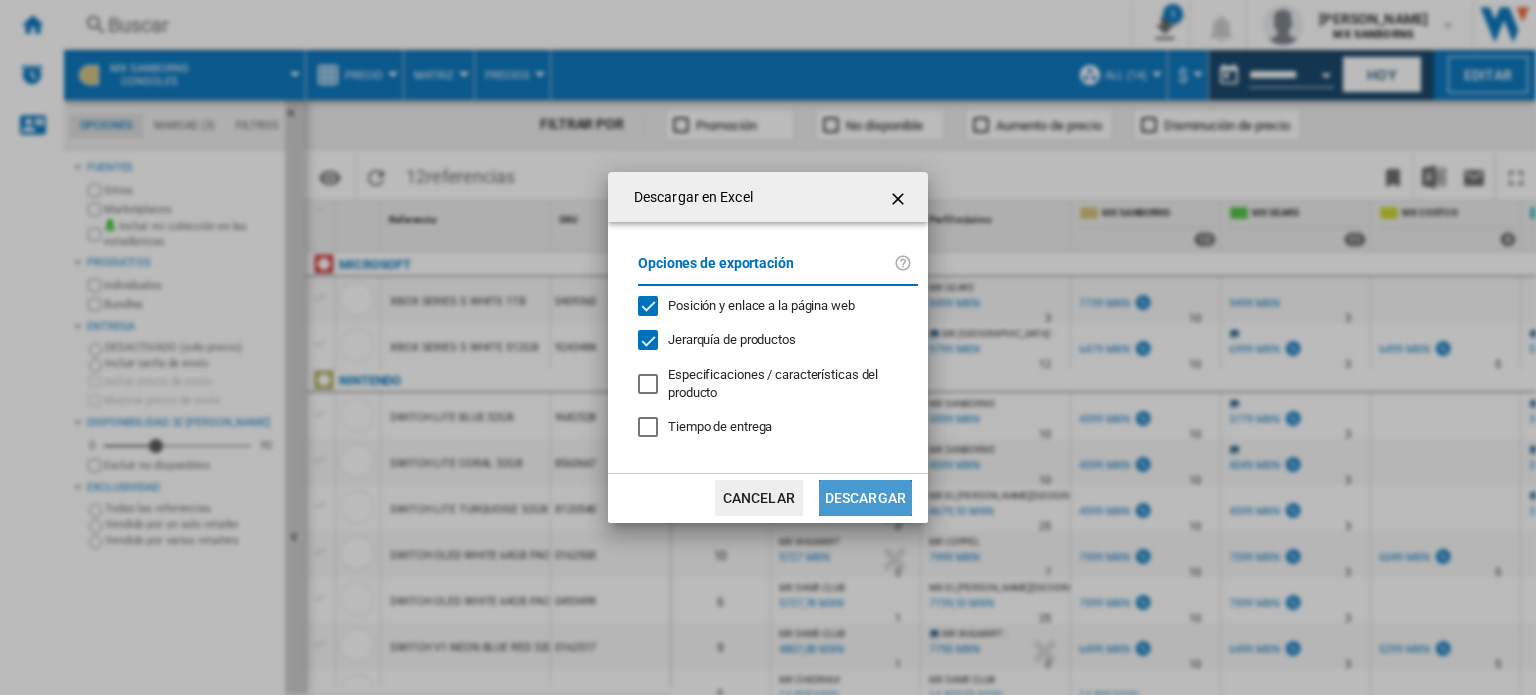 click on "Descargar" 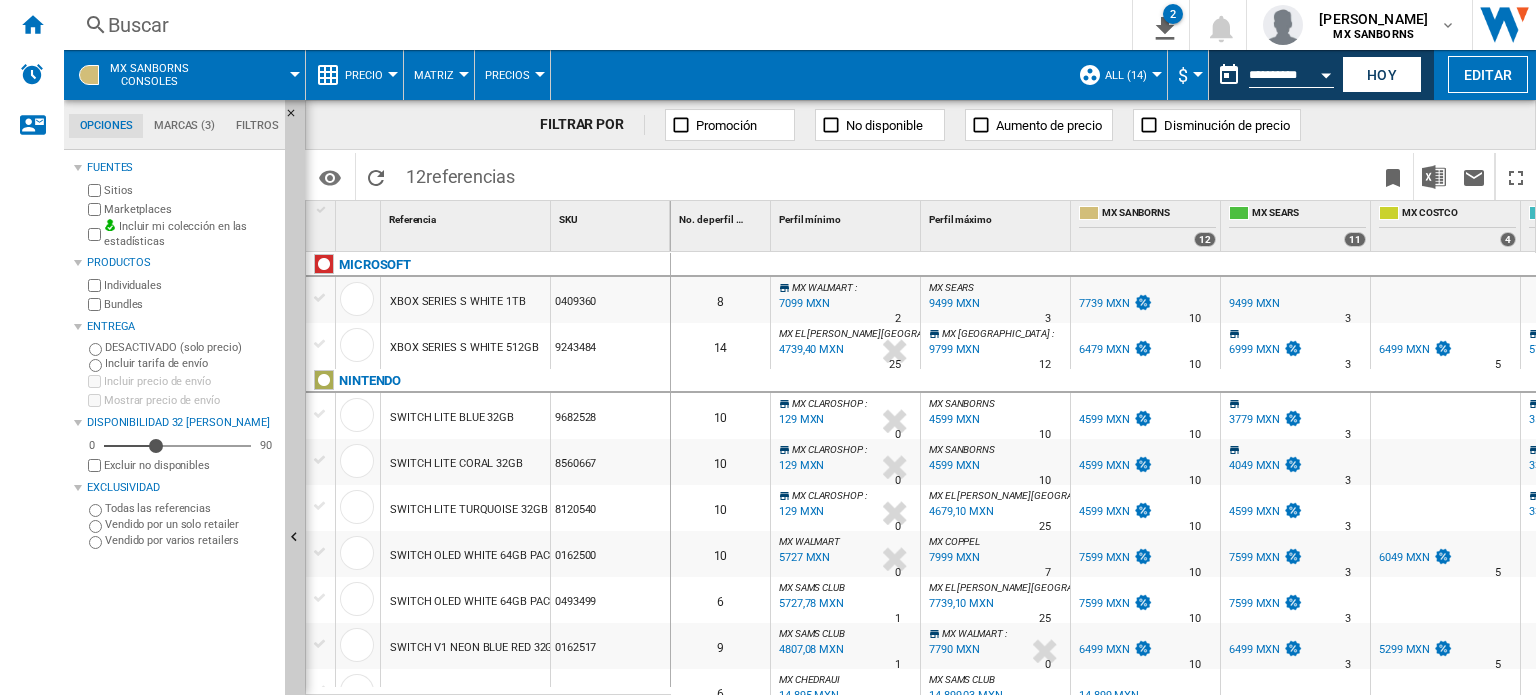 click on "Precio" at bounding box center (369, 75) 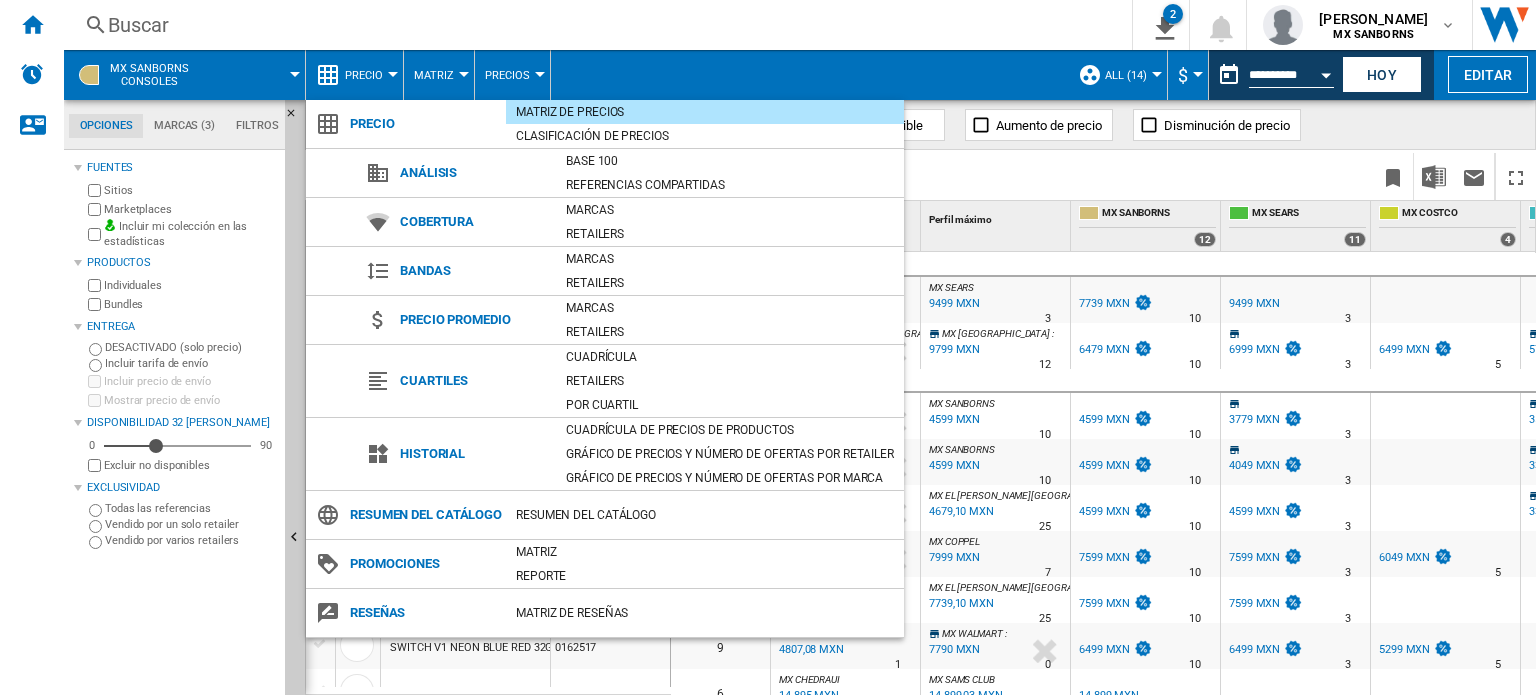 click at bounding box center [768, 347] 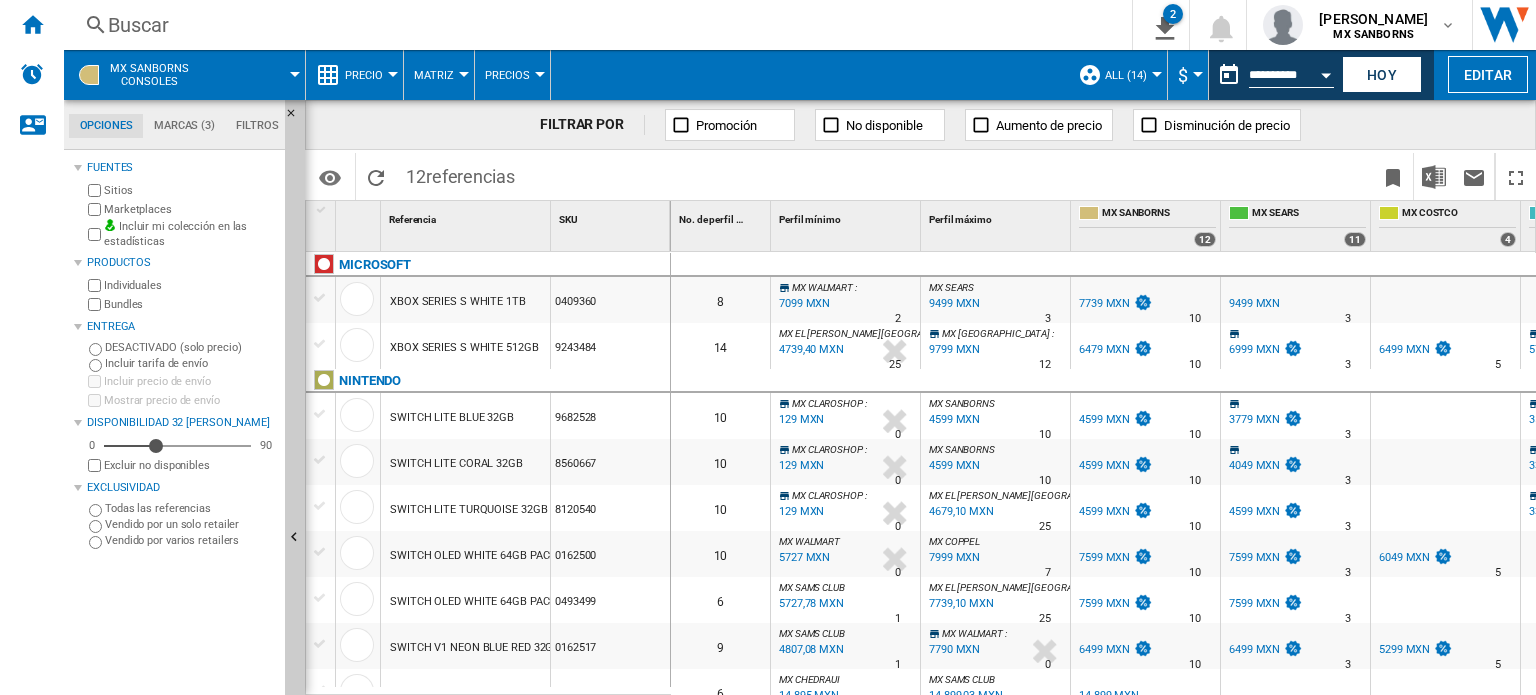 click at bounding box center [256, 75] 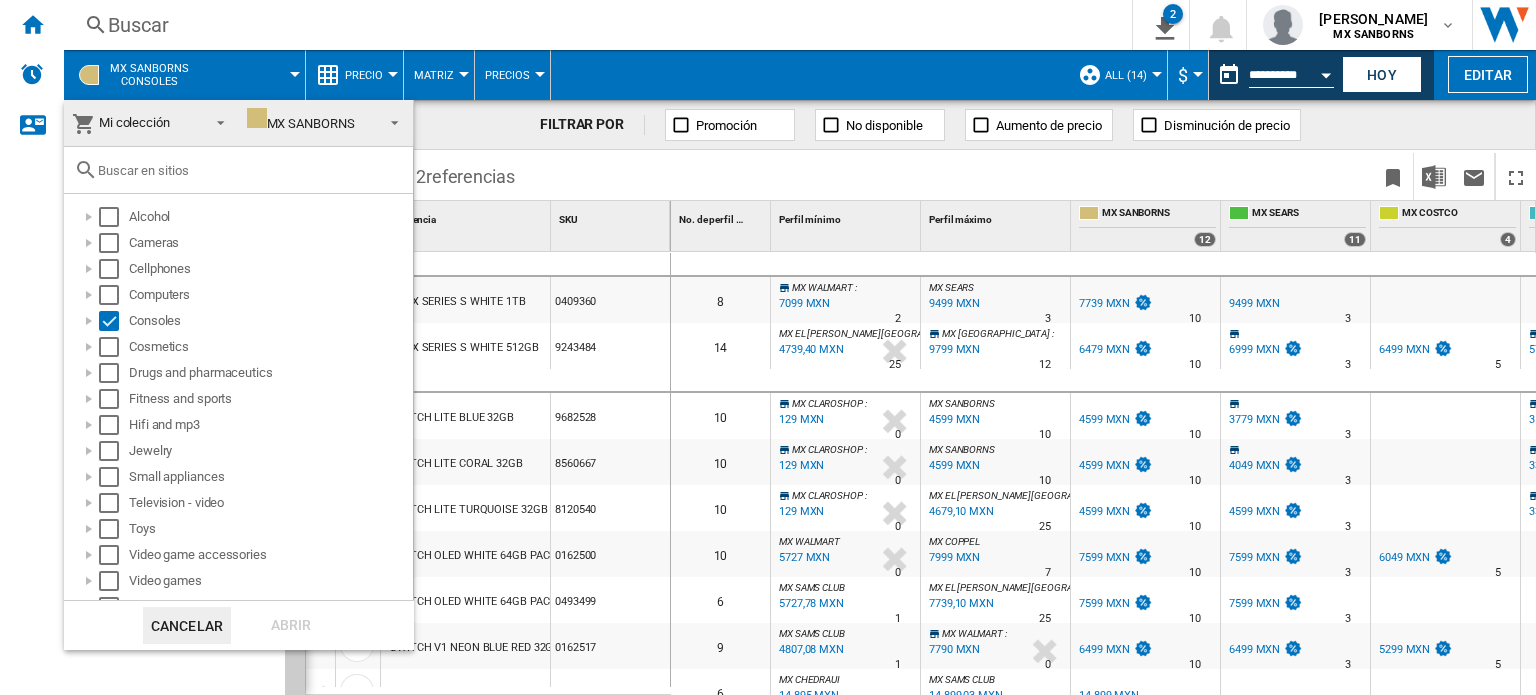 click at bounding box center [768, 347] 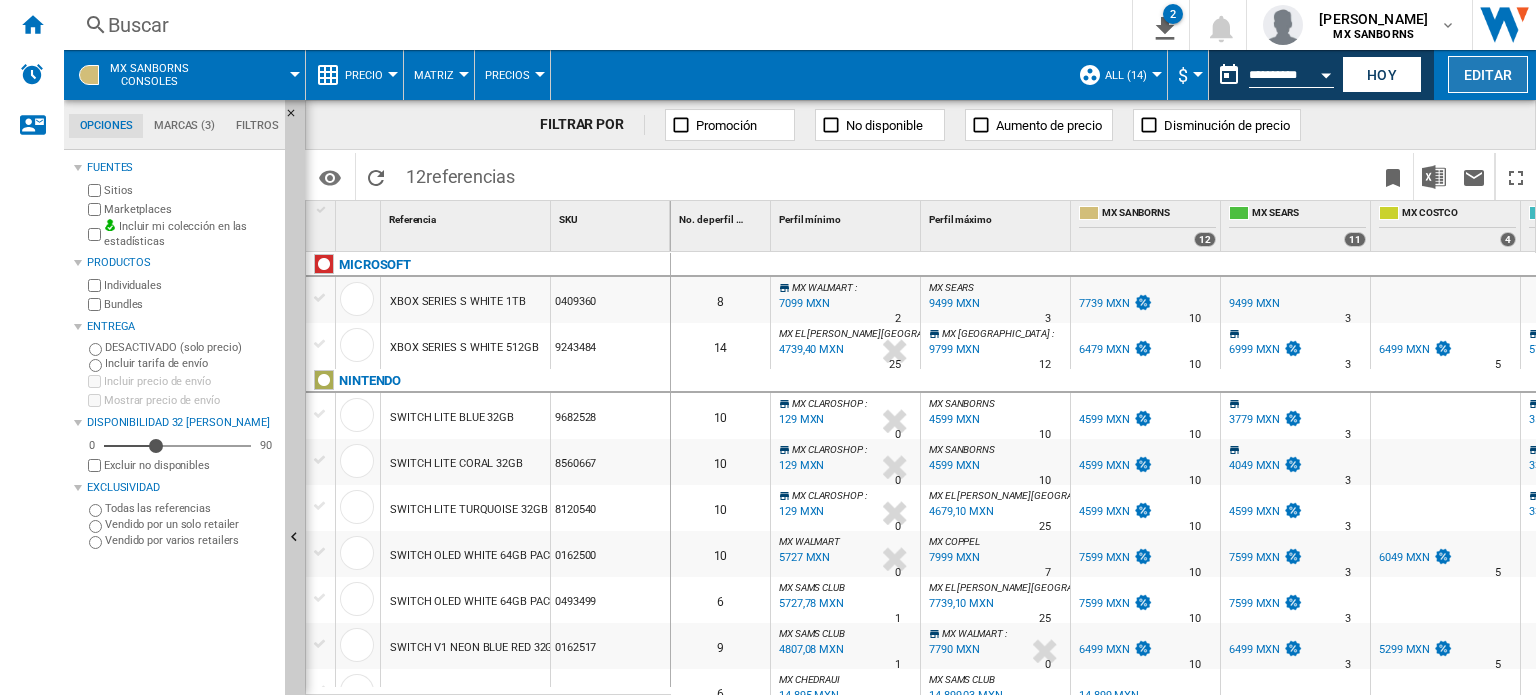 click on "Editar" at bounding box center [1488, 74] 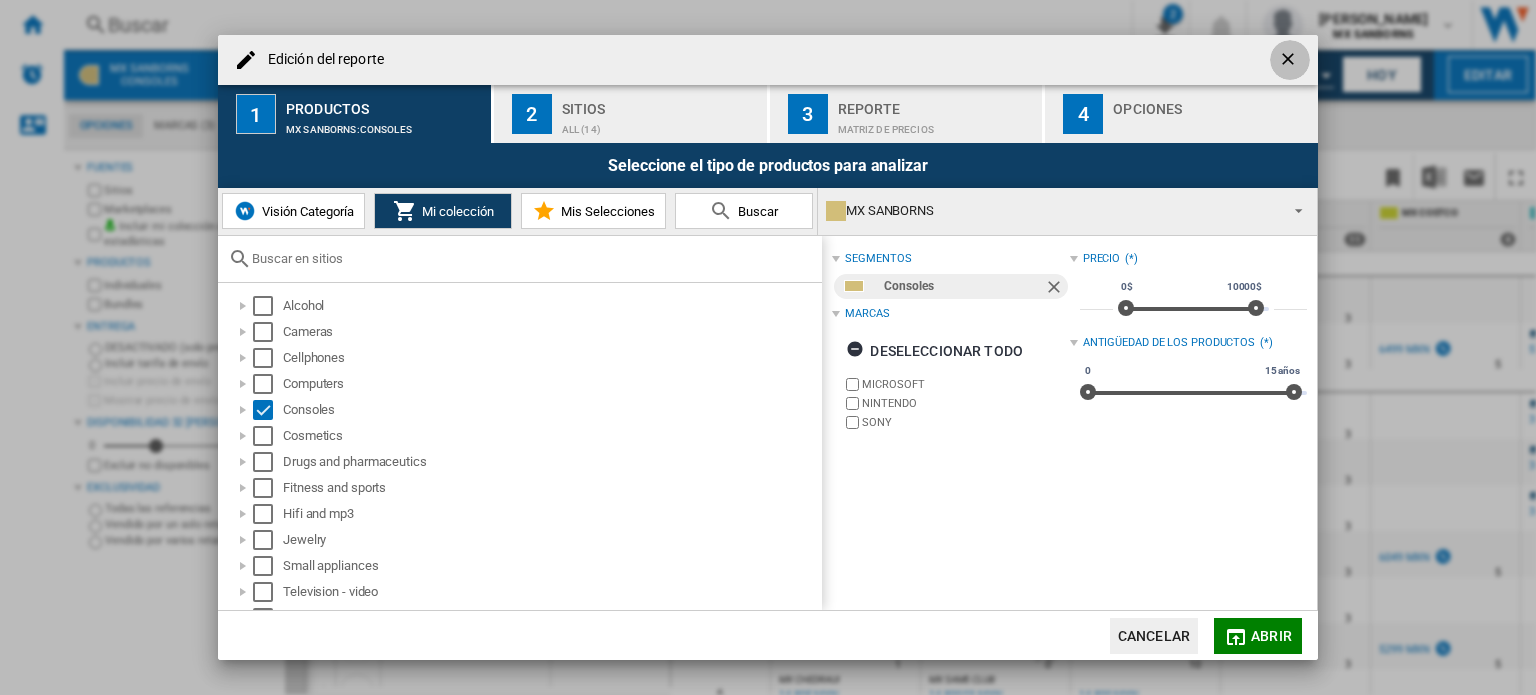 click at bounding box center [1290, 61] 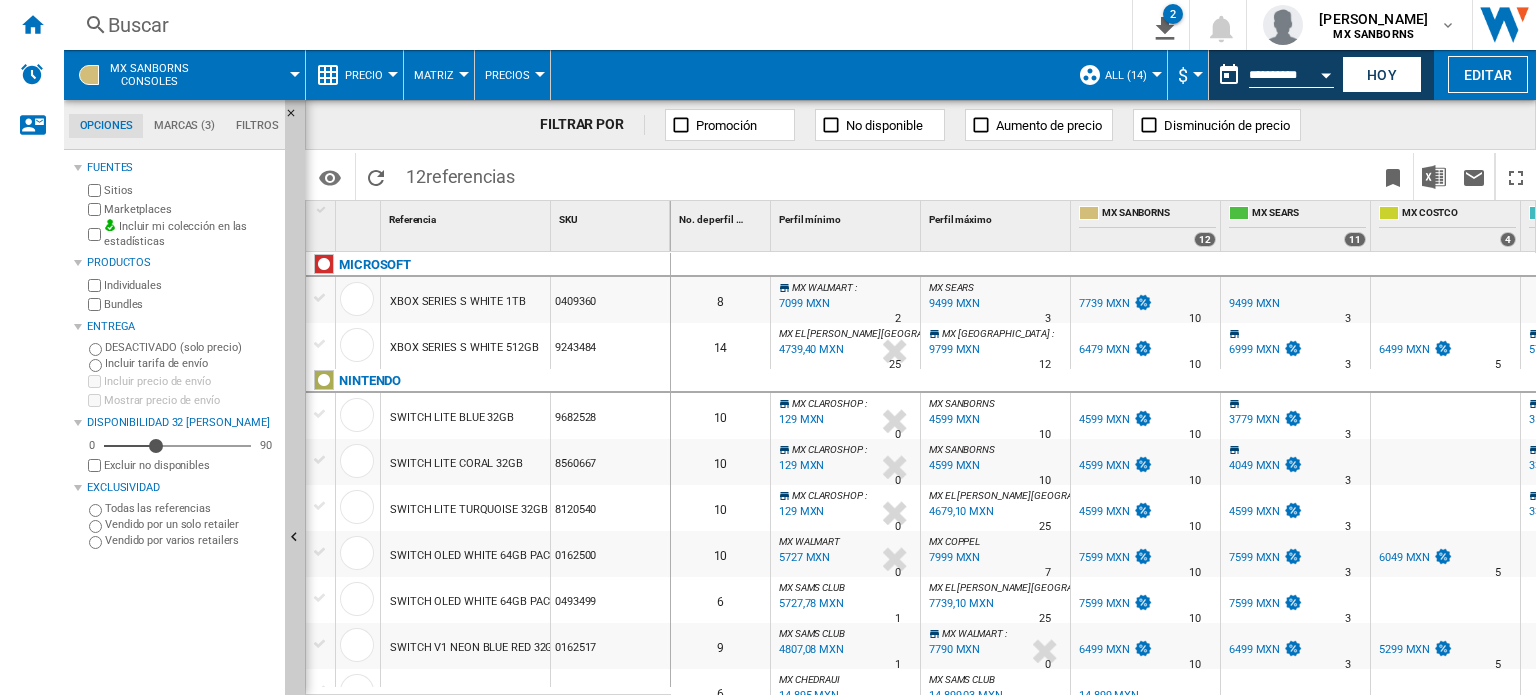 click at bounding box center (256, 75) 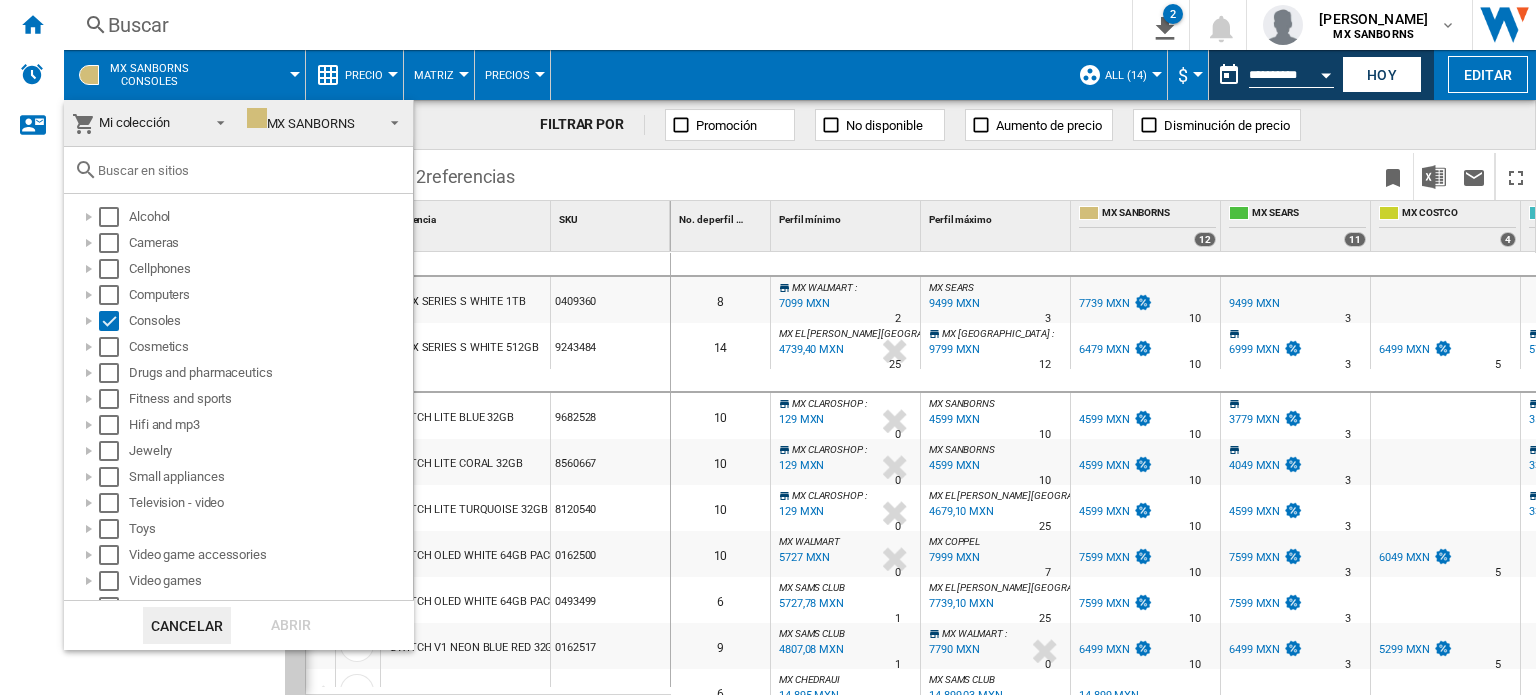 click at bounding box center (768, 347) 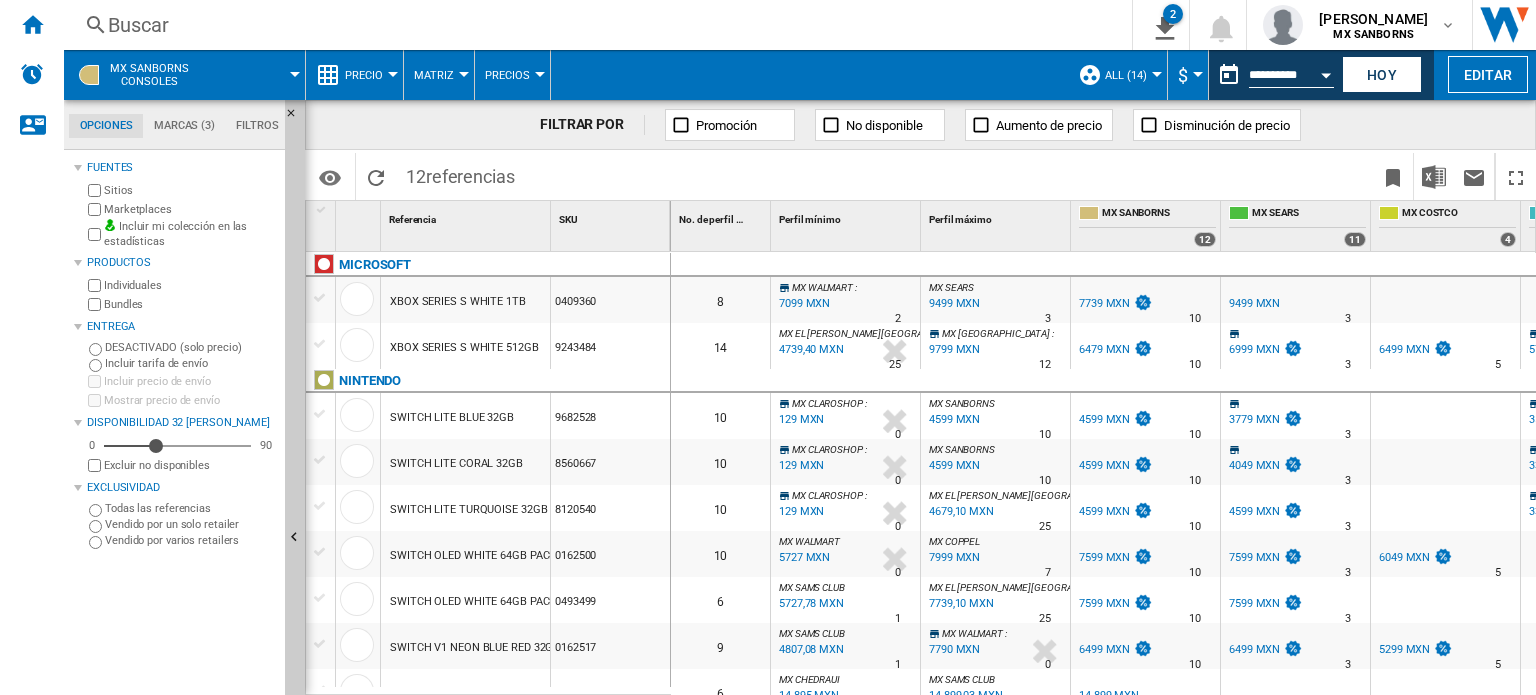 click on "Precios" at bounding box center (512, 75) 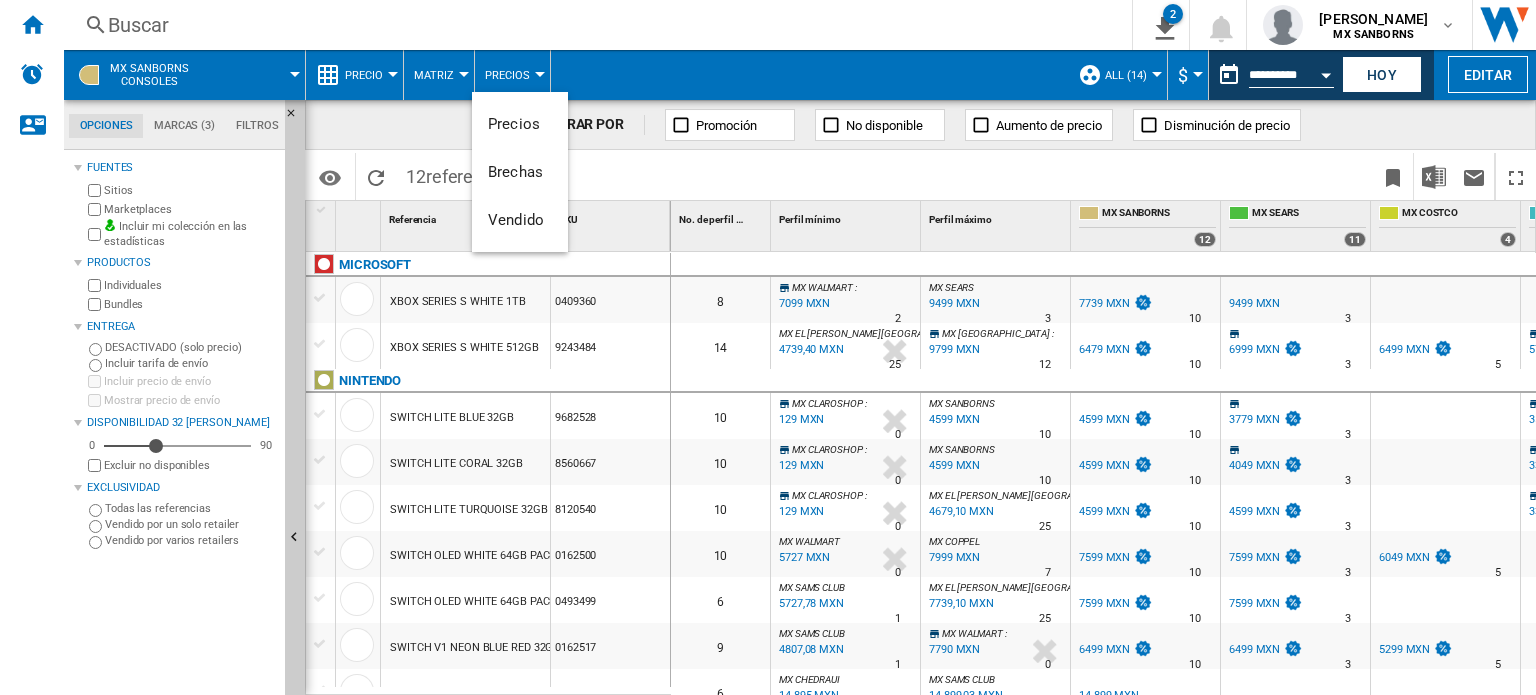 click at bounding box center [768, 347] 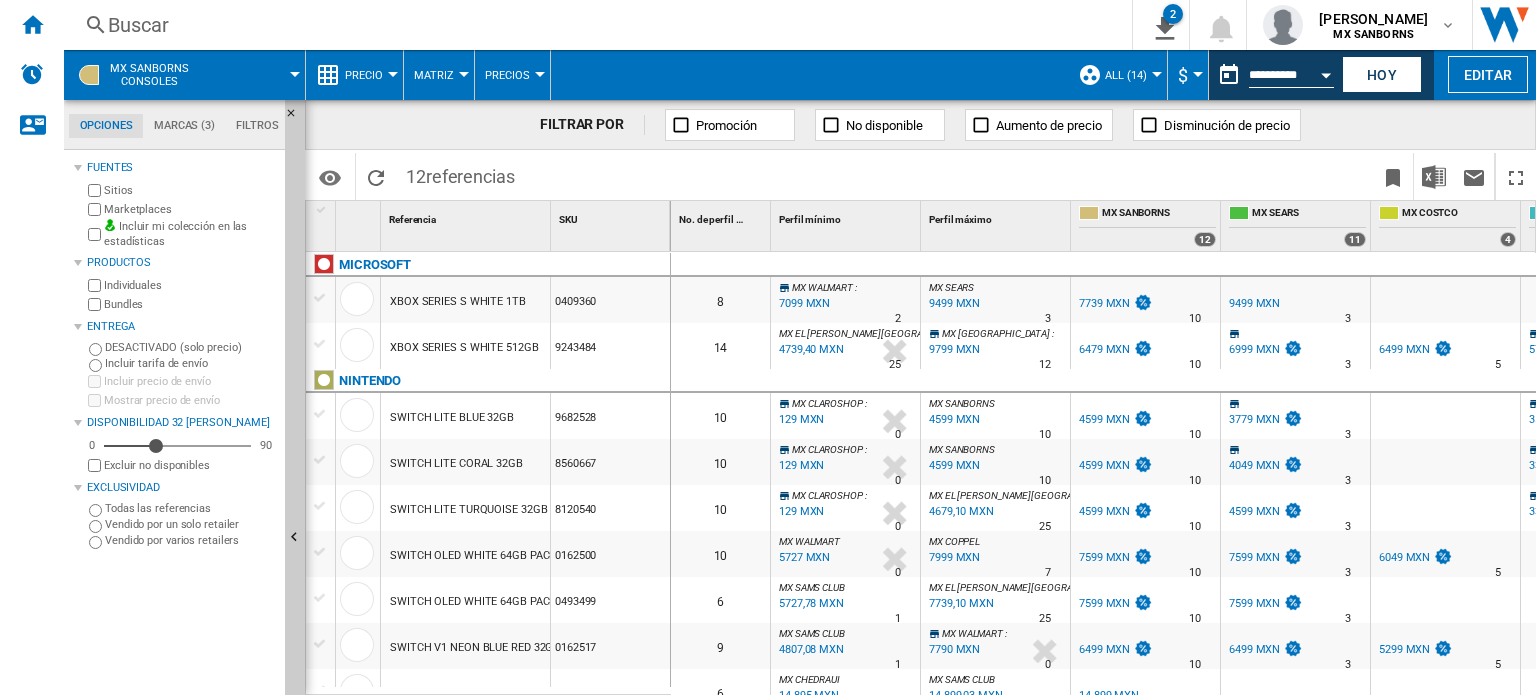 click on "Matriz" at bounding box center [434, 75] 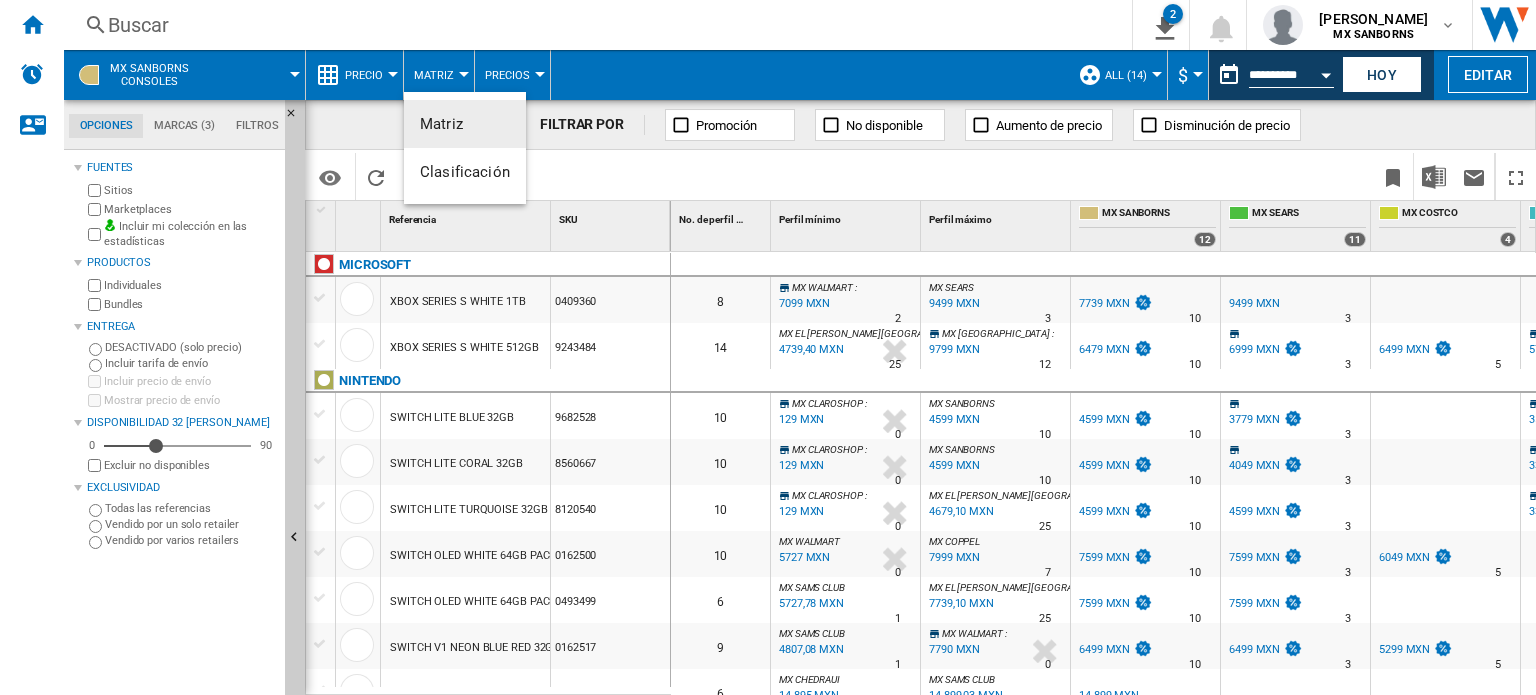 click at bounding box center [768, 347] 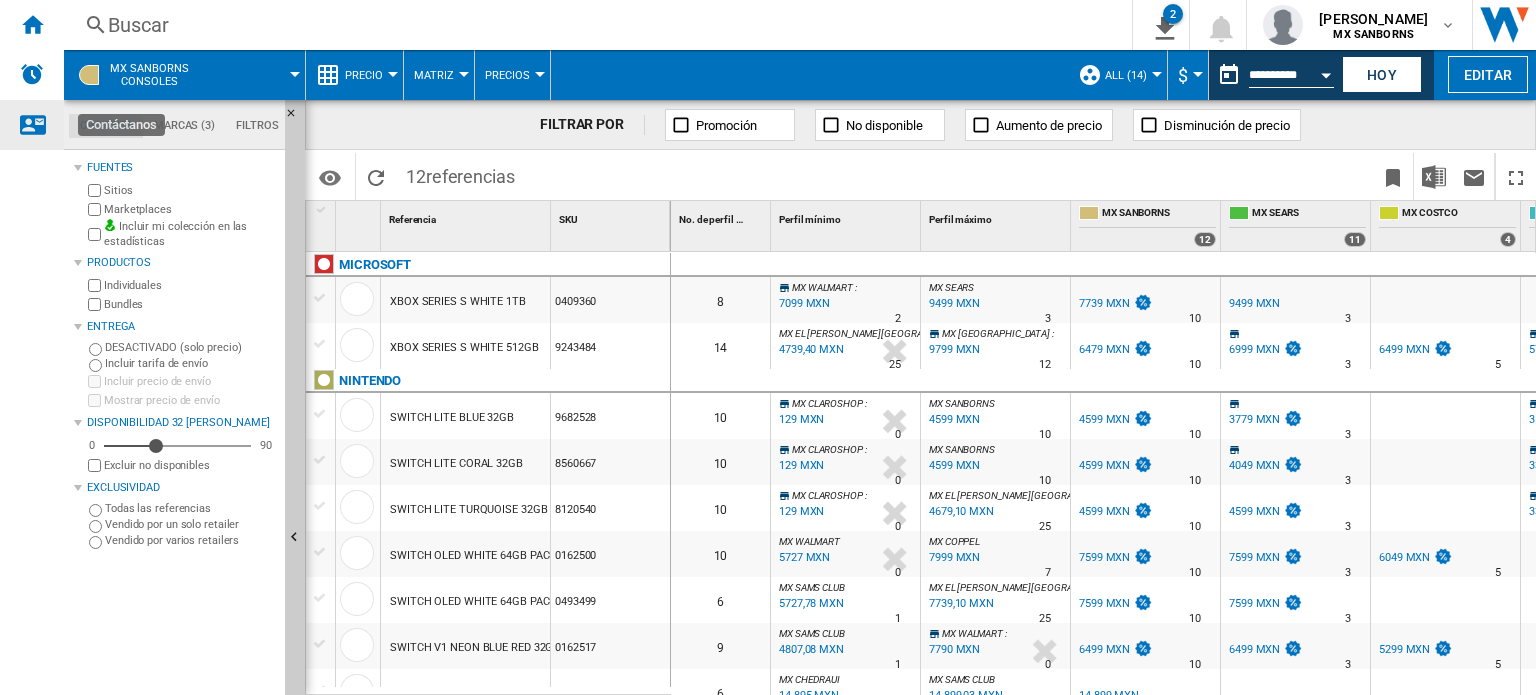 click at bounding box center [32, 125] 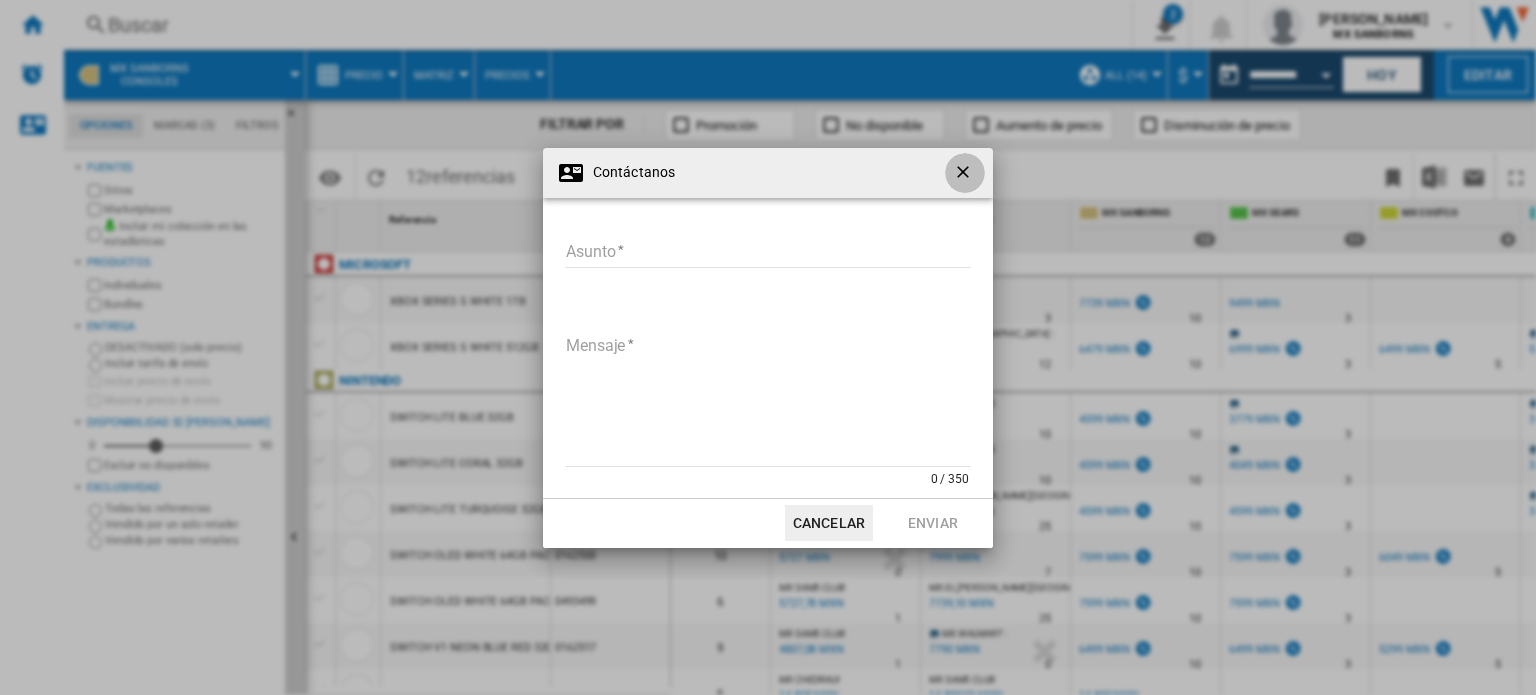 click at bounding box center [965, 174] 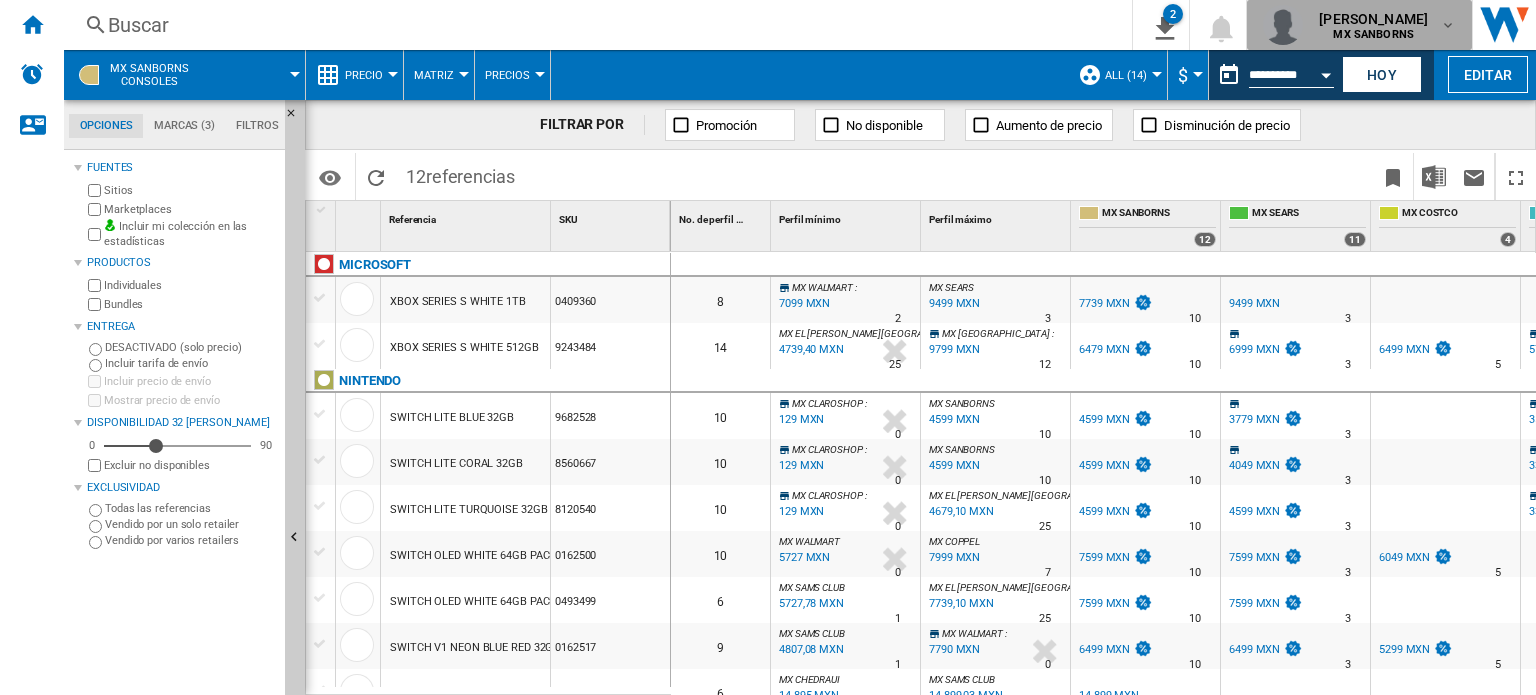 click on "[PERSON_NAME]" at bounding box center [1373, 19] 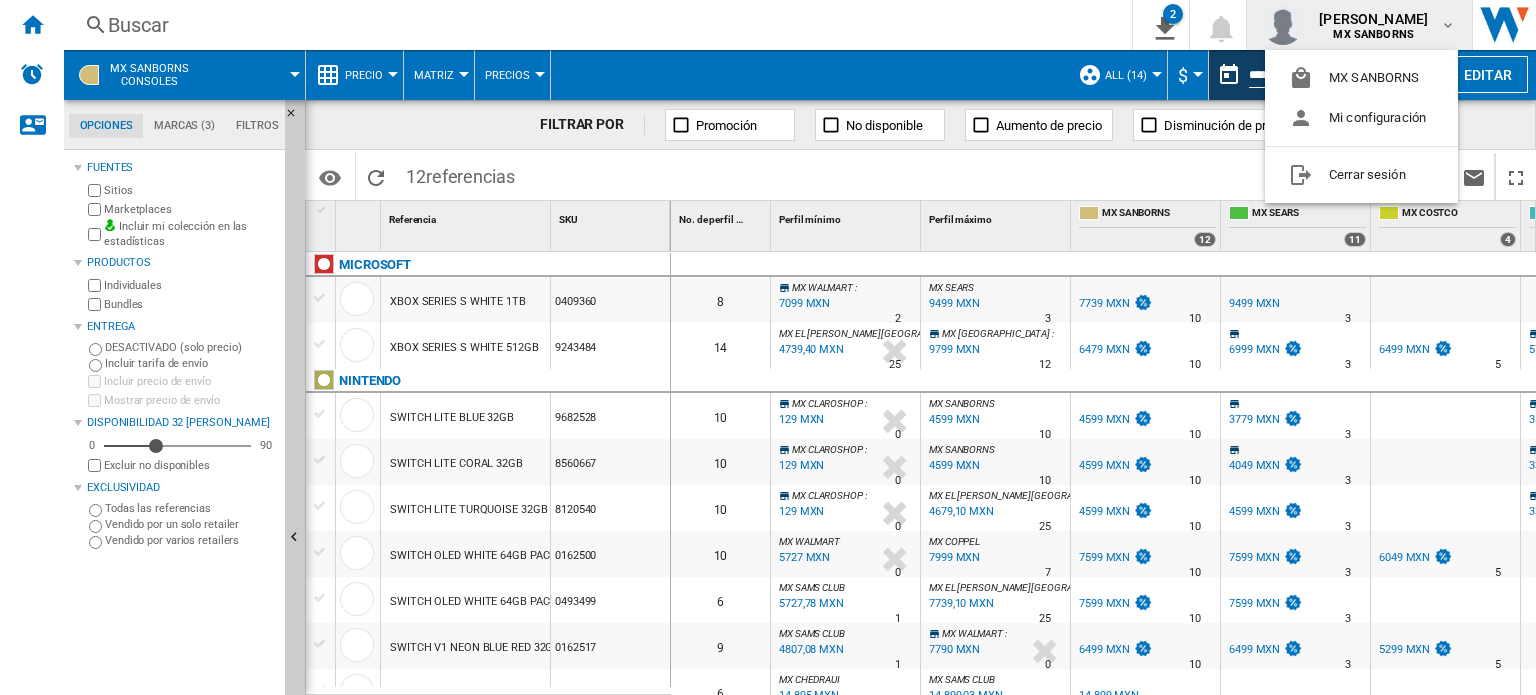 click at bounding box center [768, 347] 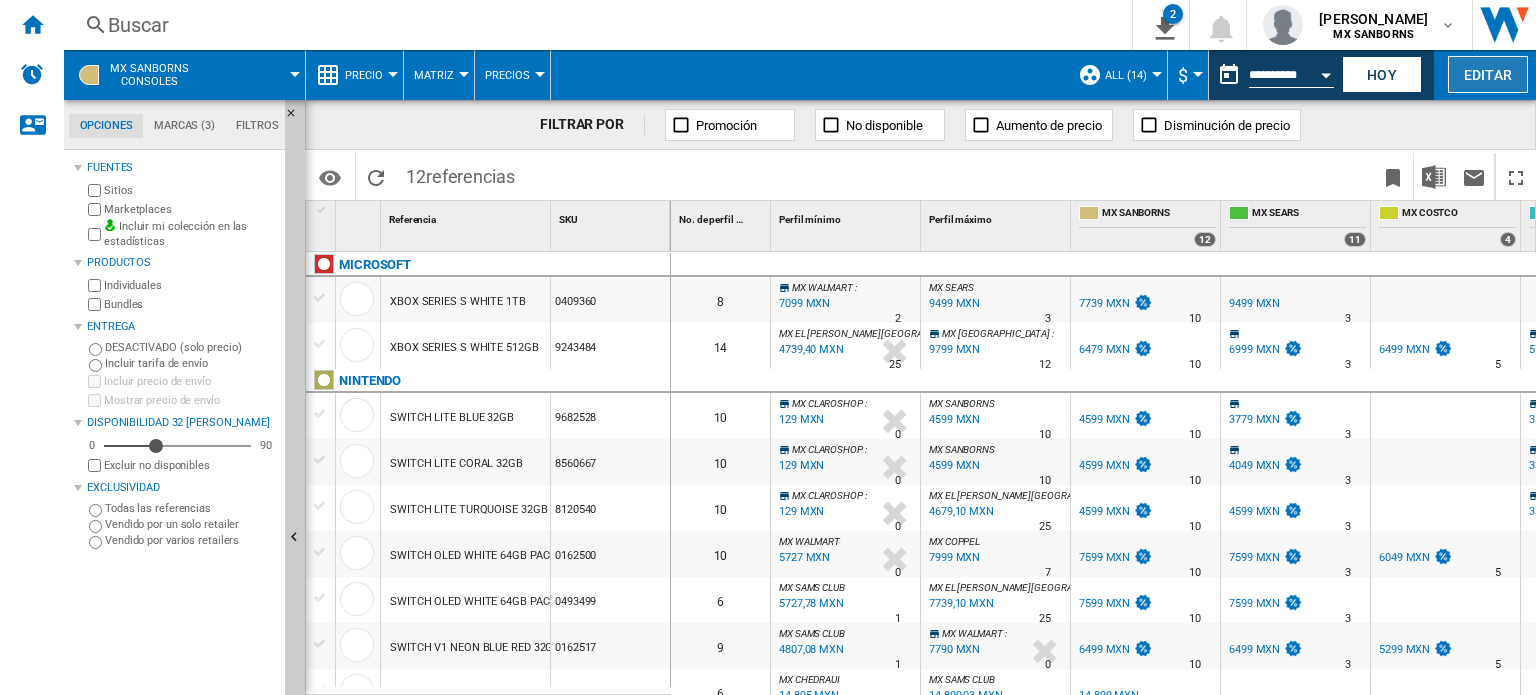 click on "Editar" at bounding box center [1488, 74] 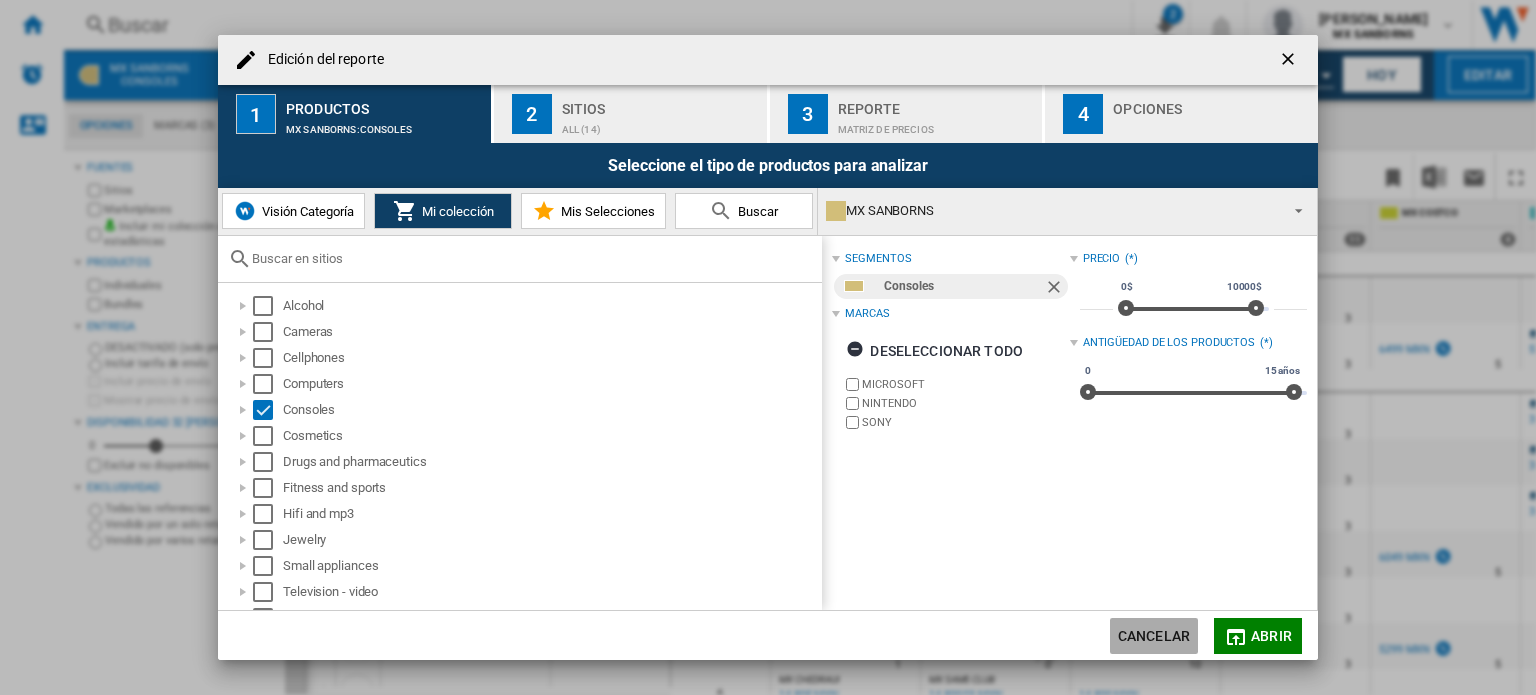 click on "Cancelar" 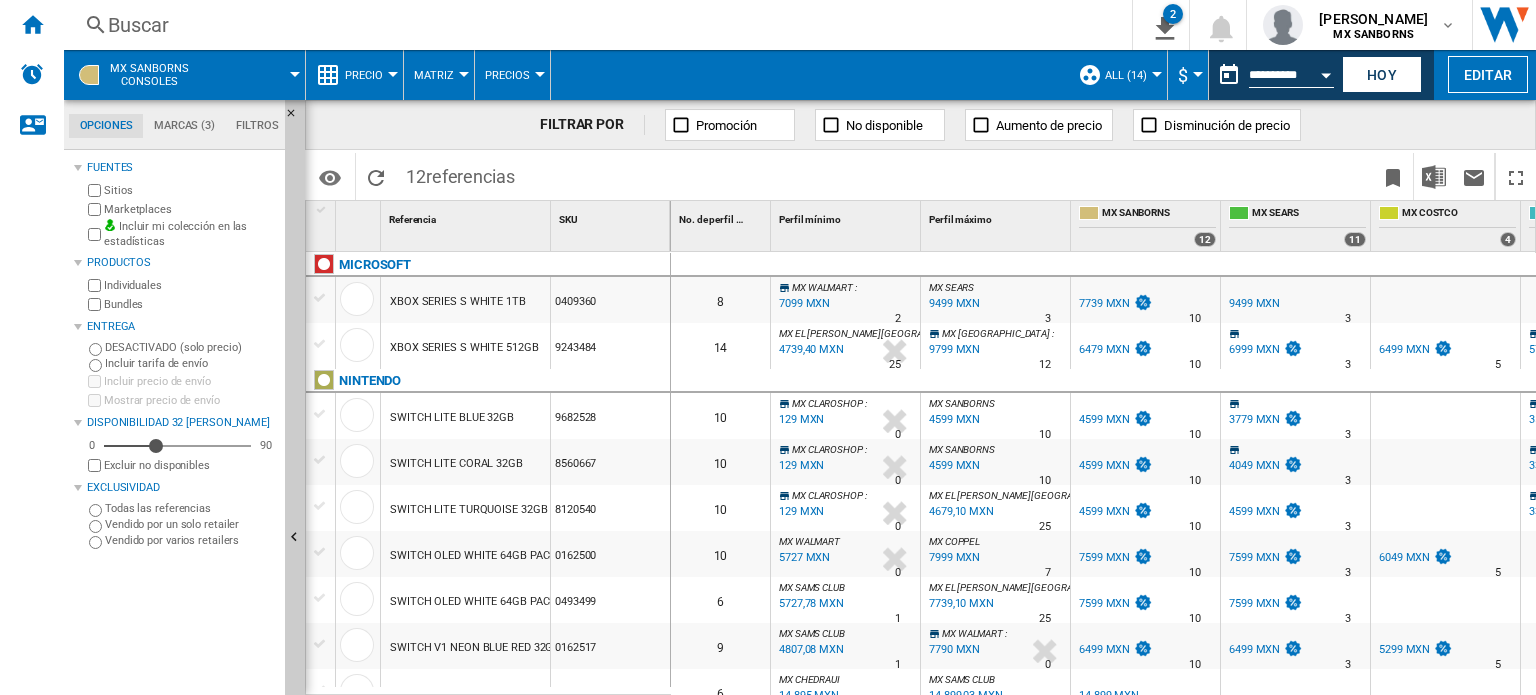 click on "ALL (14)" at bounding box center [1131, 75] 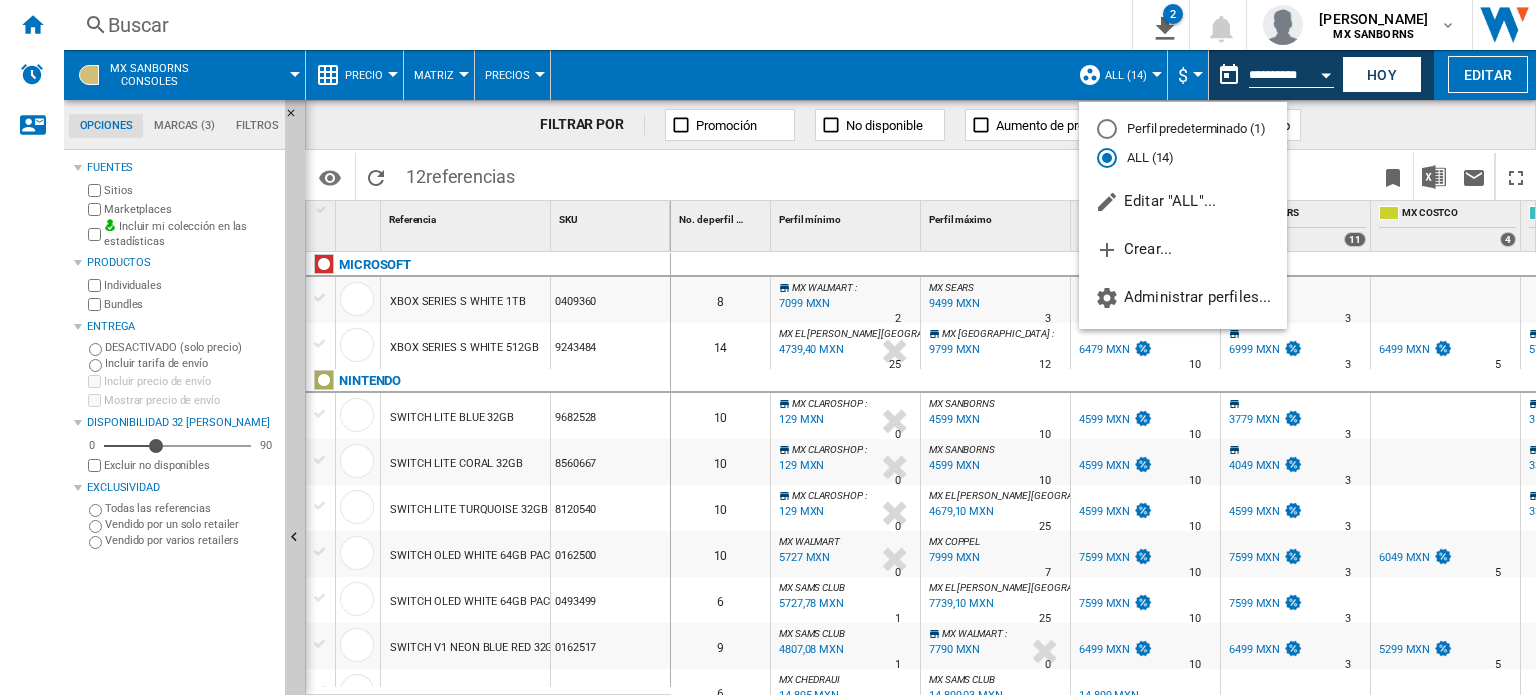 click at bounding box center [768, 347] 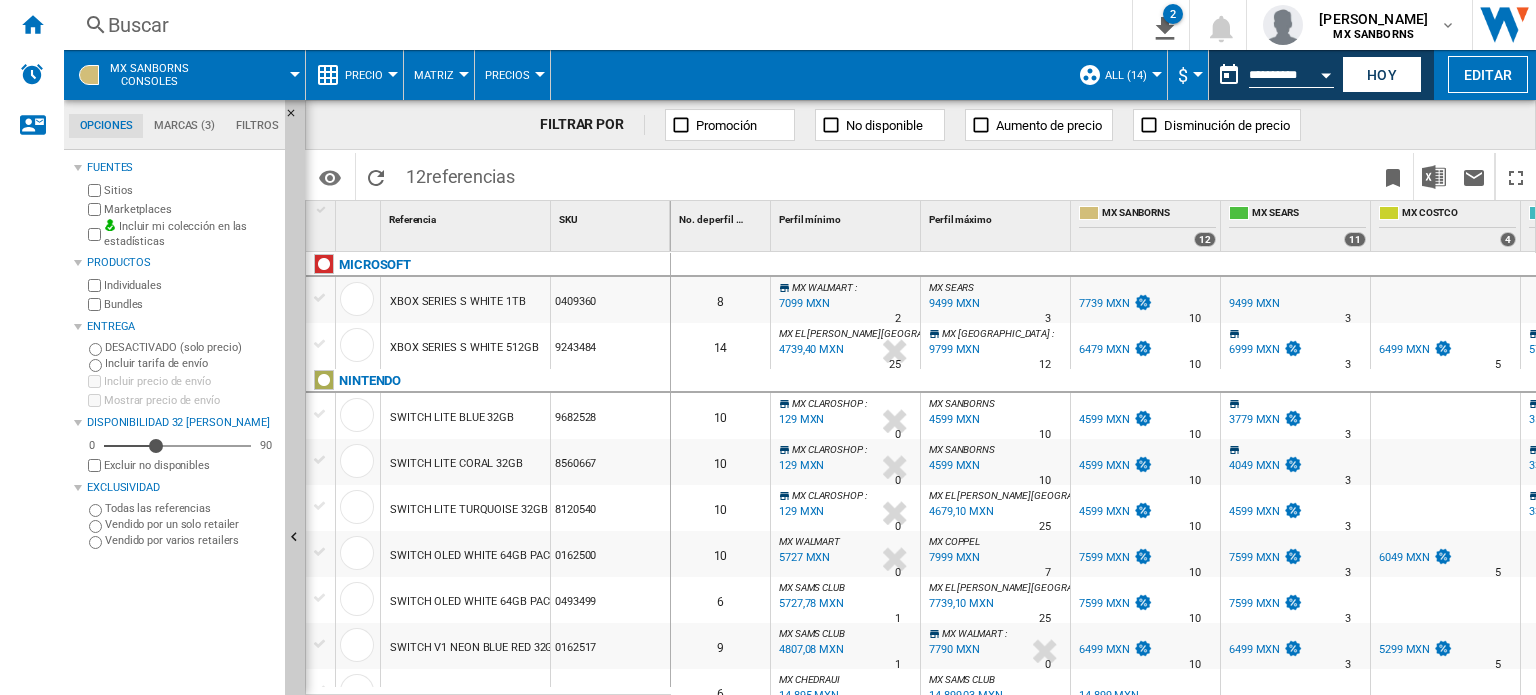 click on "ALL (14)" at bounding box center (1131, 75) 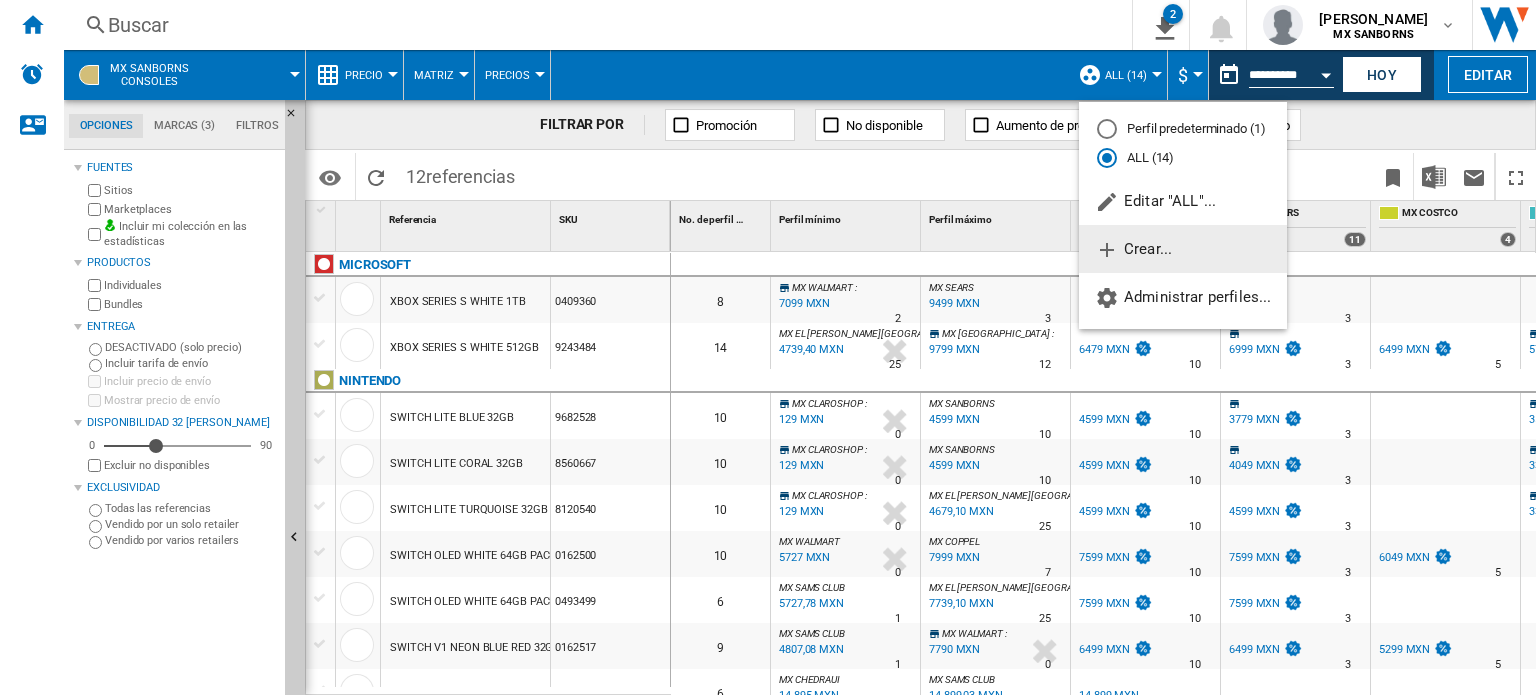 click on "Crear..." 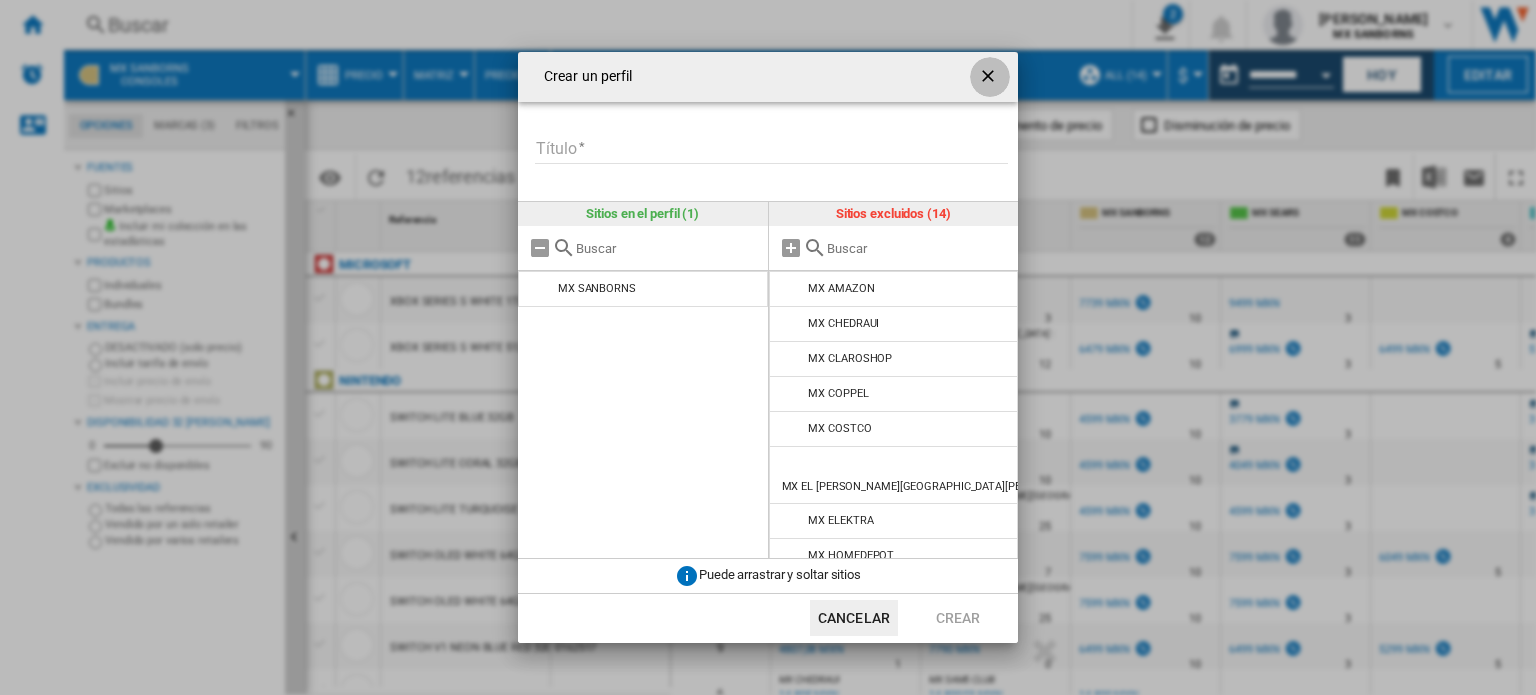 click at bounding box center [990, 78] 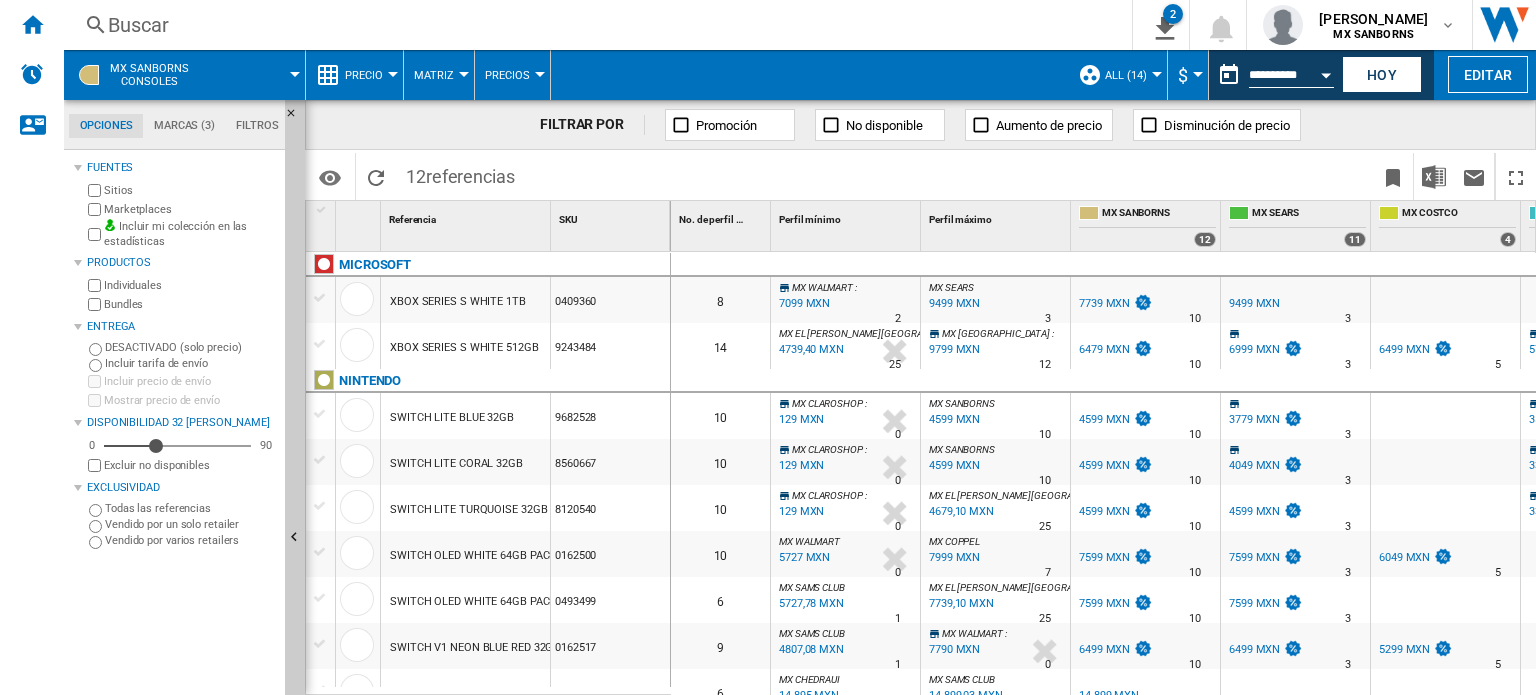 click on "$
Argentin Peso
Australian Dollar
balboa
Bolivia [GEOGRAPHIC_DATA]
Bulgarian lev
Canadian Dollar
Chile Peso
Colombia Peso
Costa Rican Colón
[GEOGRAPHIC_DATA]
Denmark Krone
dinar koweïtien
dirham marocain
dollar
Dominican peso
euro
Forint
[GEOGRAPHIC_DATA]
Indian rupee
Indonesian Rupiah
Kuna
lempira
lira" at bounding box center (1188, 75) 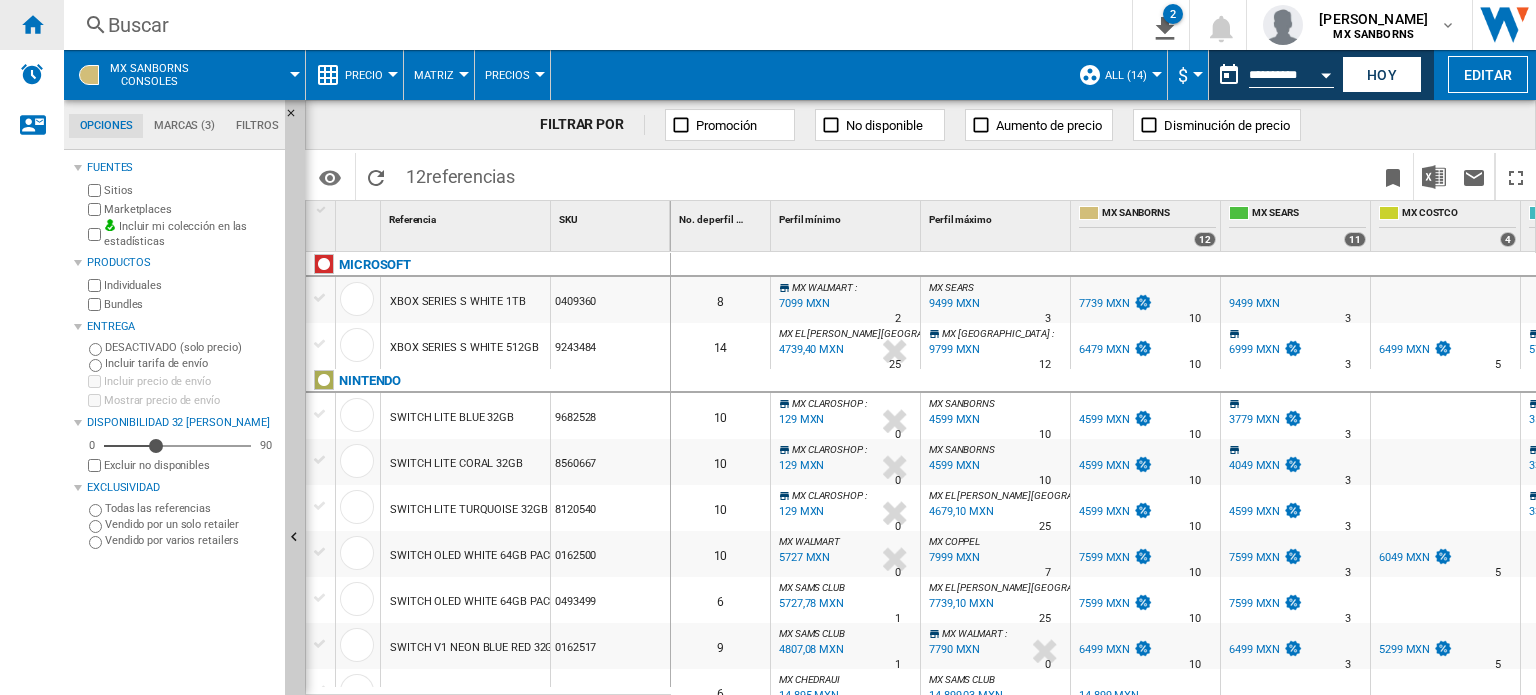 click at bounding box center [32, 24] 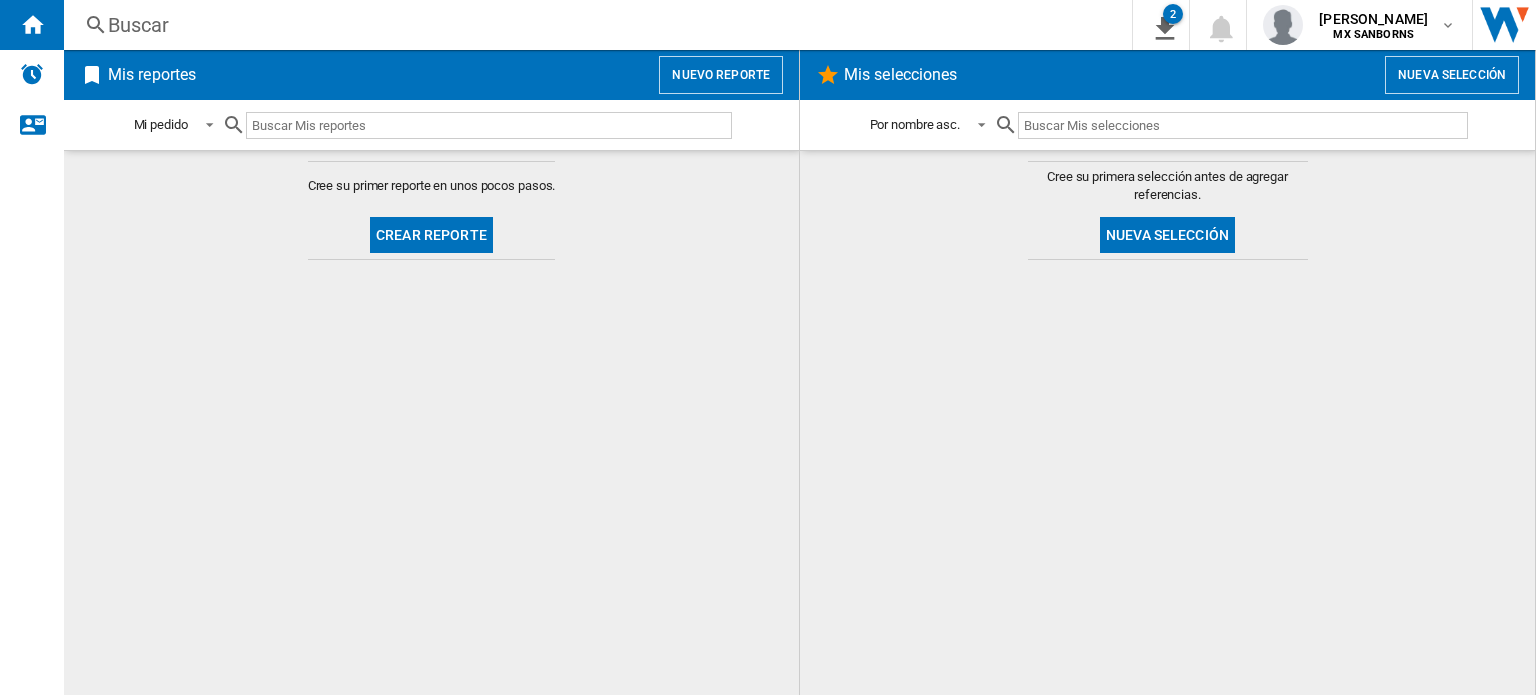 click on "Crear reporte" 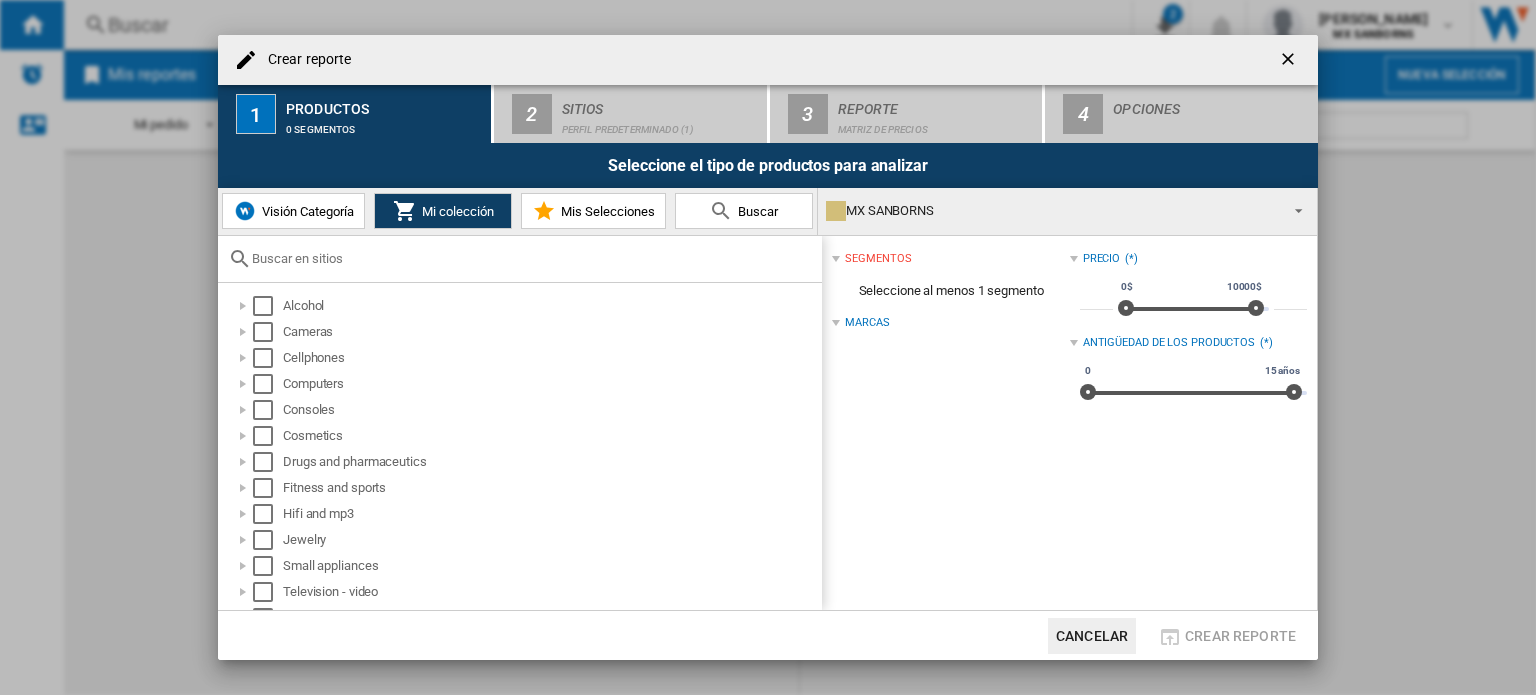 click on "Visión Categoría" at bounding box center [305, 211] 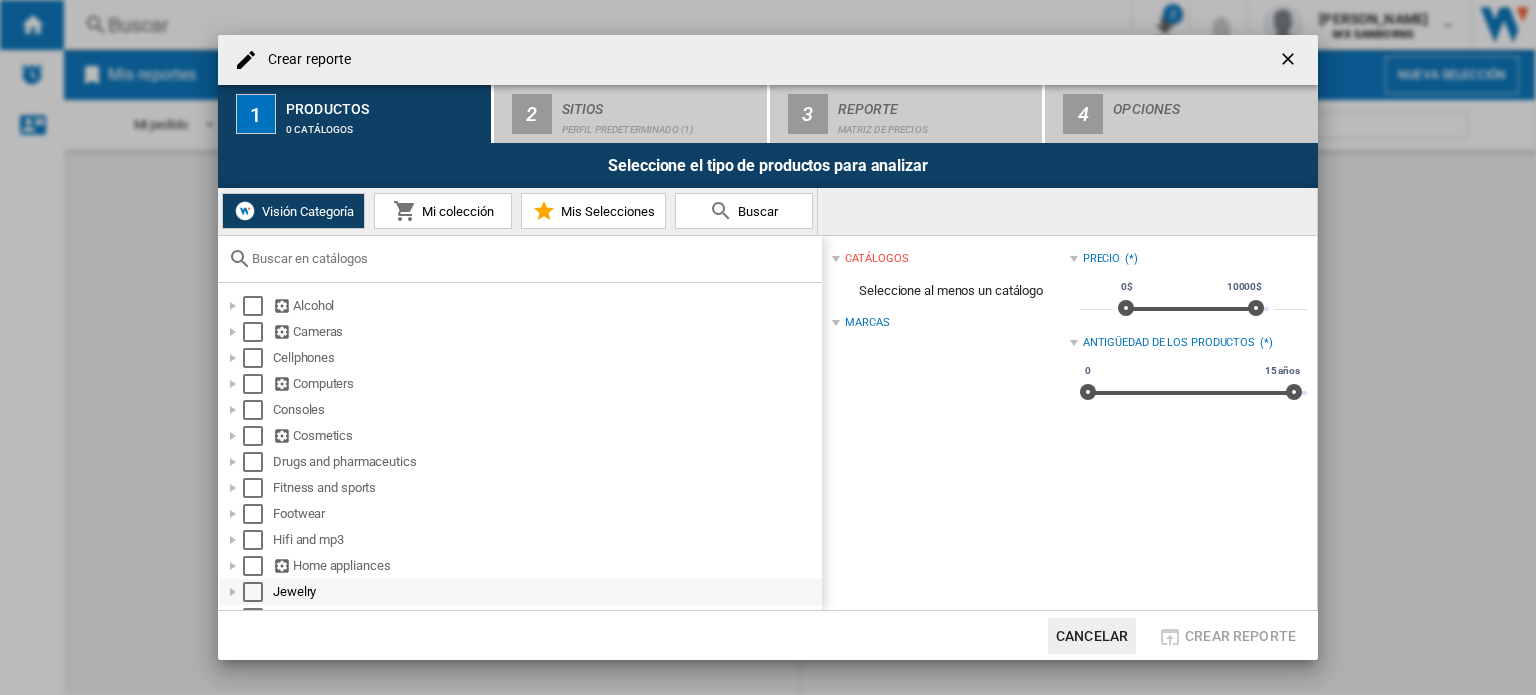 scroll, scrollTop: 176, scrollLeft: 0, axis: vertical 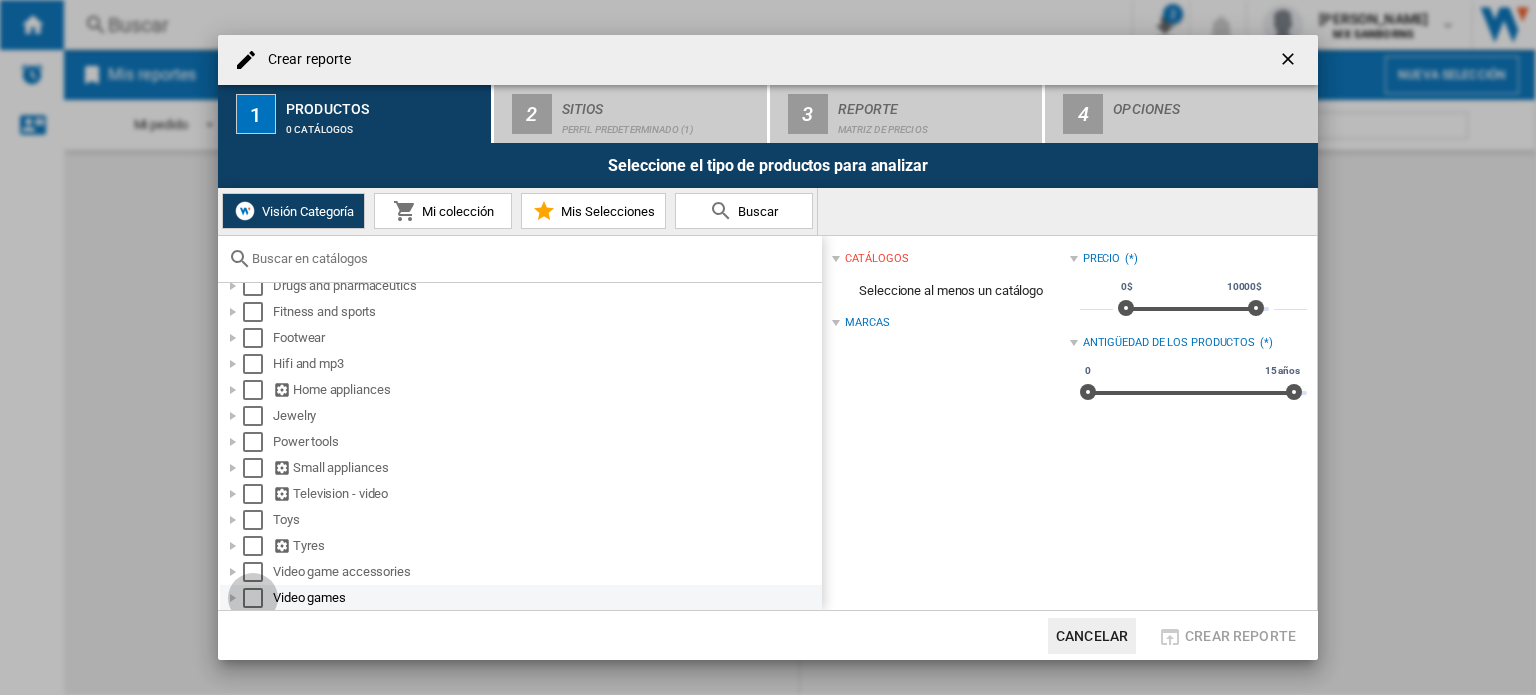 click at bounding box center [253, 598] 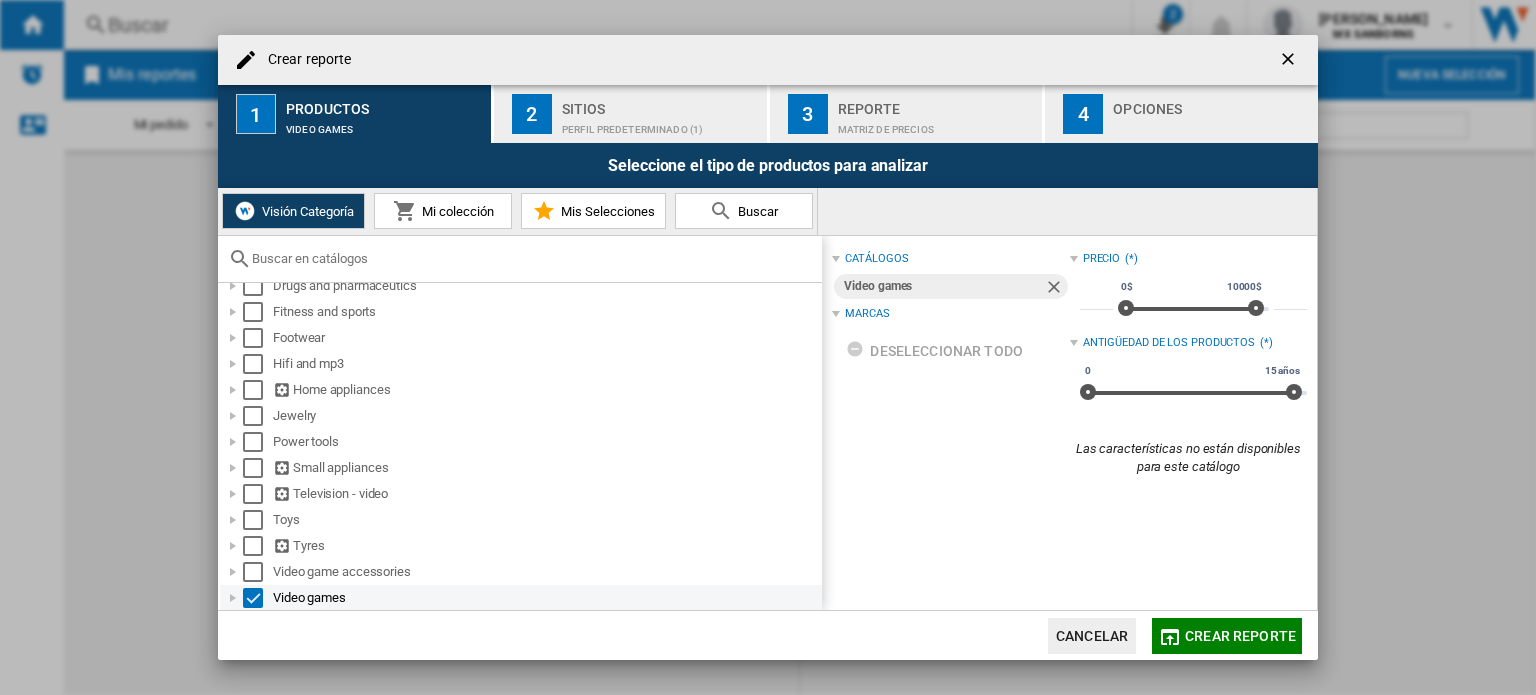 scroll, scrollTop: 188, scrollLeft: 0, axis: vertical 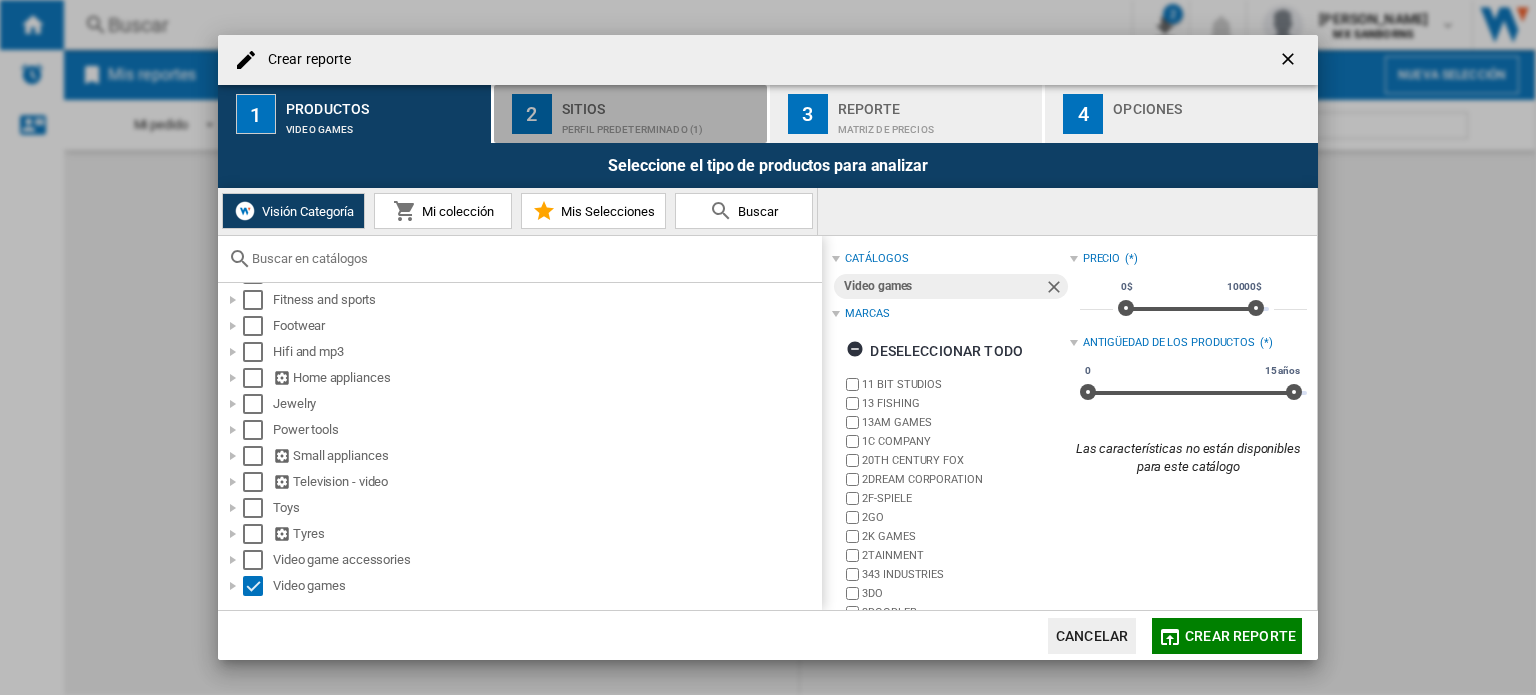 click on "Sitios" at bounding box center (660, 103) 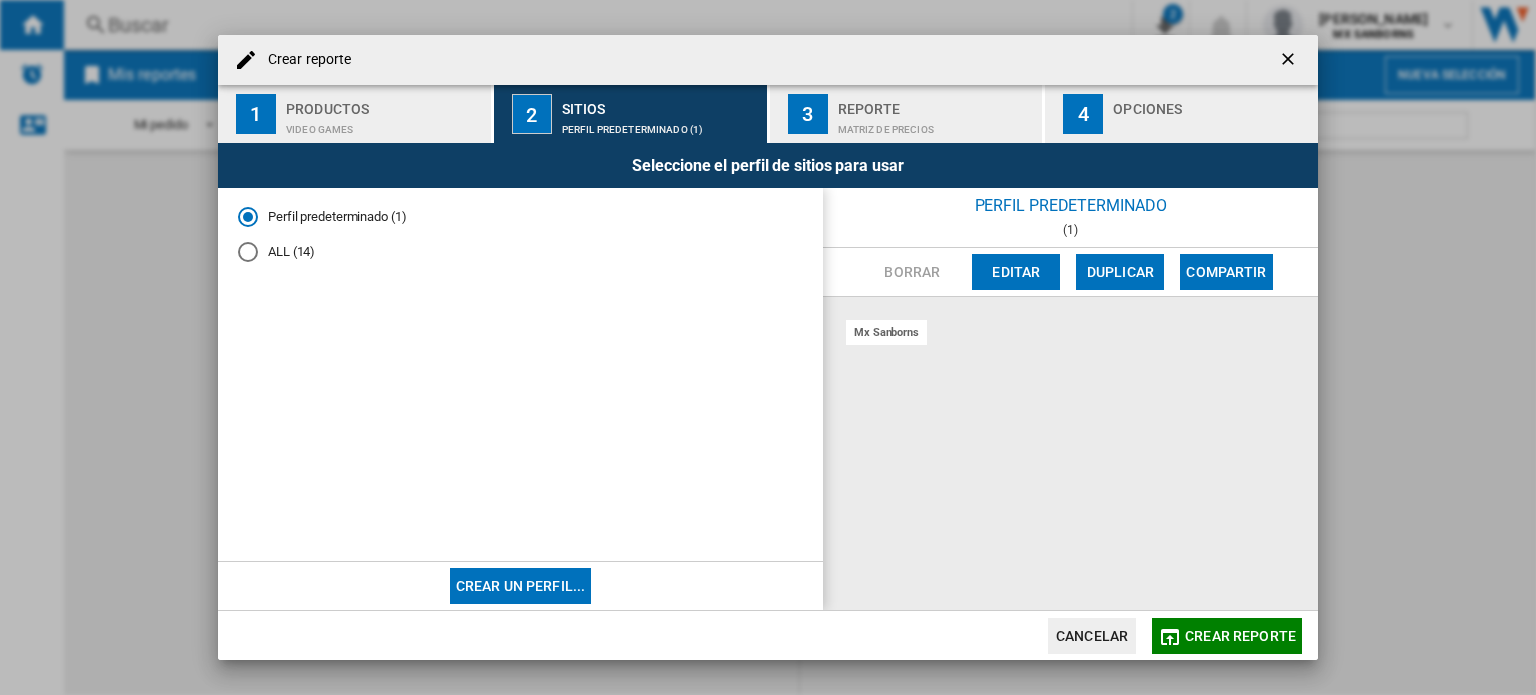 click on "ALL (14)" at bounding box center (520, 251) 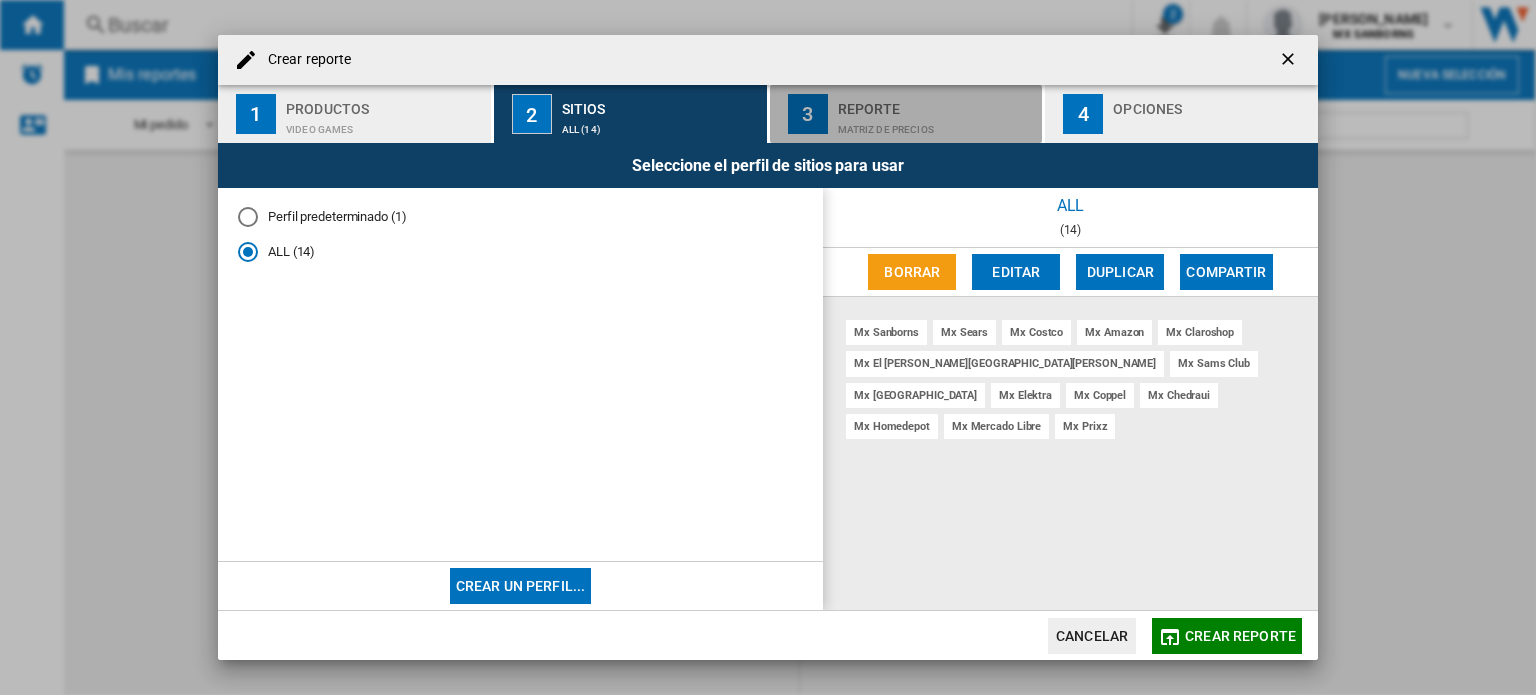 click on "Matriz de precios" at bounding box center (936, 124) 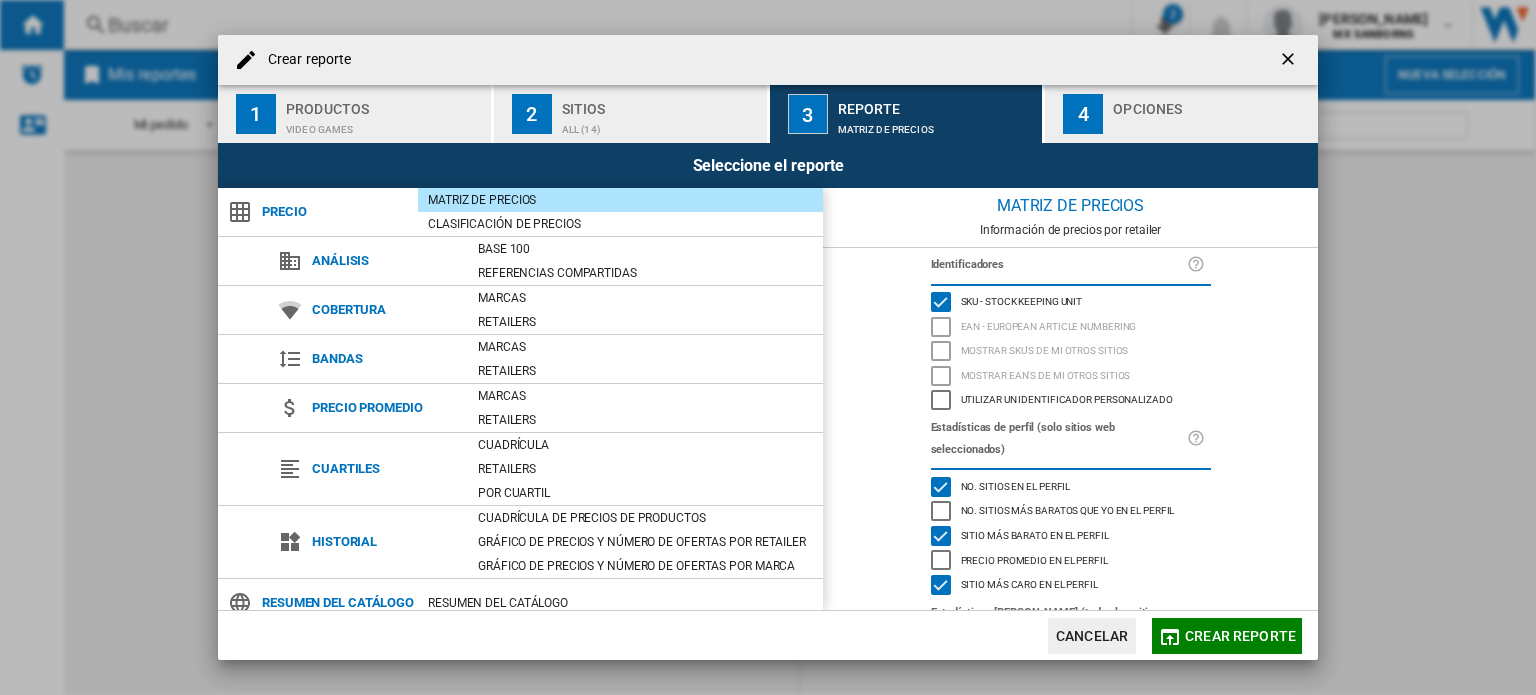 click on "Cobertura" at bounding box center (385, 310) 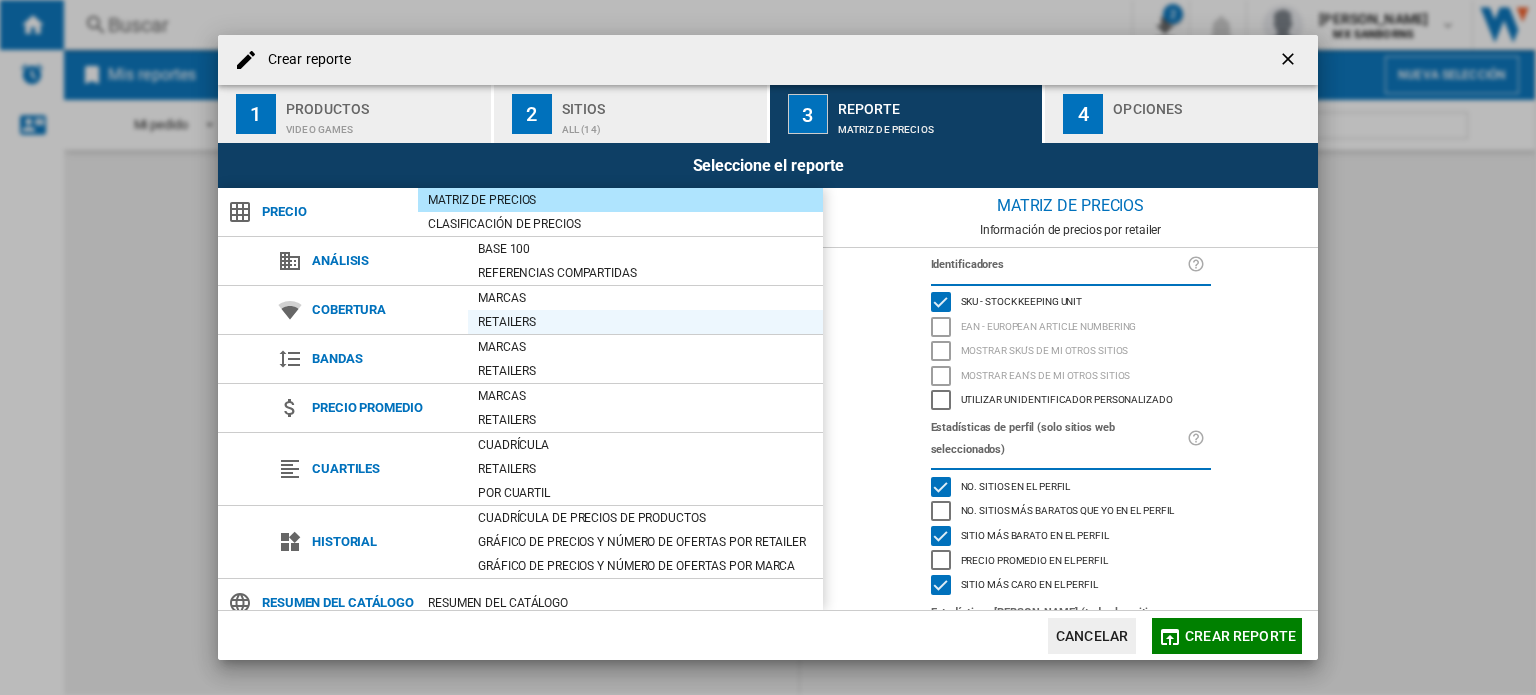 click on "Retailers" at bounding box center (645, 322) 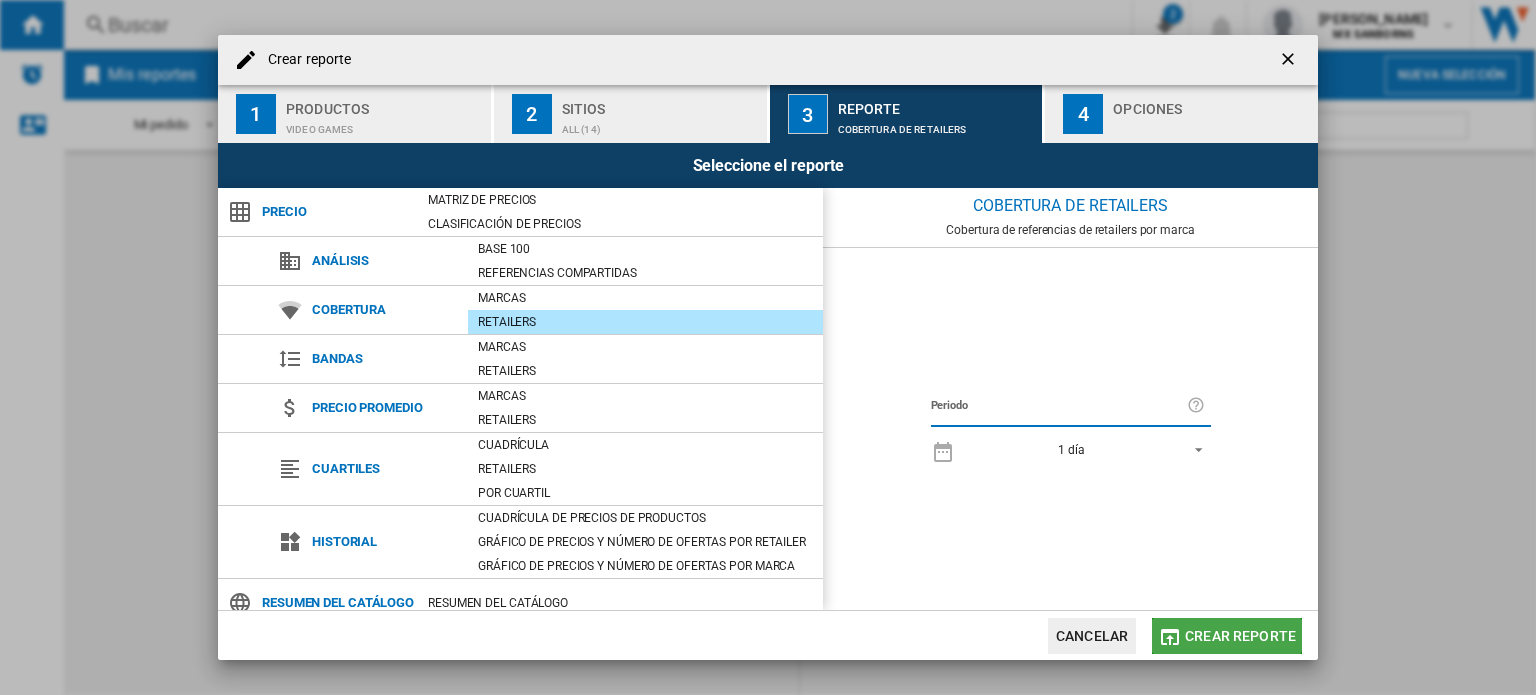 click on "Crear reporte" 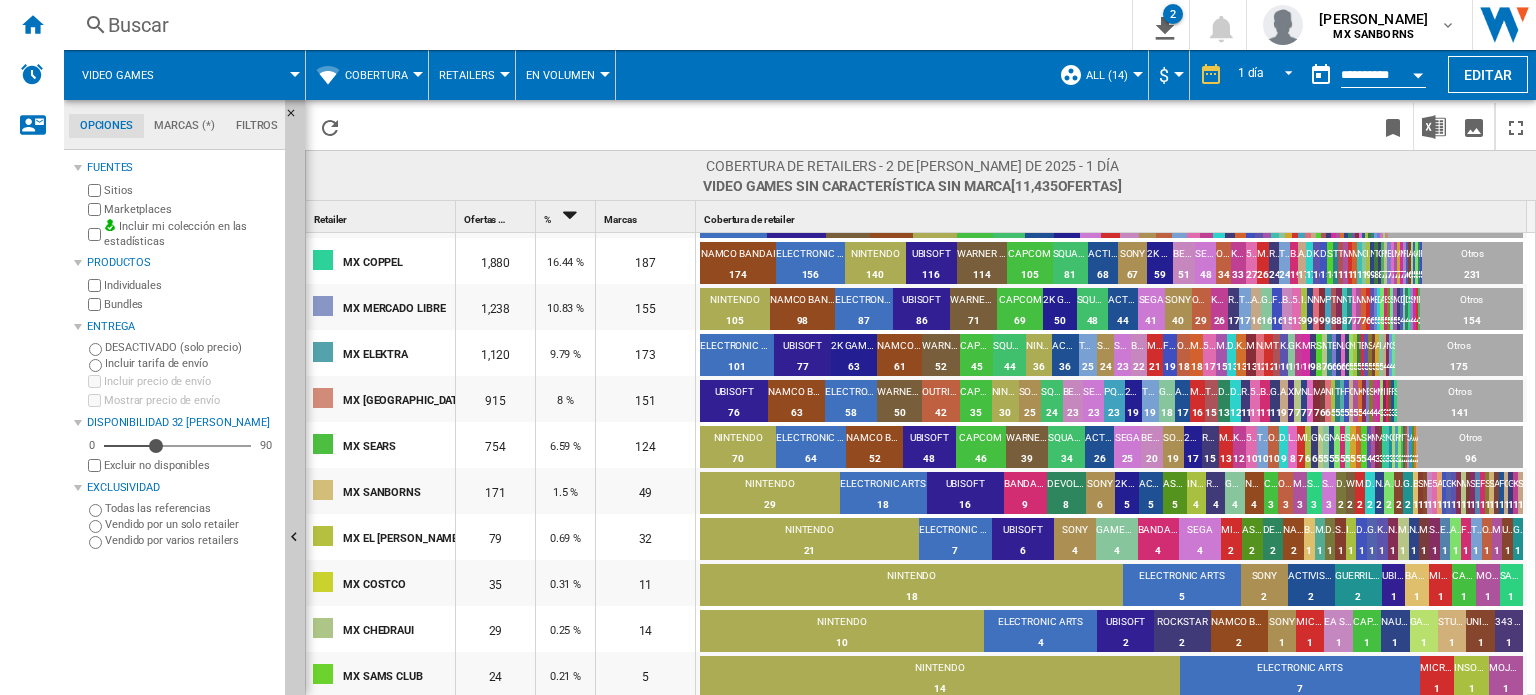 scroll, scrollTop: 0, scrollLeft: 0, axis: both 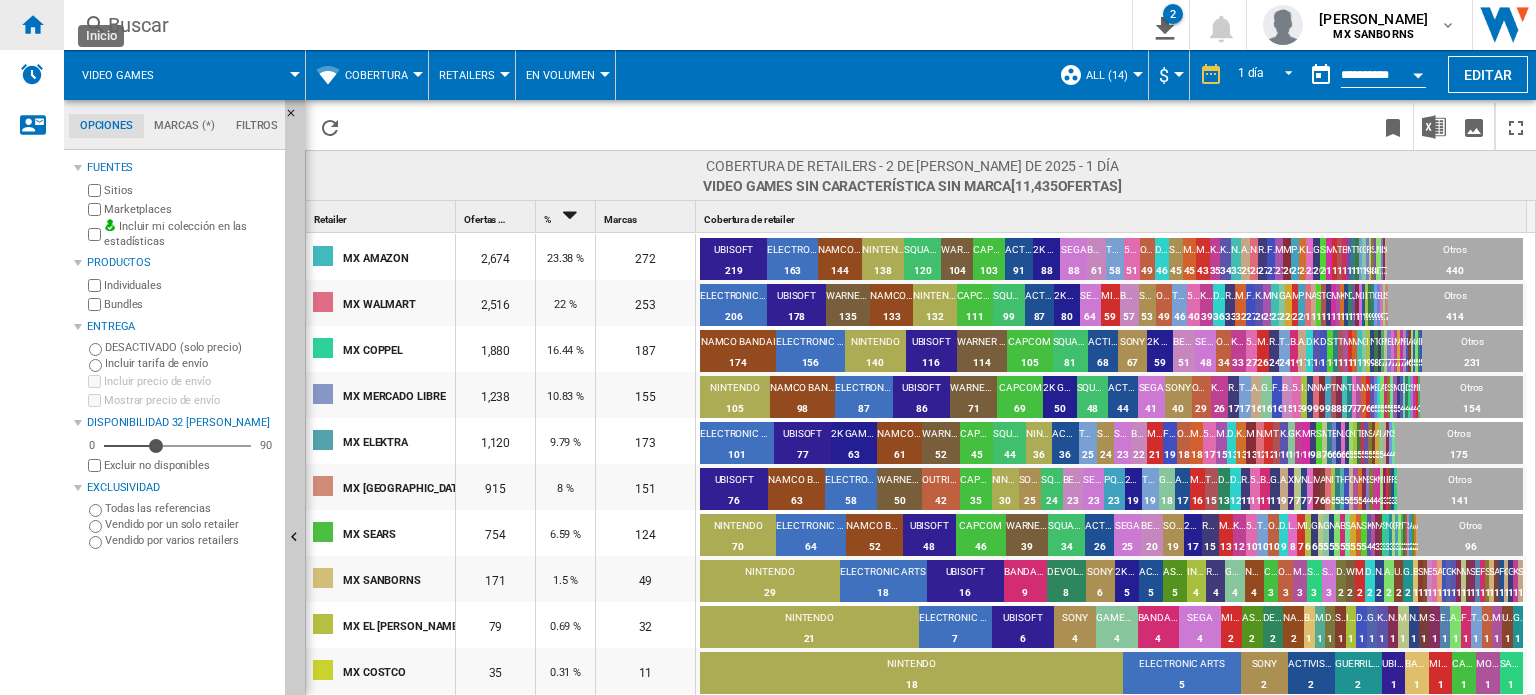 click at bounding box center (32, 24) 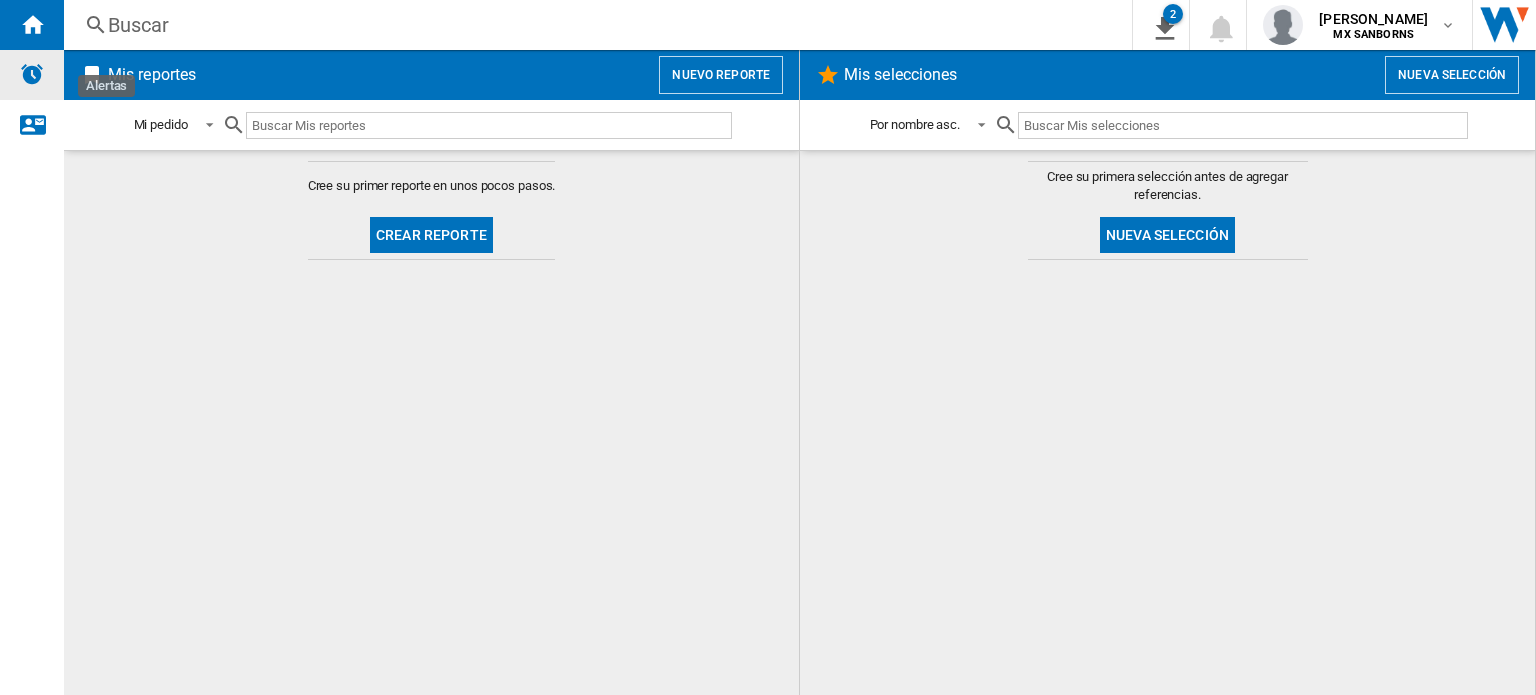 click at bounding box center [32, 75] 